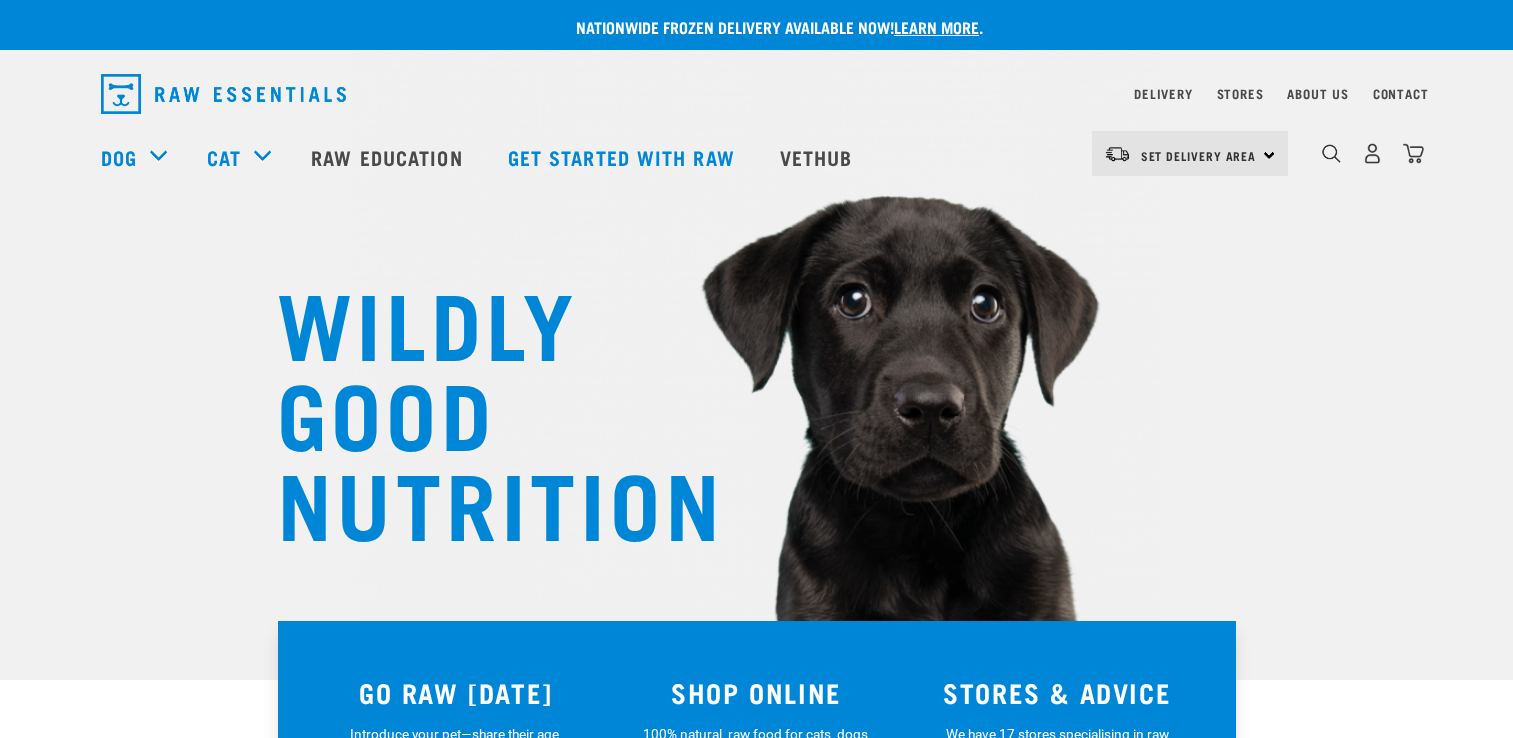 scroll, scrollTop: 0, scrollLeft: 0, axis: both 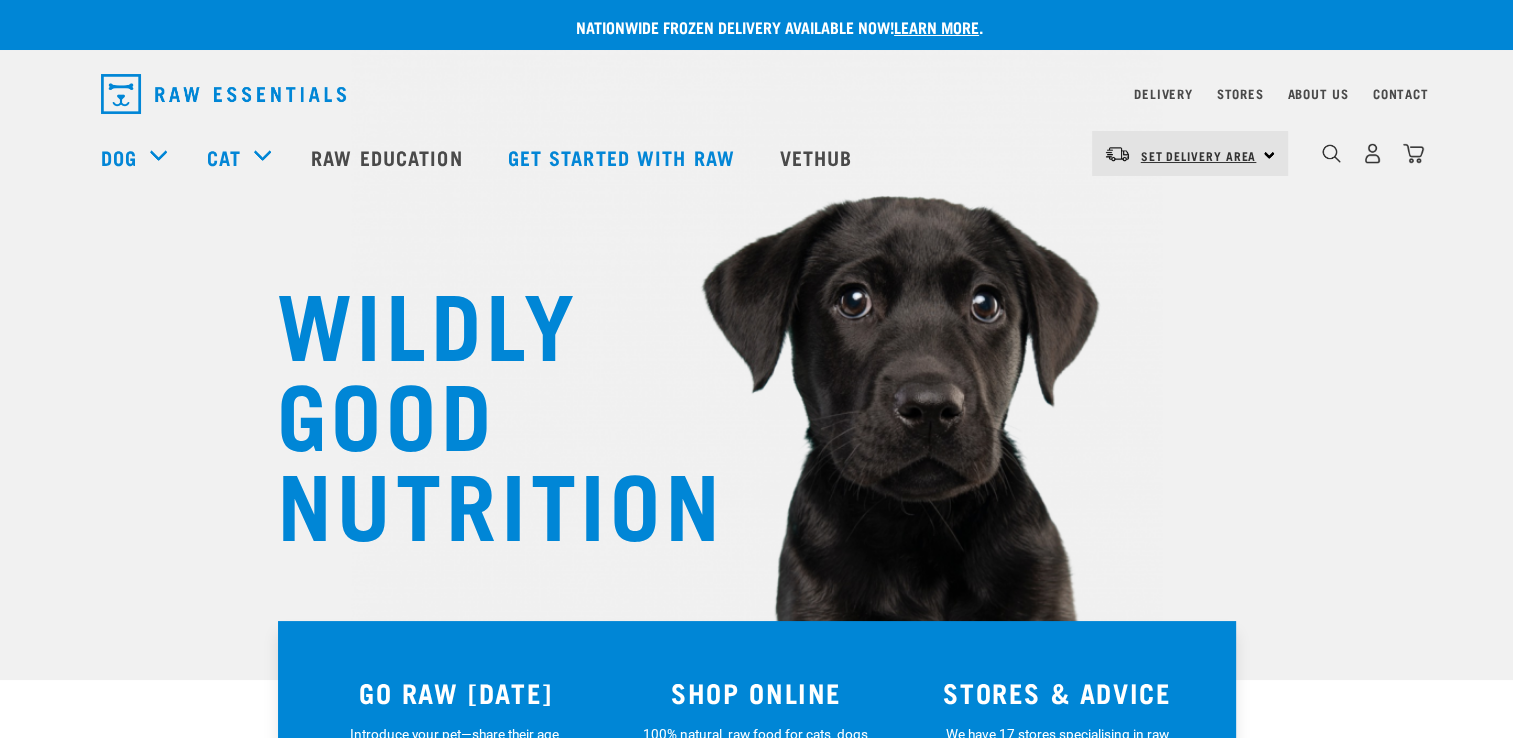 click on "Set Delivery Area" at bounding box center [1199, 155] 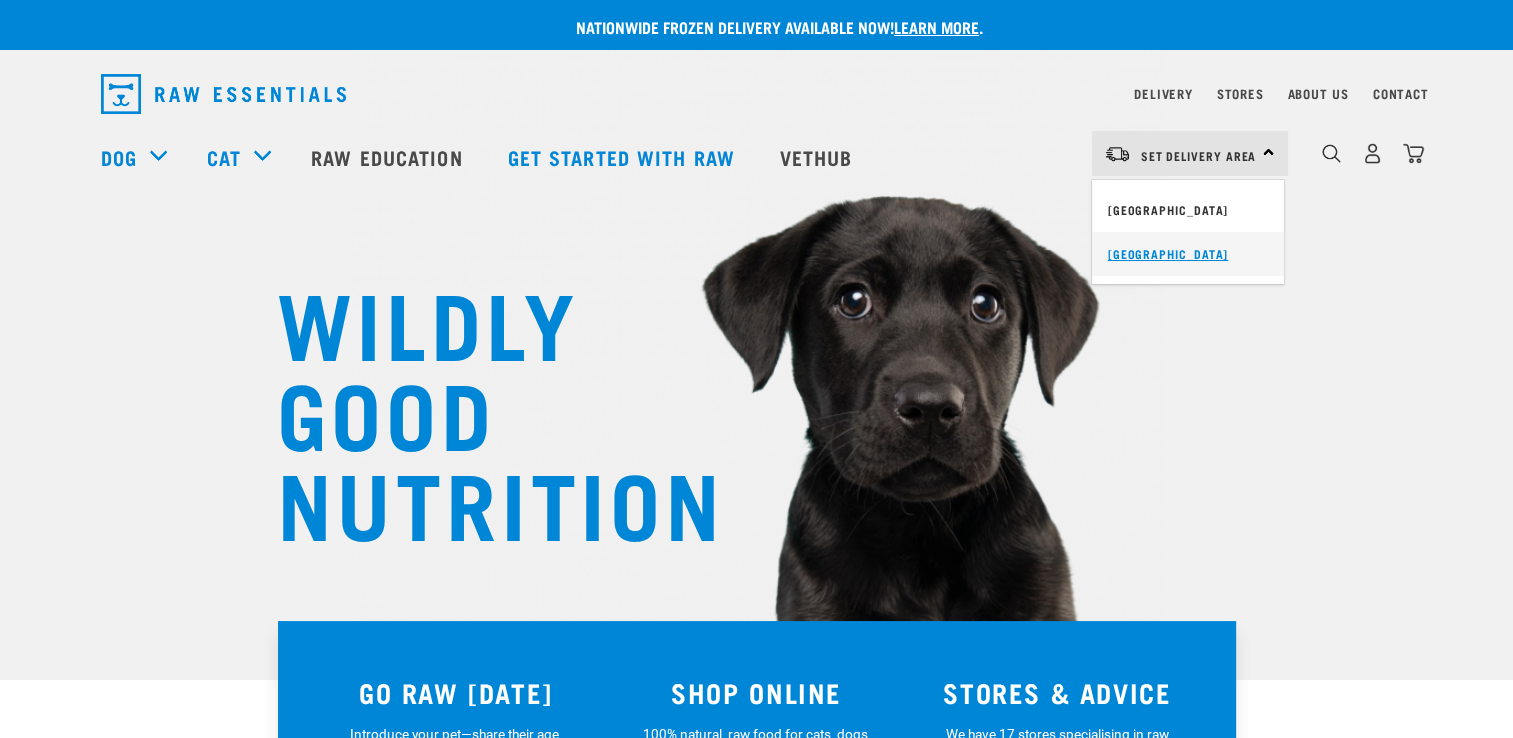 click on "[GEOGRAPHIC_DATA]" at bounding box center (1188, 254) 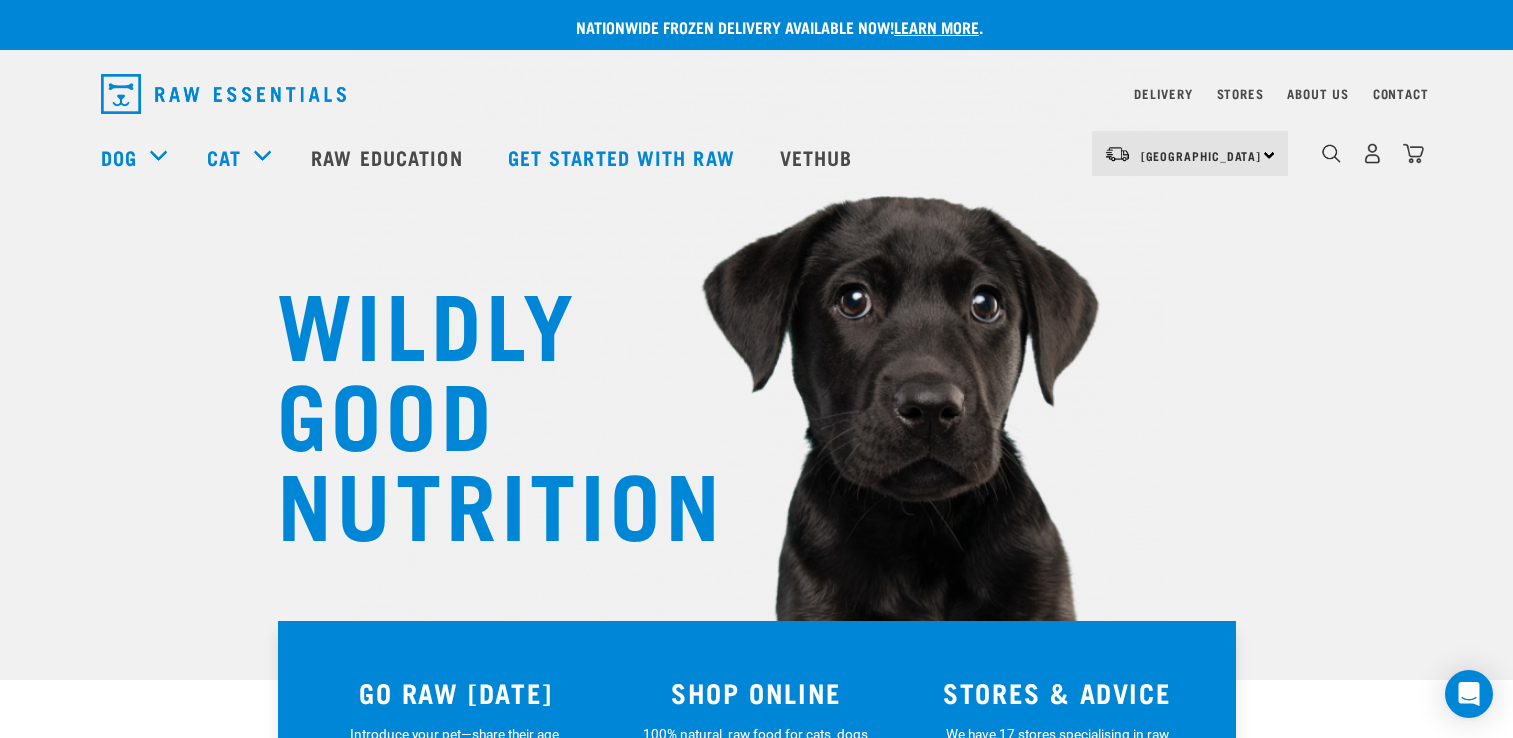 scroll, scrollTop: 0, scrollLeft: 0, axis: both 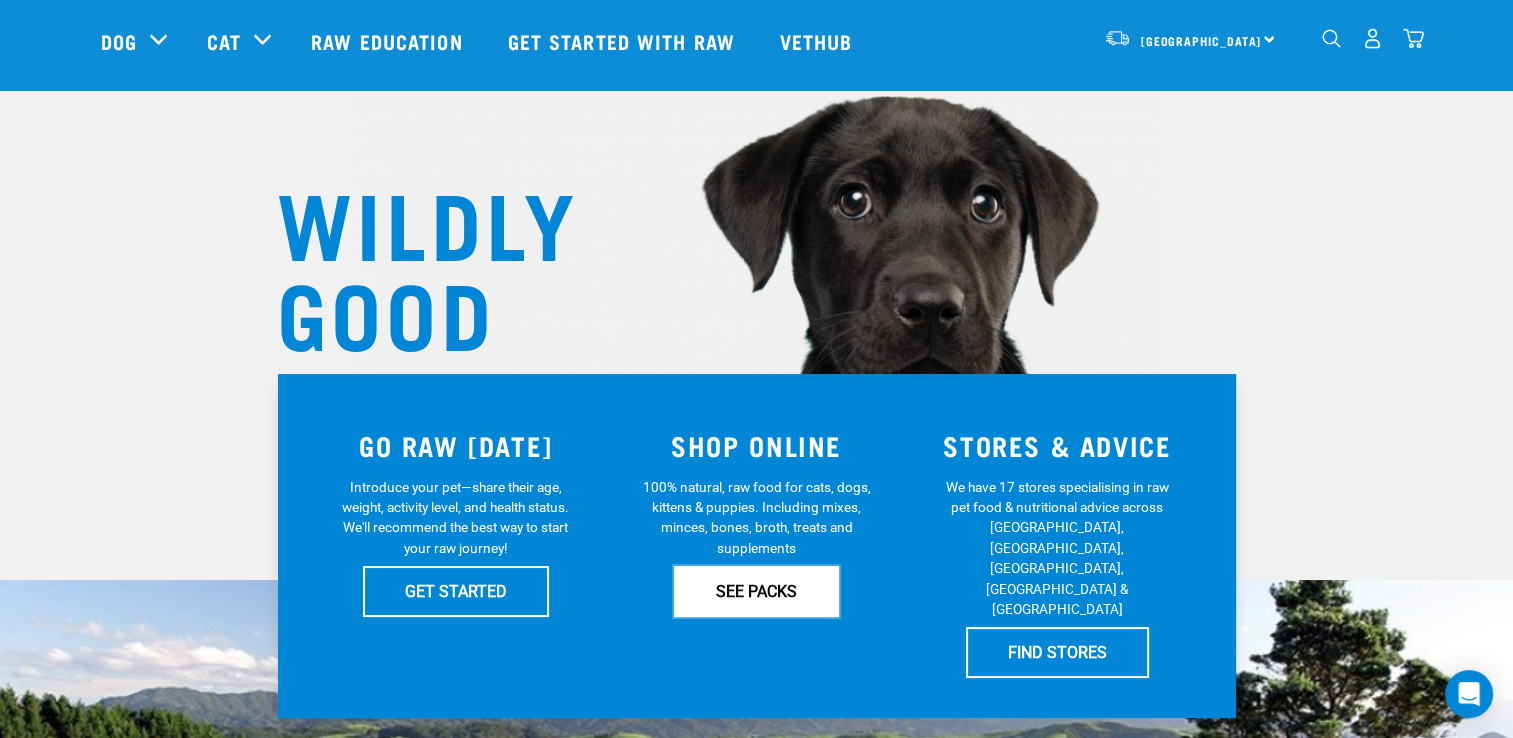 click on "SEE PACKS" at bounding box center [756, 591] 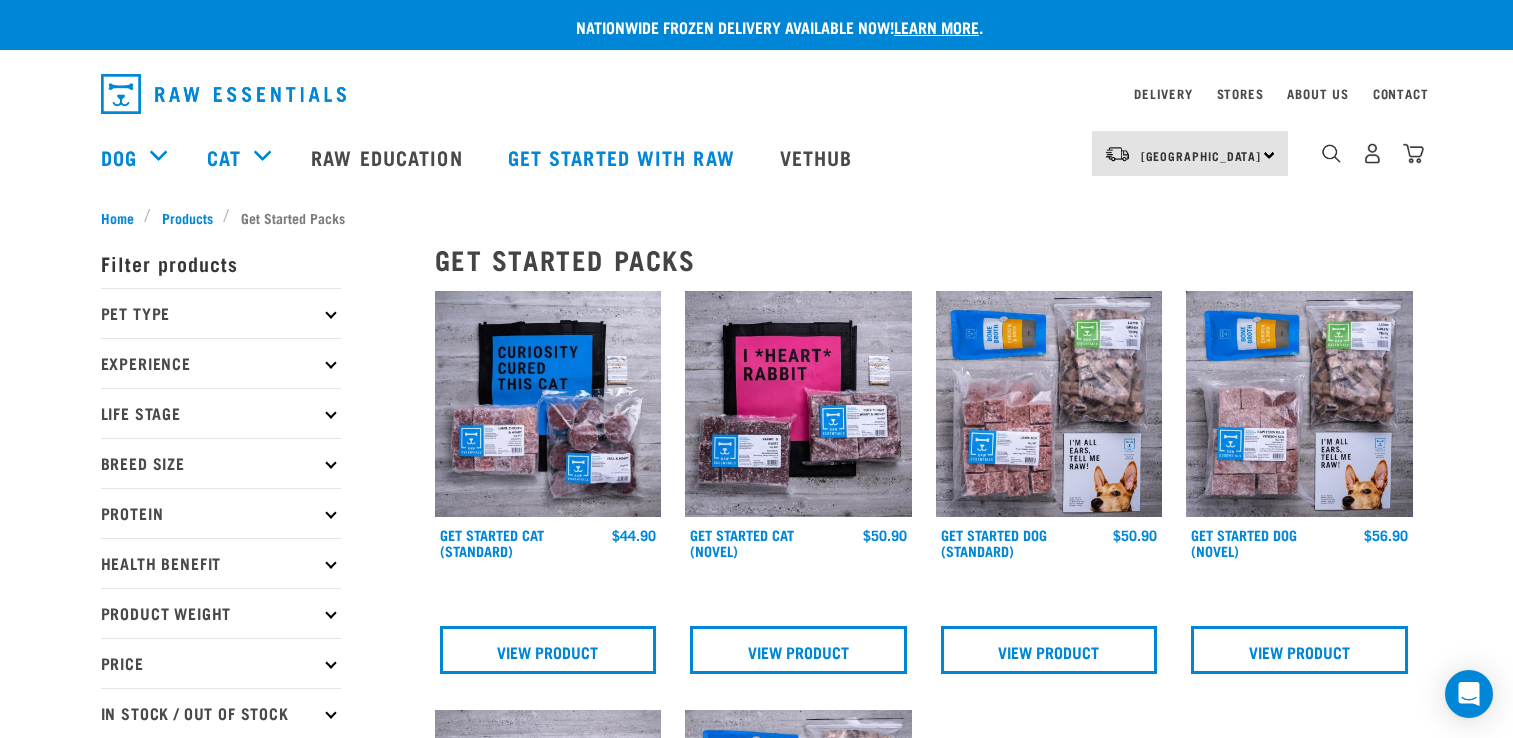 scroll, scrollTop: 0, scrollLeft: 0, axis: both 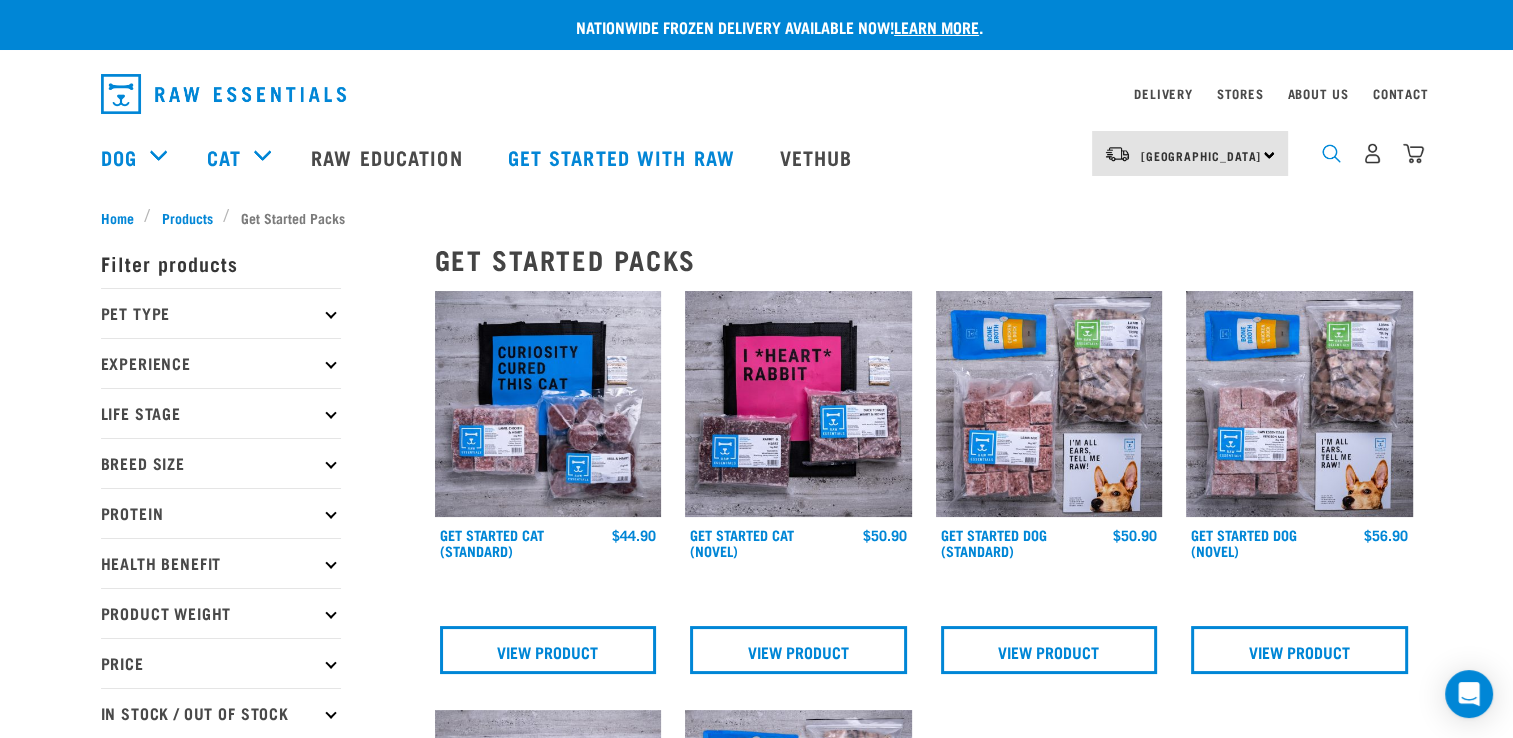 click at bounding box center [1331, 153] 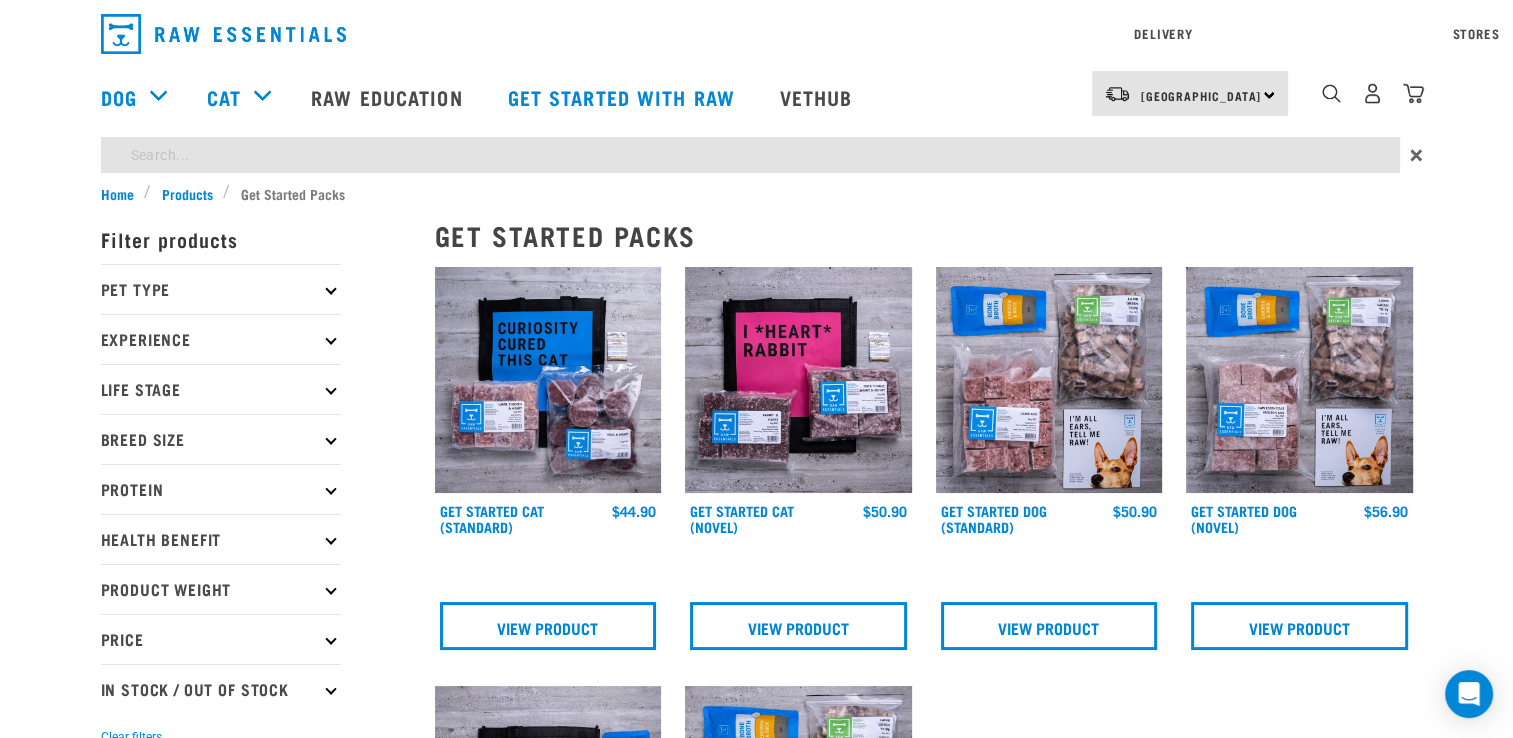 click on "Nationwide frozen delivery available now!  Learn more .
Delivery
Stores
About Us
Contact" at bounding box center (756, 732) 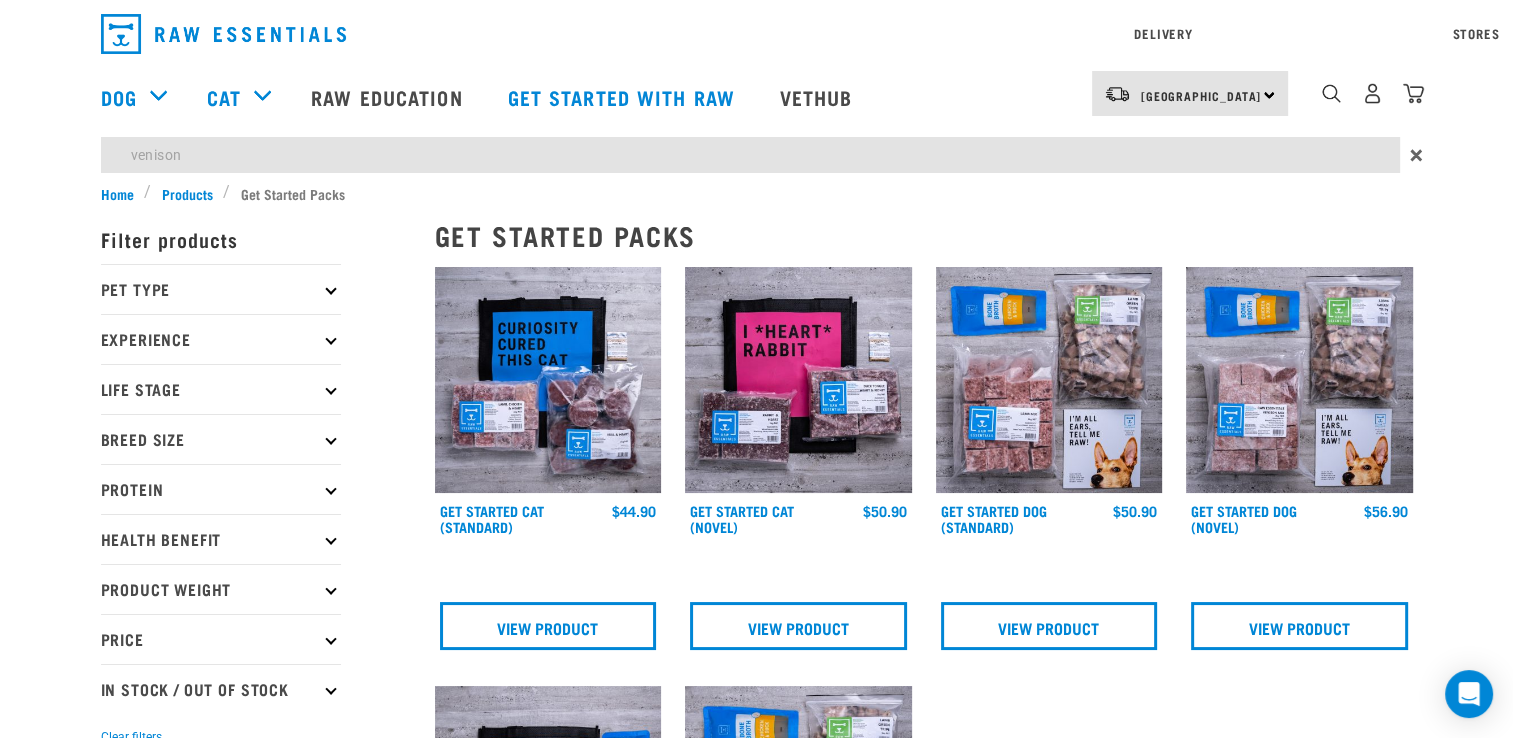 type on "venison" 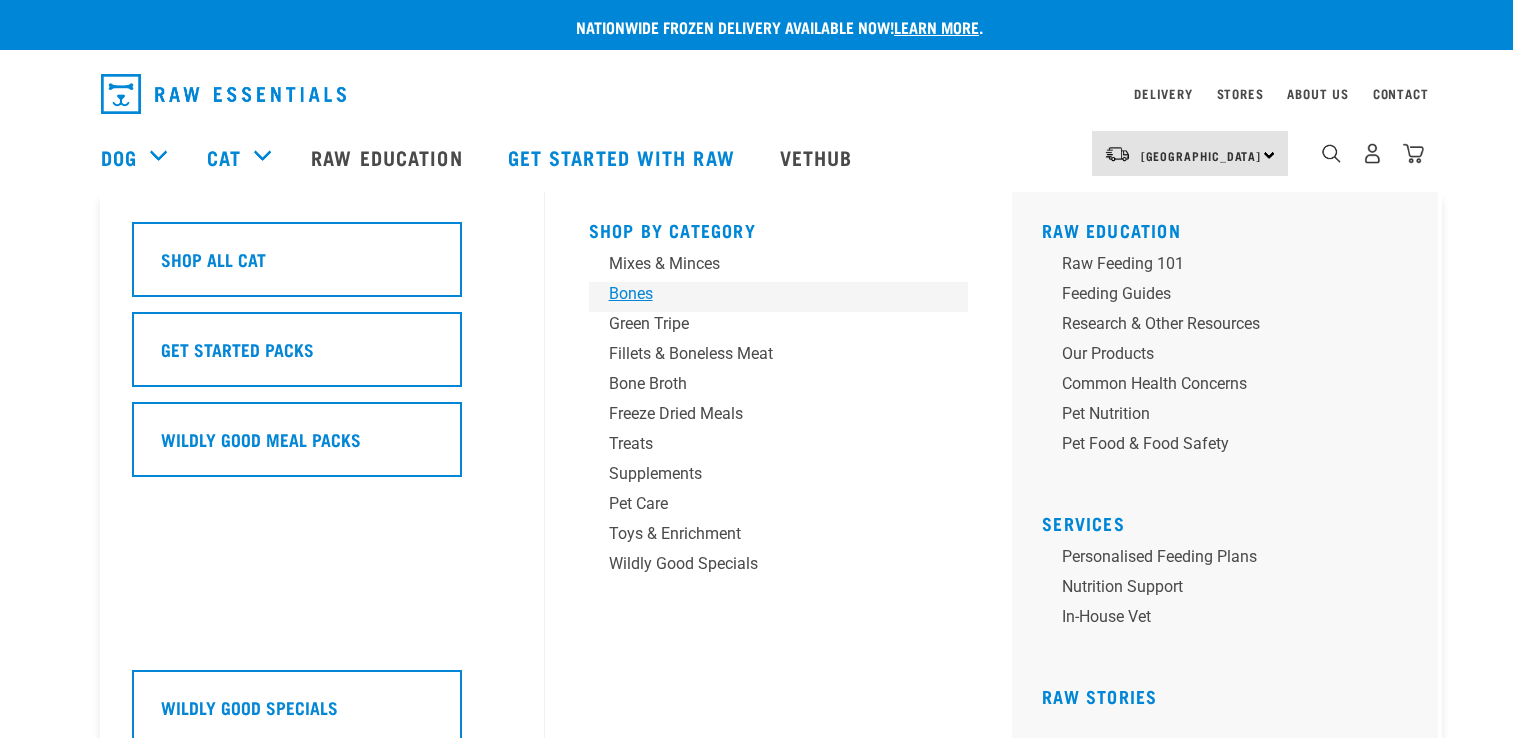 scroll, scrollTop: 0, scrollLeft: 0, axis: both 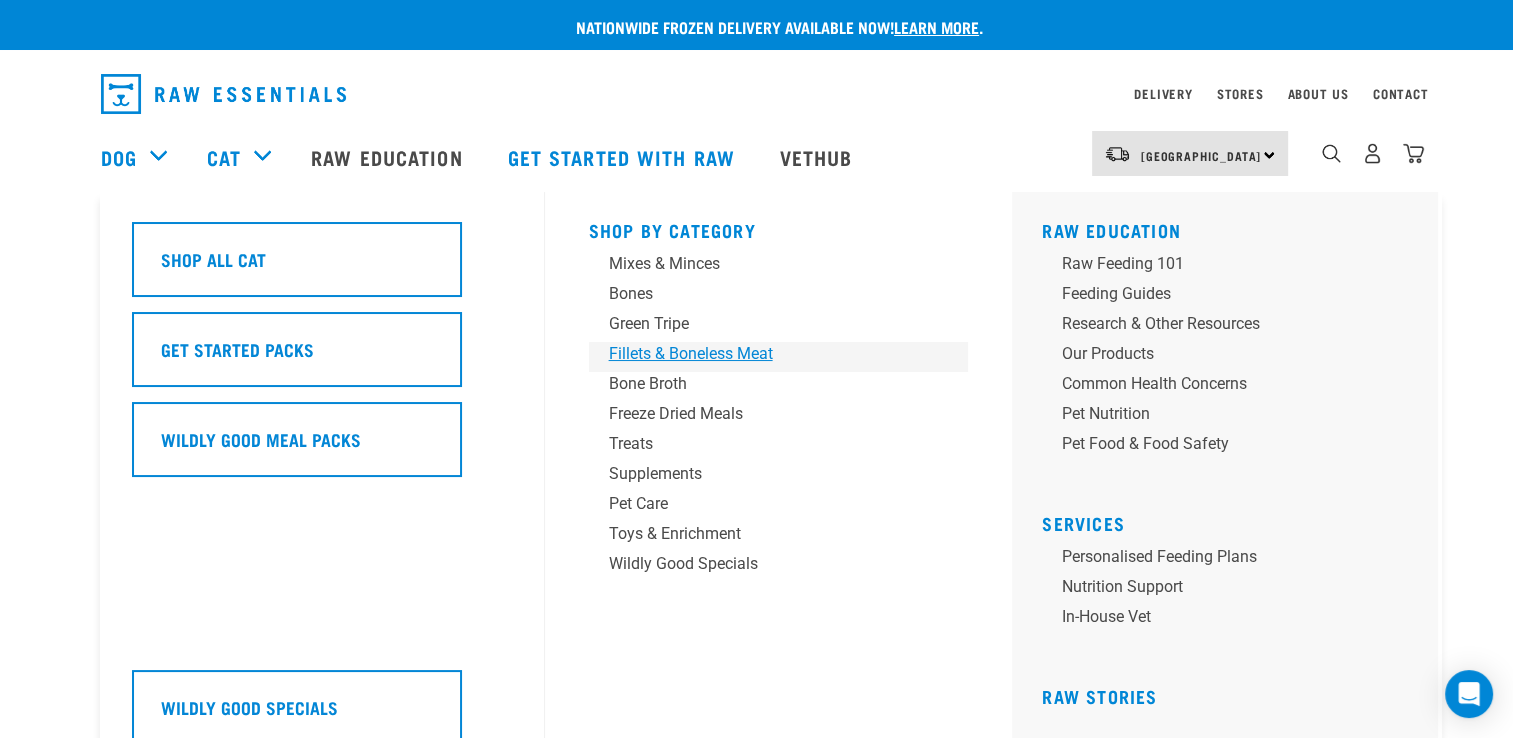 click on "Fillets & Boneless Meat" at bounding box center [765, 354] 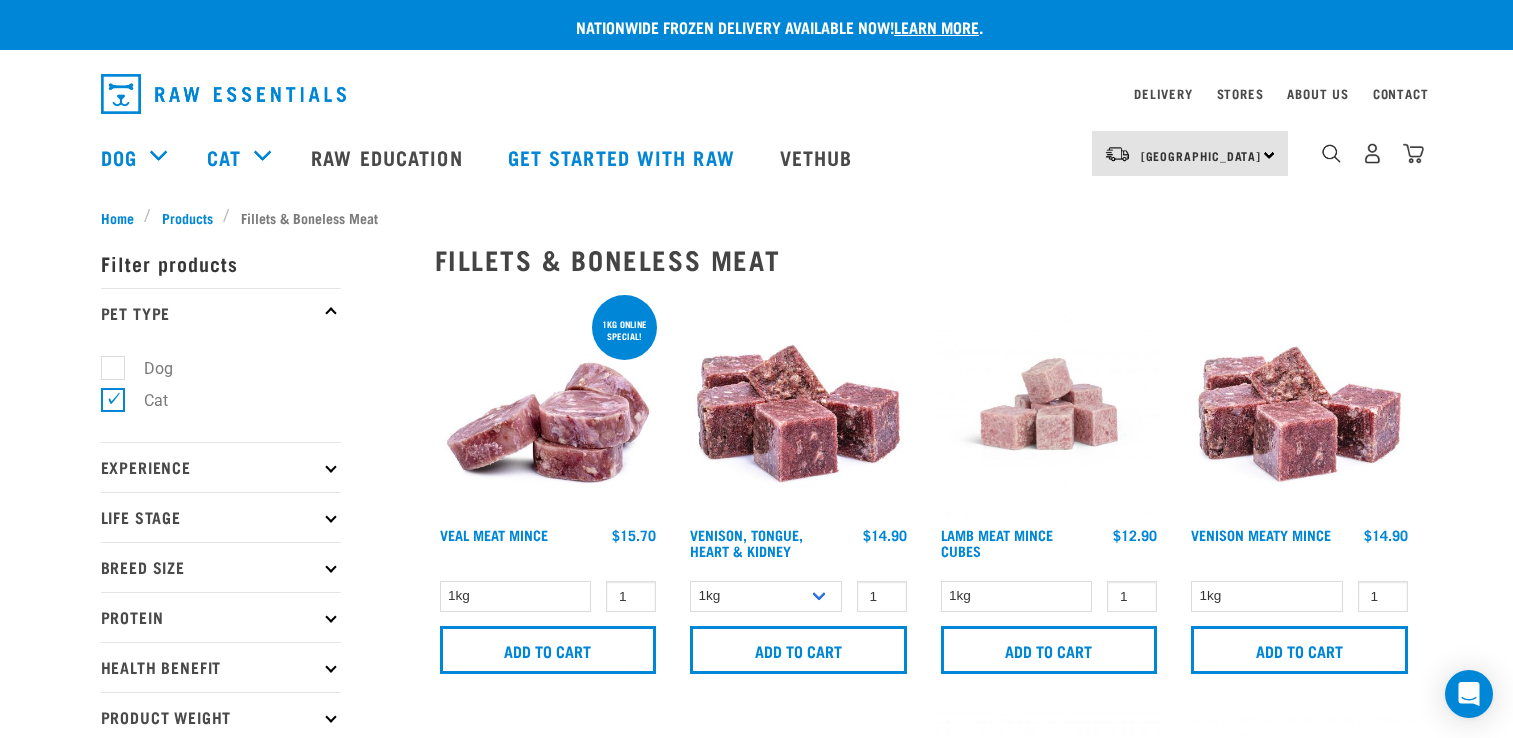 scroll, scrollTop: 0, scrollLeft: 0, axis: both 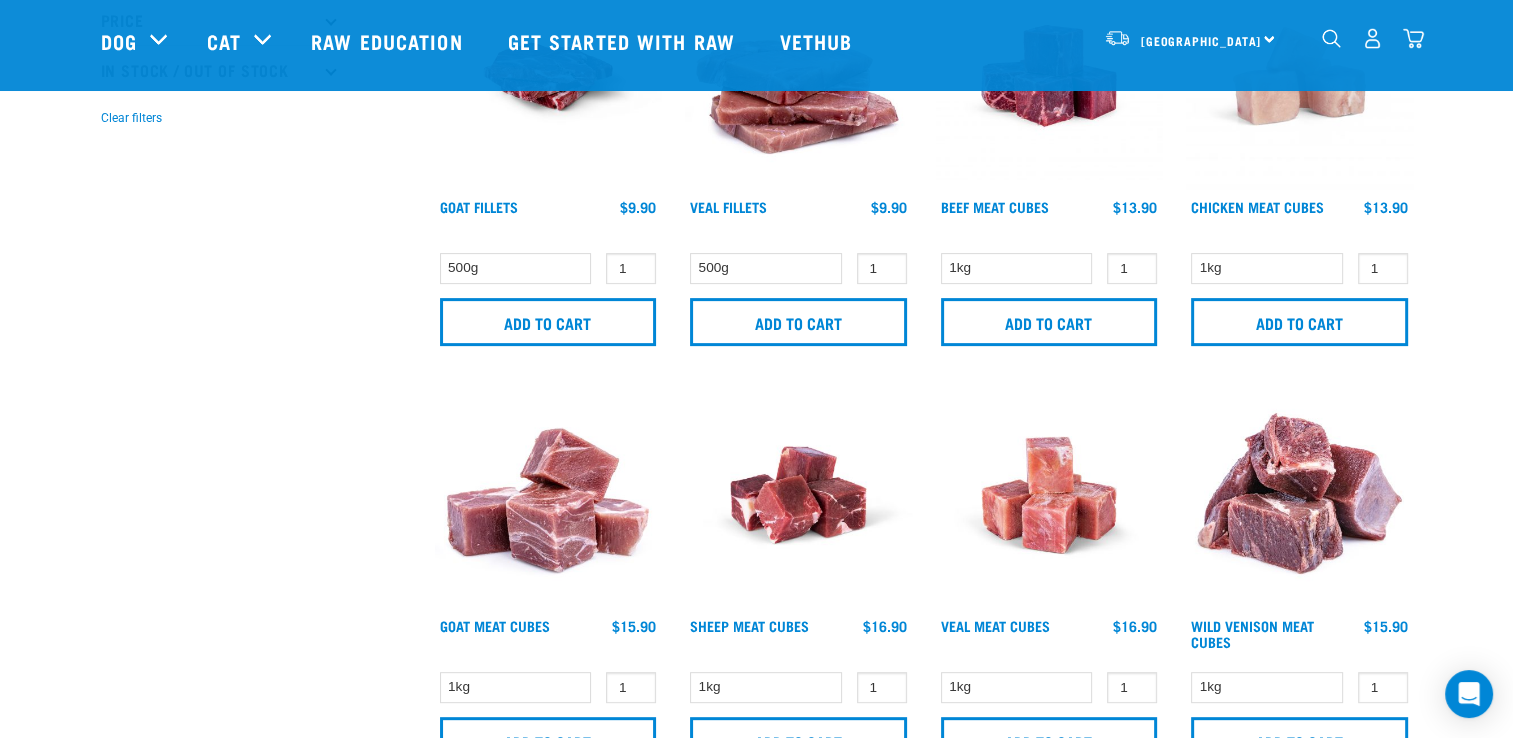 click at bounding box center [1413, 38] 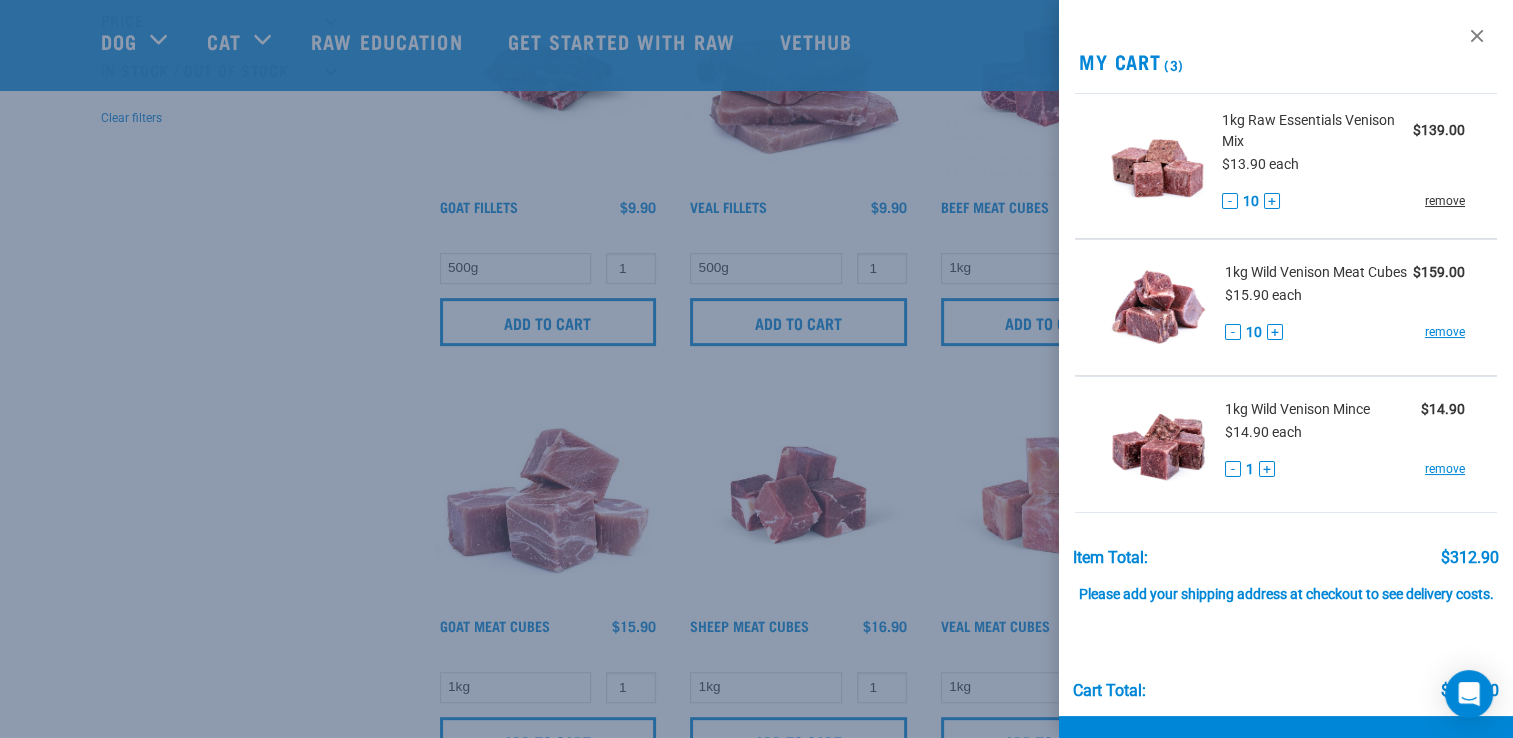 click on "remove" at bounding box center (1445, 201) 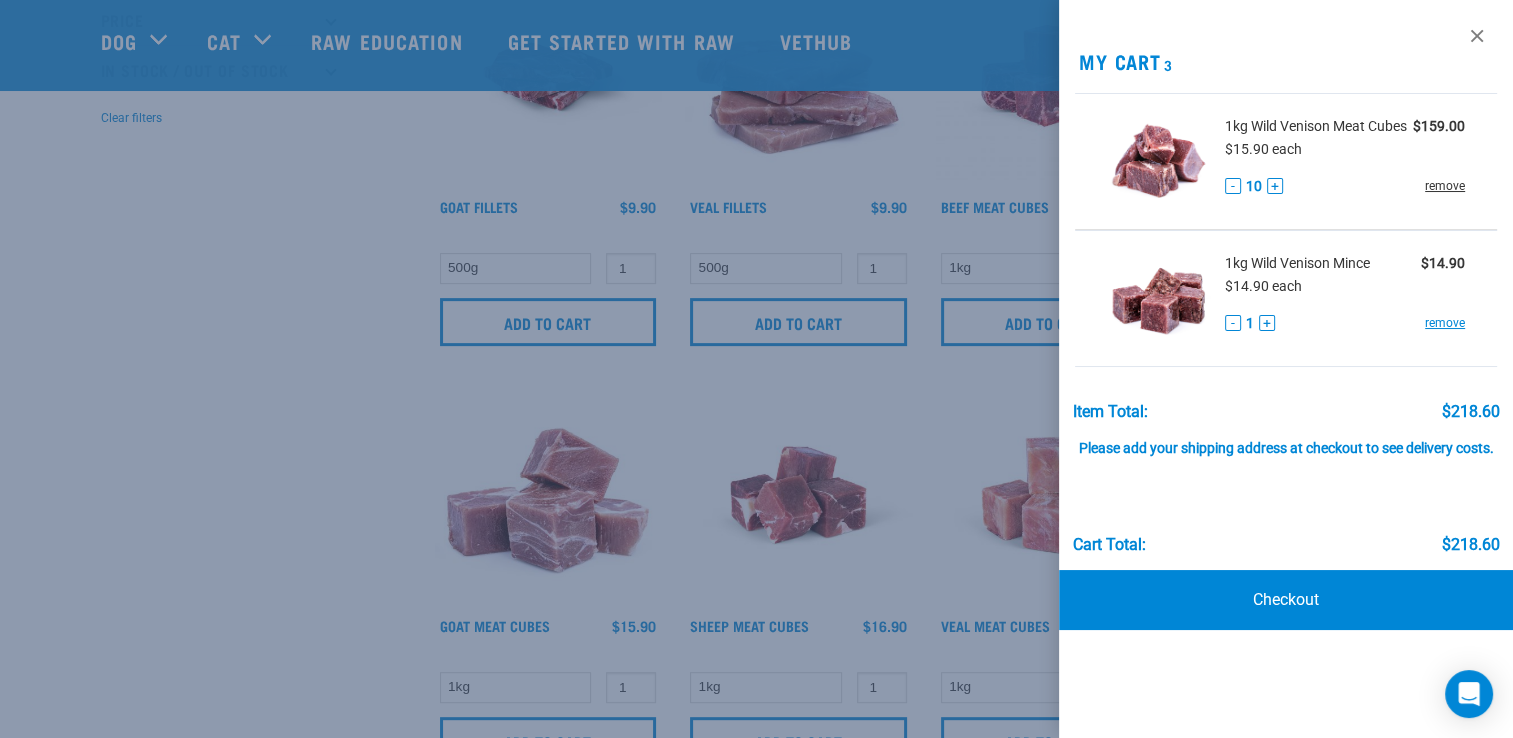 click on "remove" at bounding box center [1445, 186] 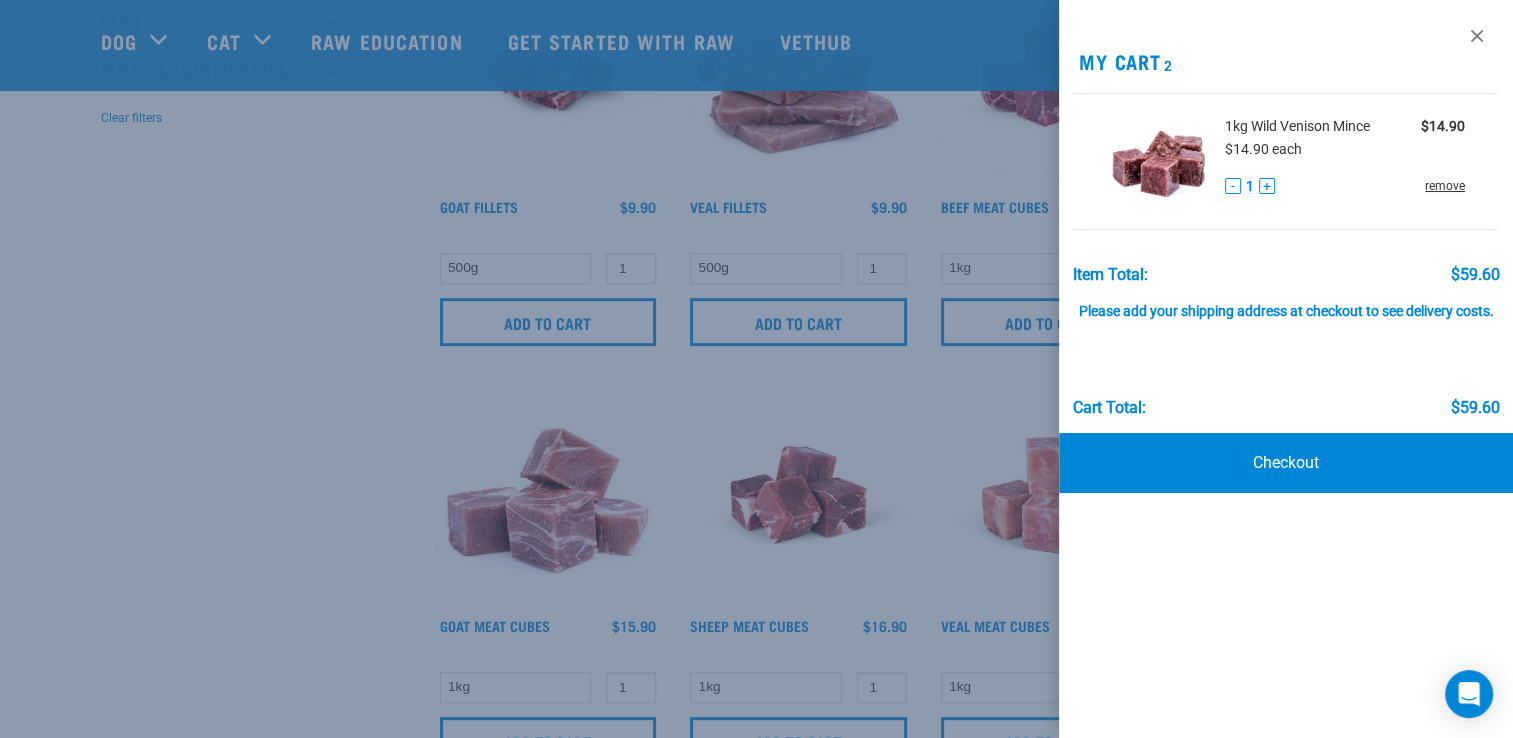 click on "remove" at bounding box center (1445, 186) 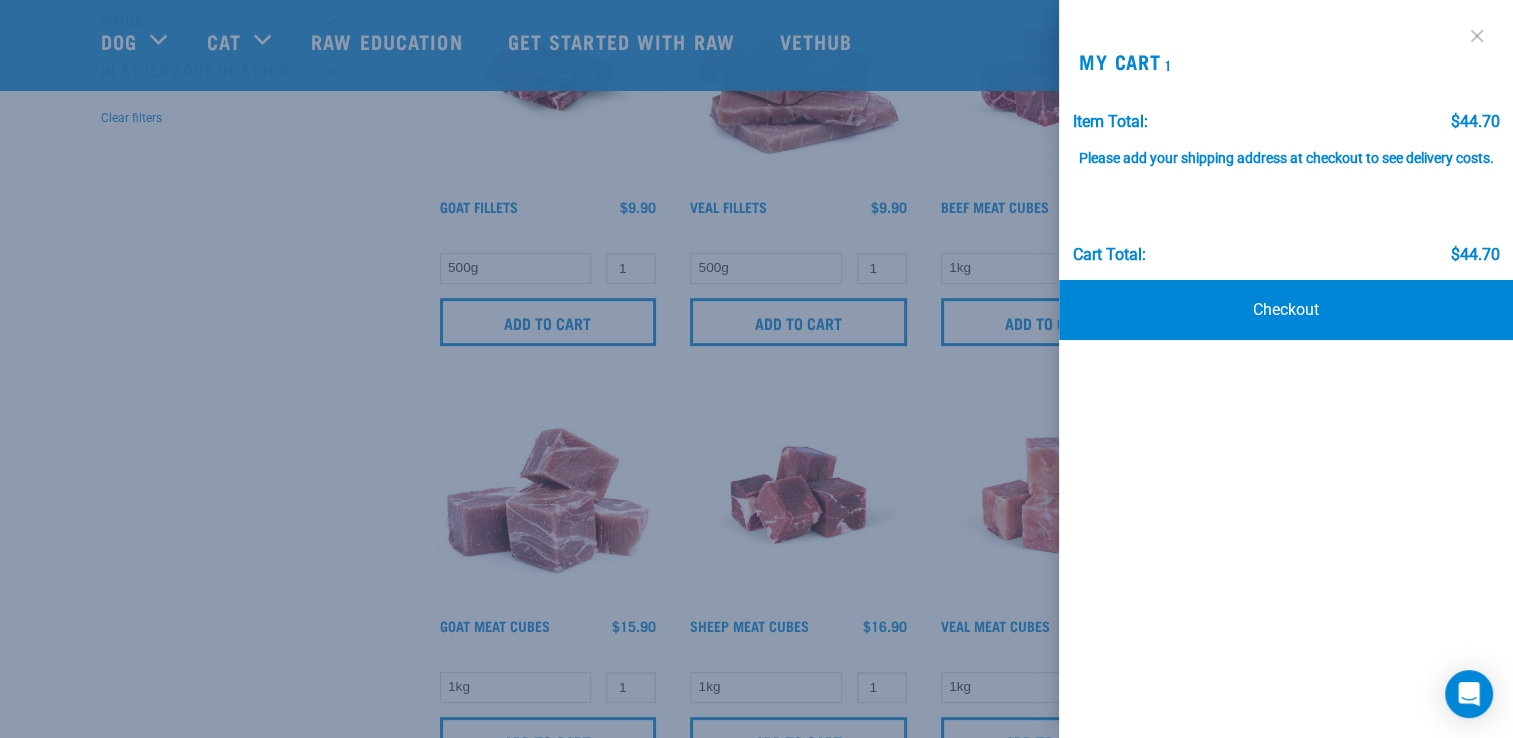 click at bounding box center (1477, 36) 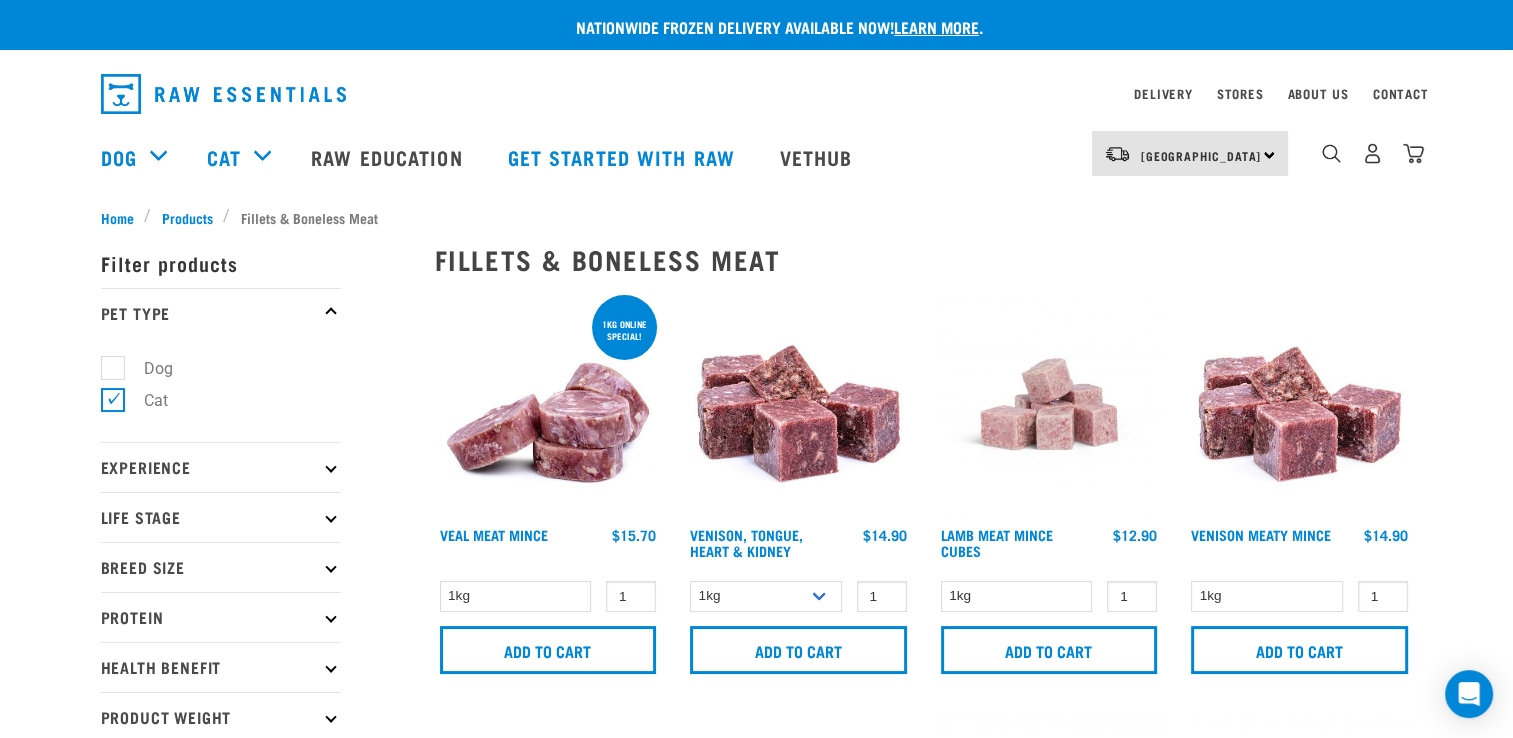 scroll, scrollTop: 0, scrollLeft: 0, axis: both 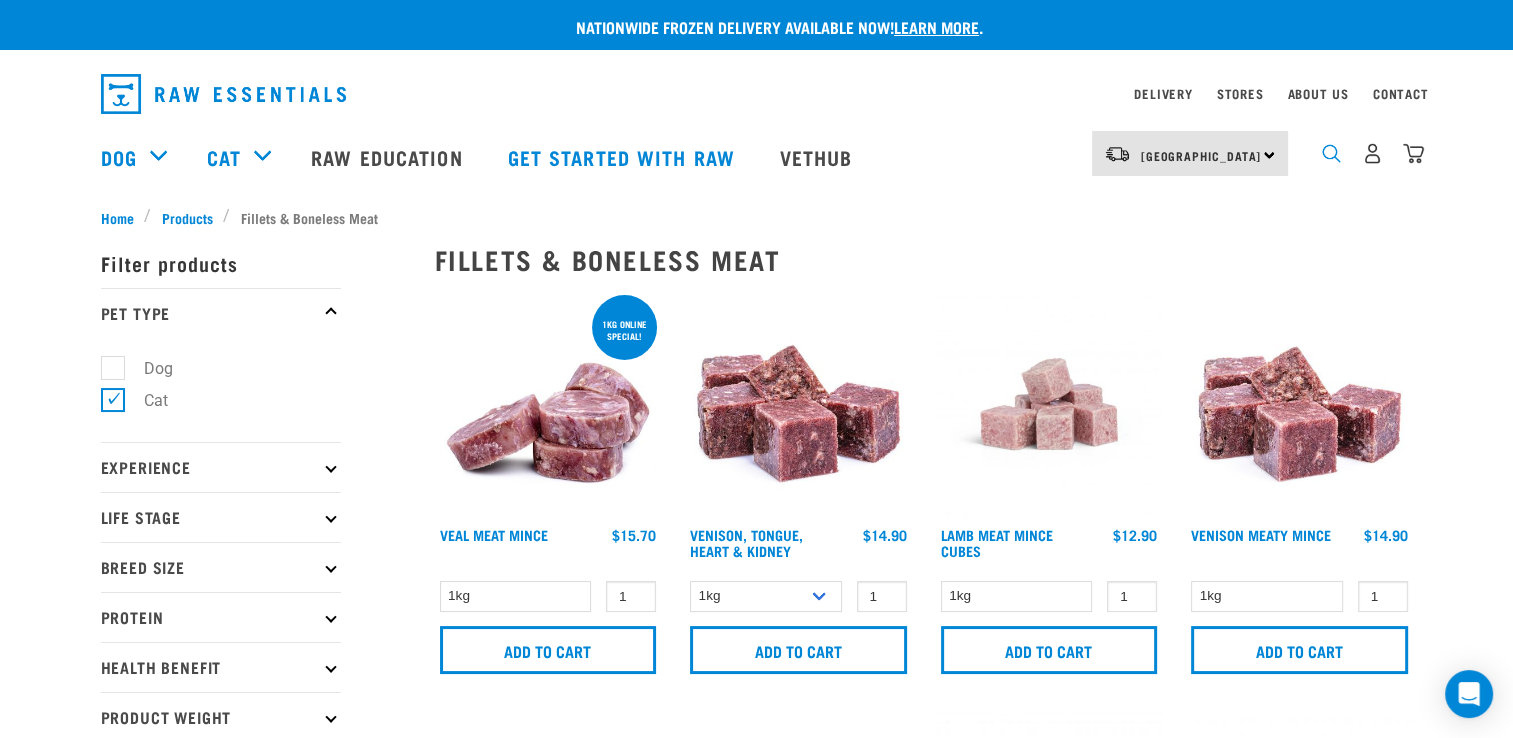 click at bounding box center [1331, 153] 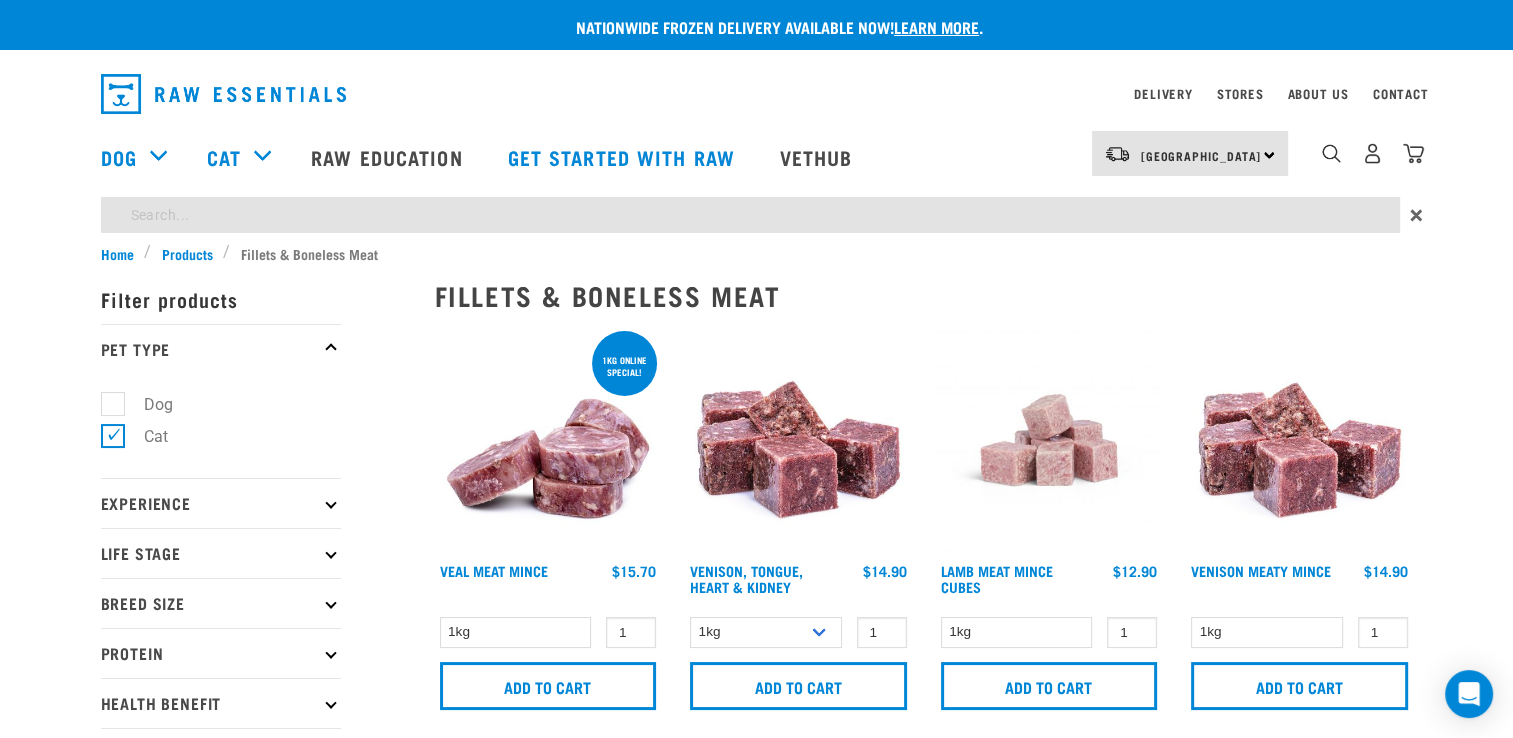 click on "Nationwide frozen delivery available now!  Learn more .
Delivery
Stores
About Us
Contact" at bounding box center [756, 1179] 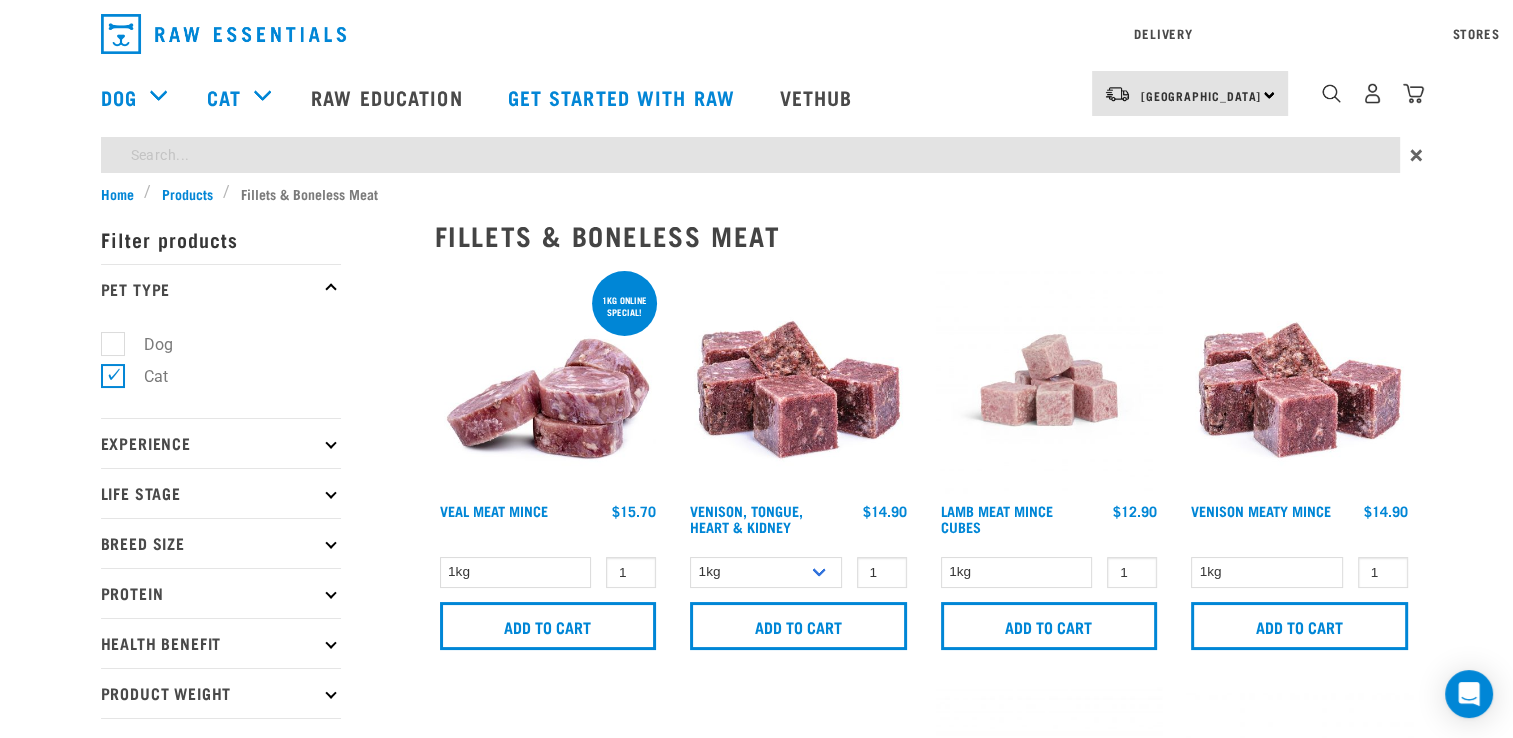 paste on "Venison Meaty Mince" 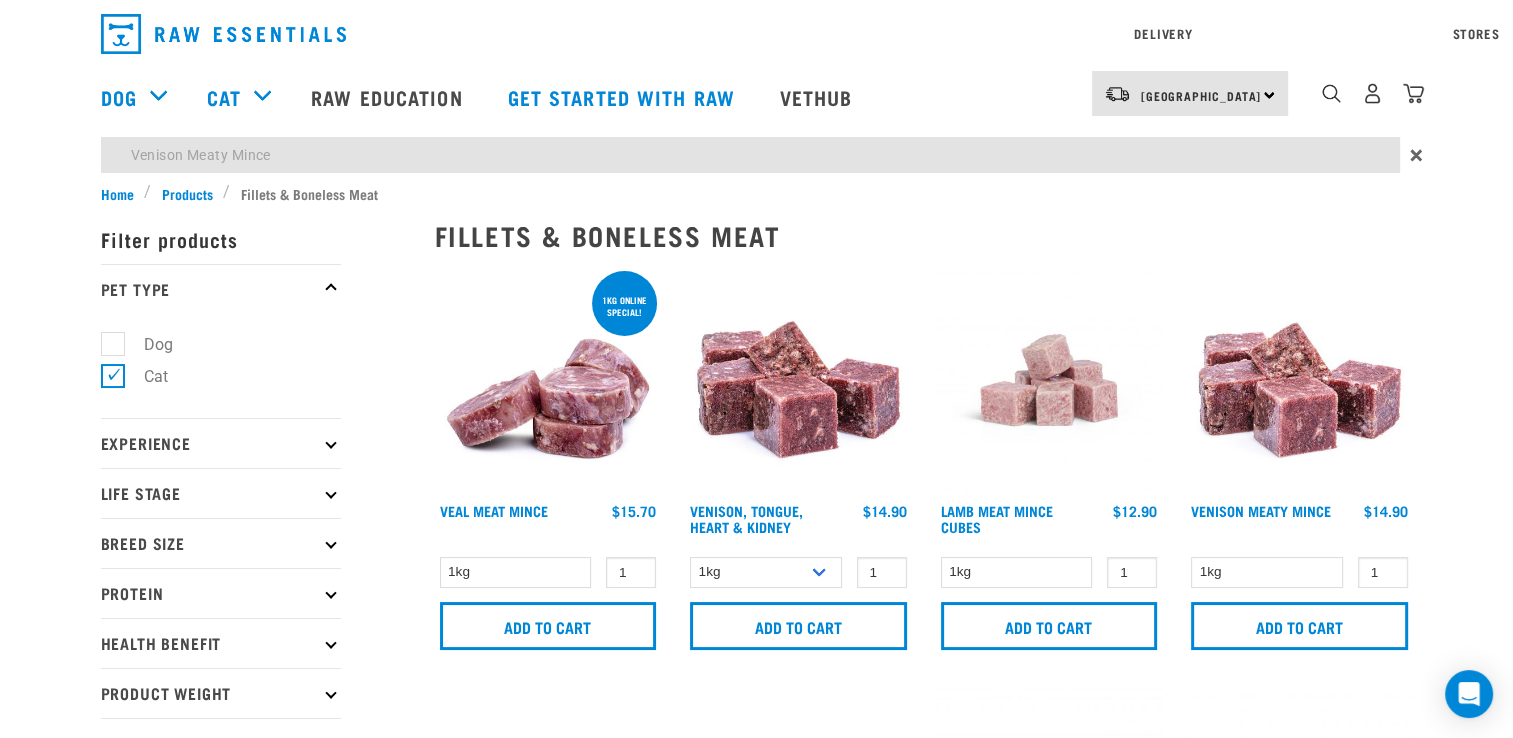 type on "Venison Meaty Mince" 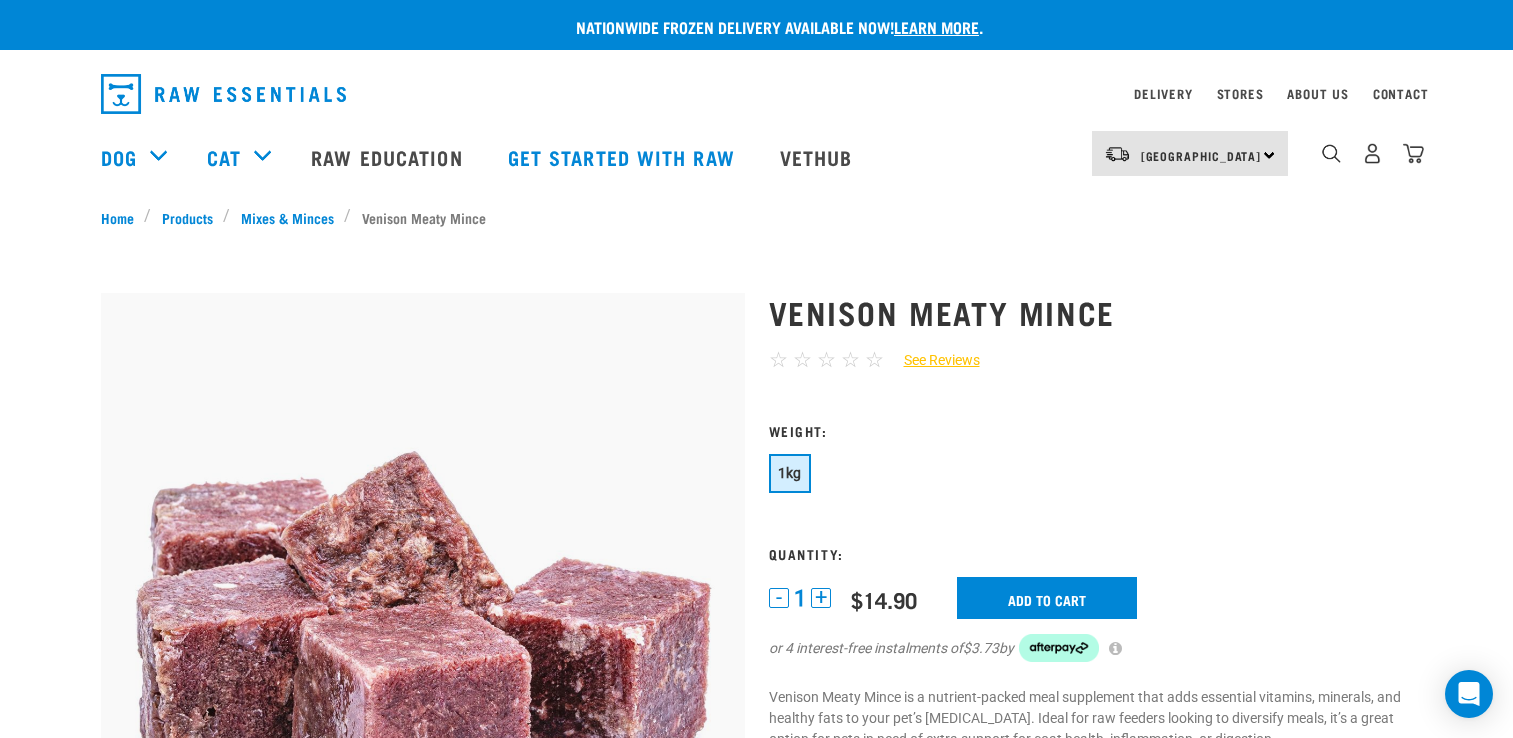 scroll, scrollTop: 0, scrollLeft: 0, axis: both 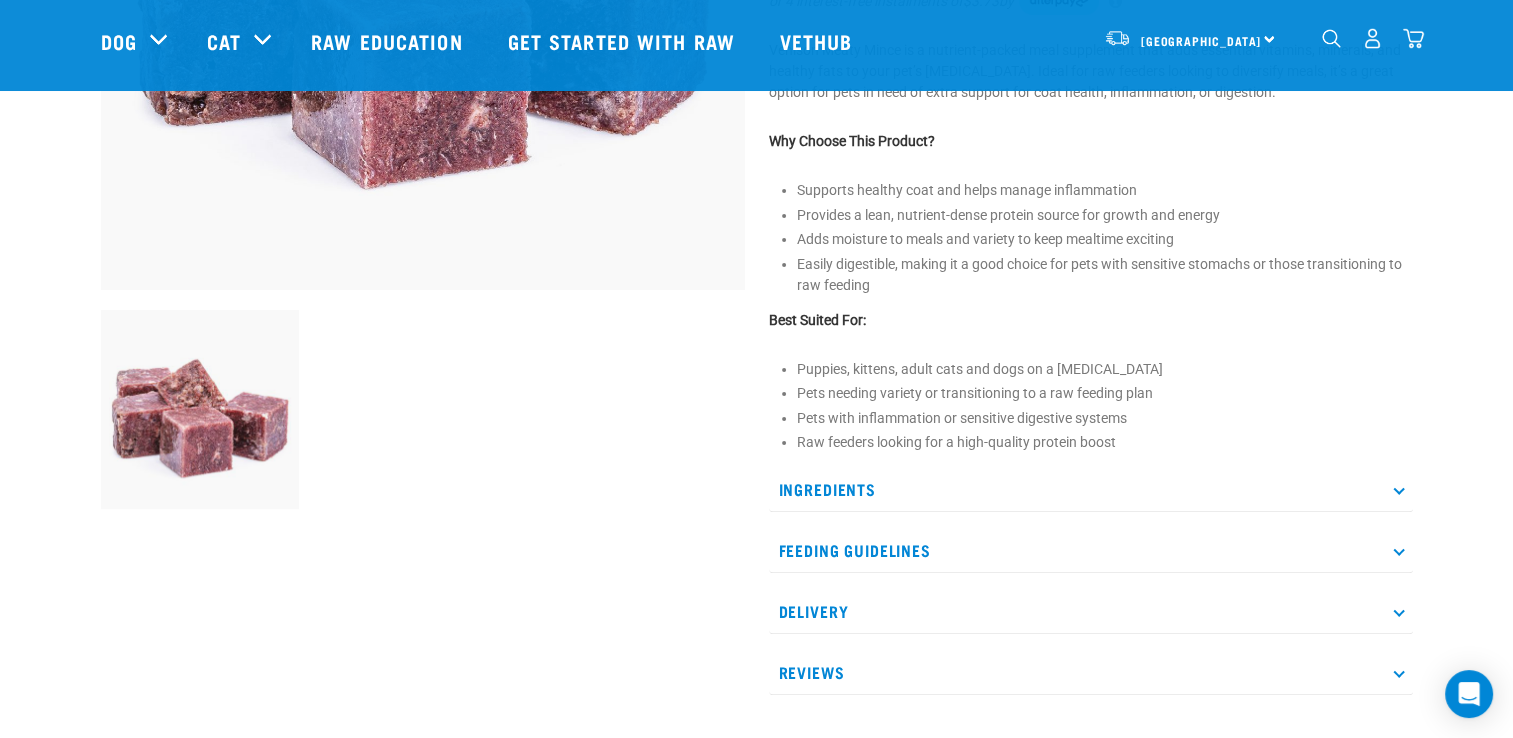 click on "Ingredients" at bounding box center (1091, 489) 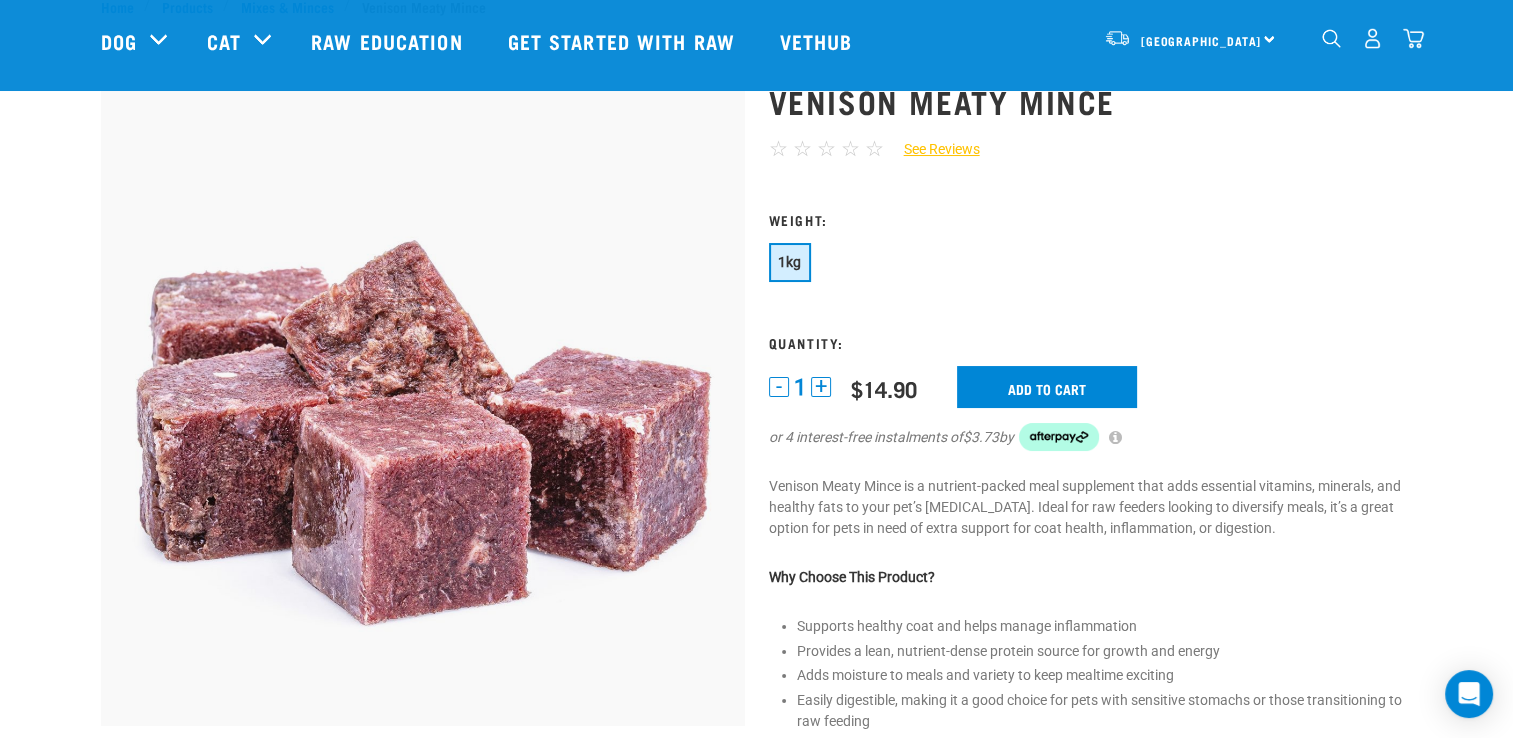 scroll, scrollTop: 100, scrollLeft: 0, axis: vertical 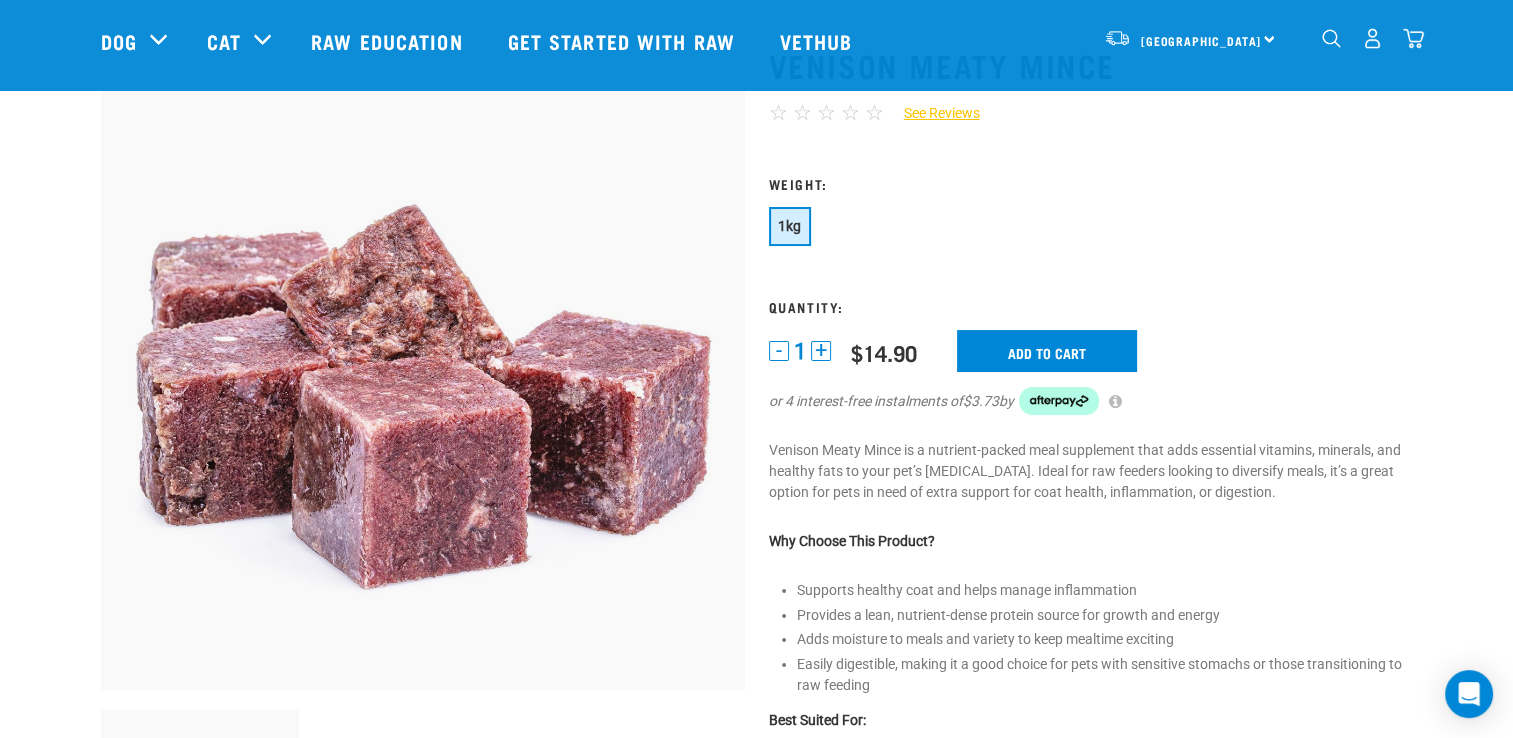 click on "+" at bounding box center (821, 351) 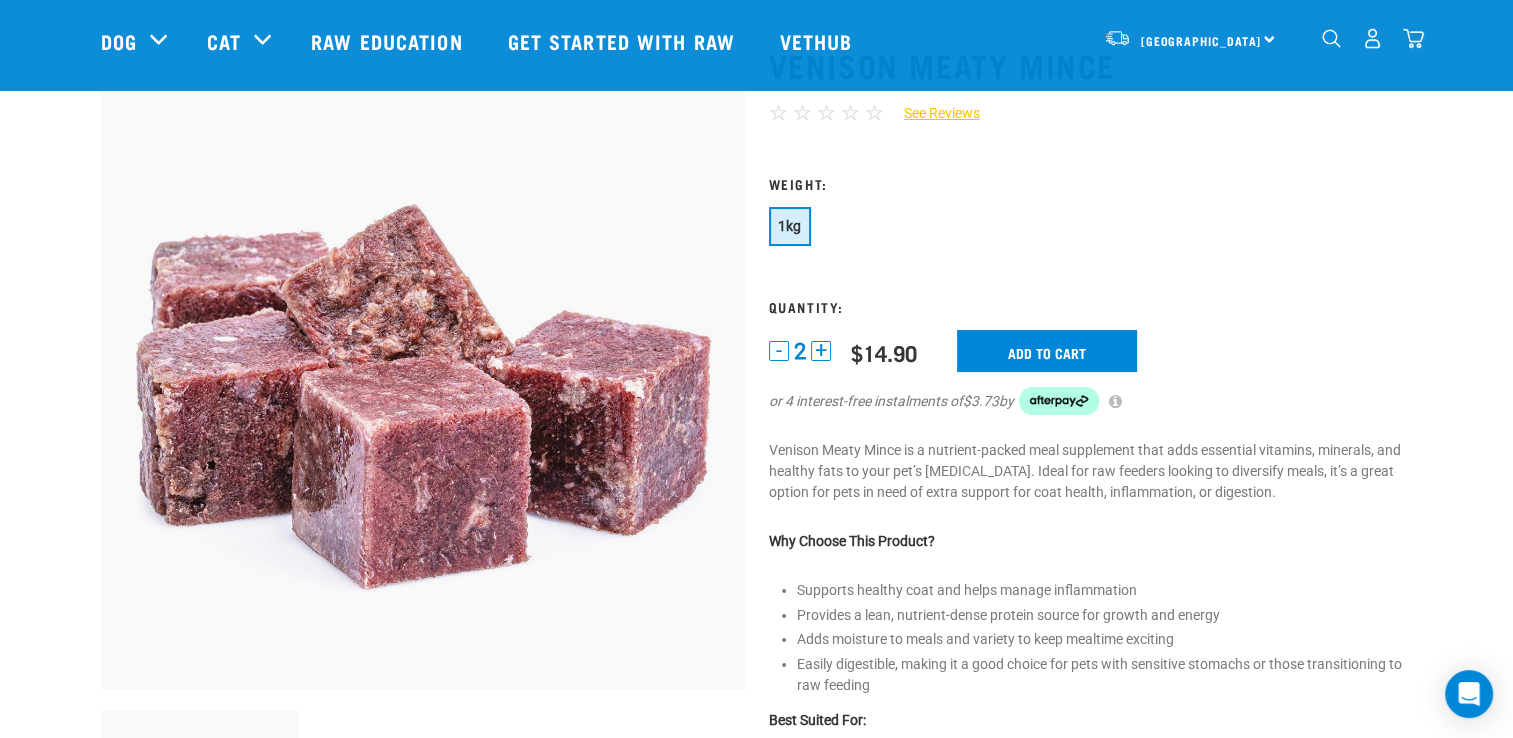 click on "+" at bounding box center [821, 351] 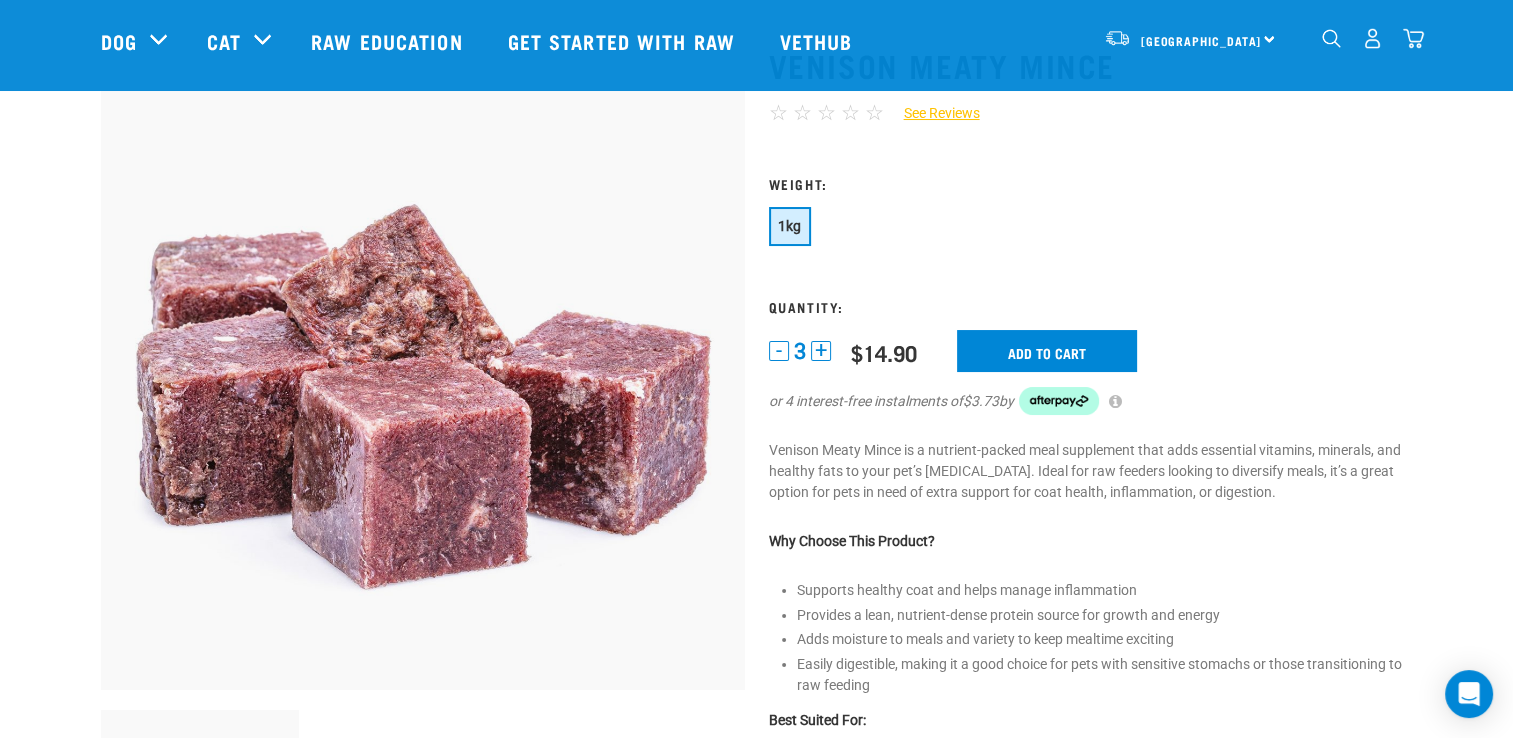 click on "+" at bounding box center [821, 351] 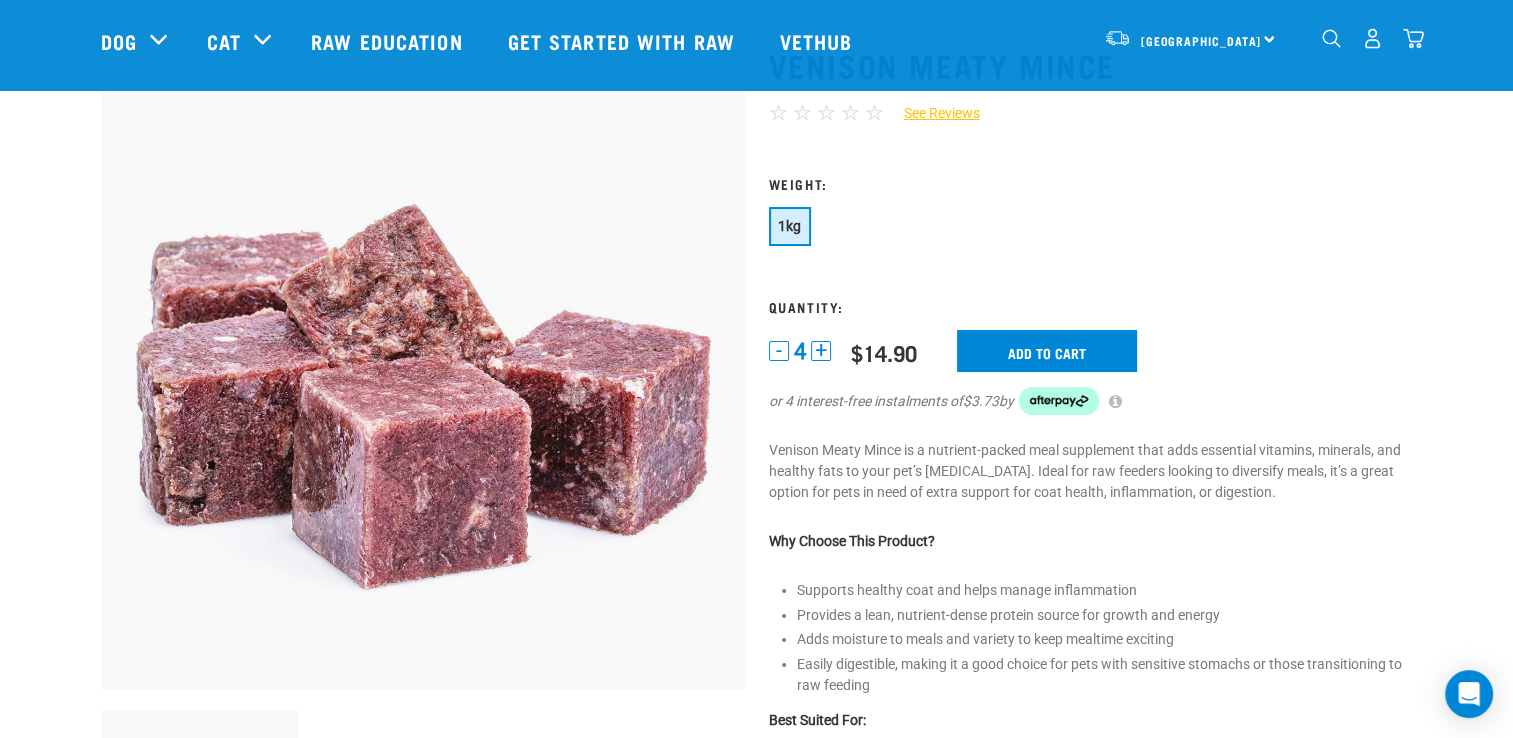 click on "+" at bounding box center (821, 351) 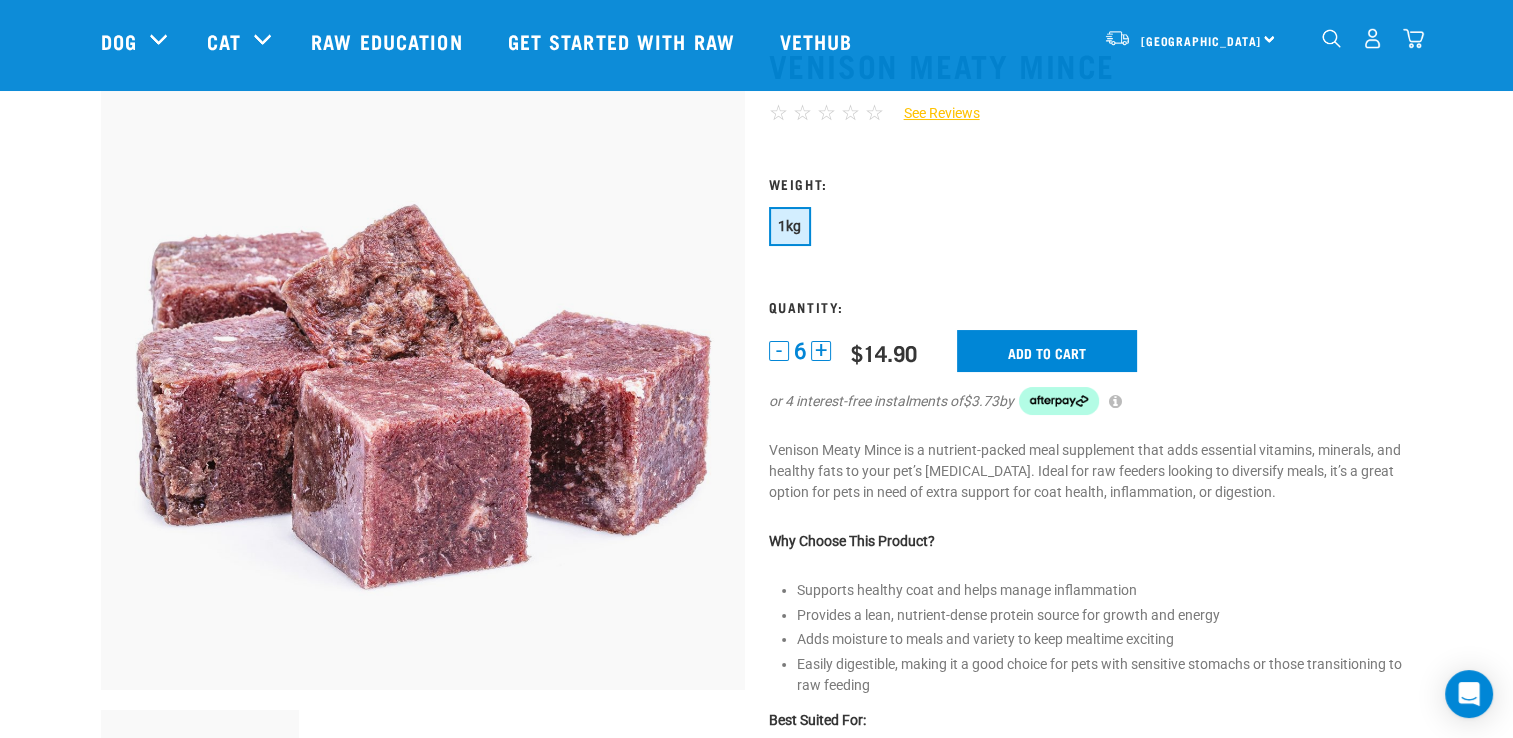 click on "+" at bounding box center (821, 351) 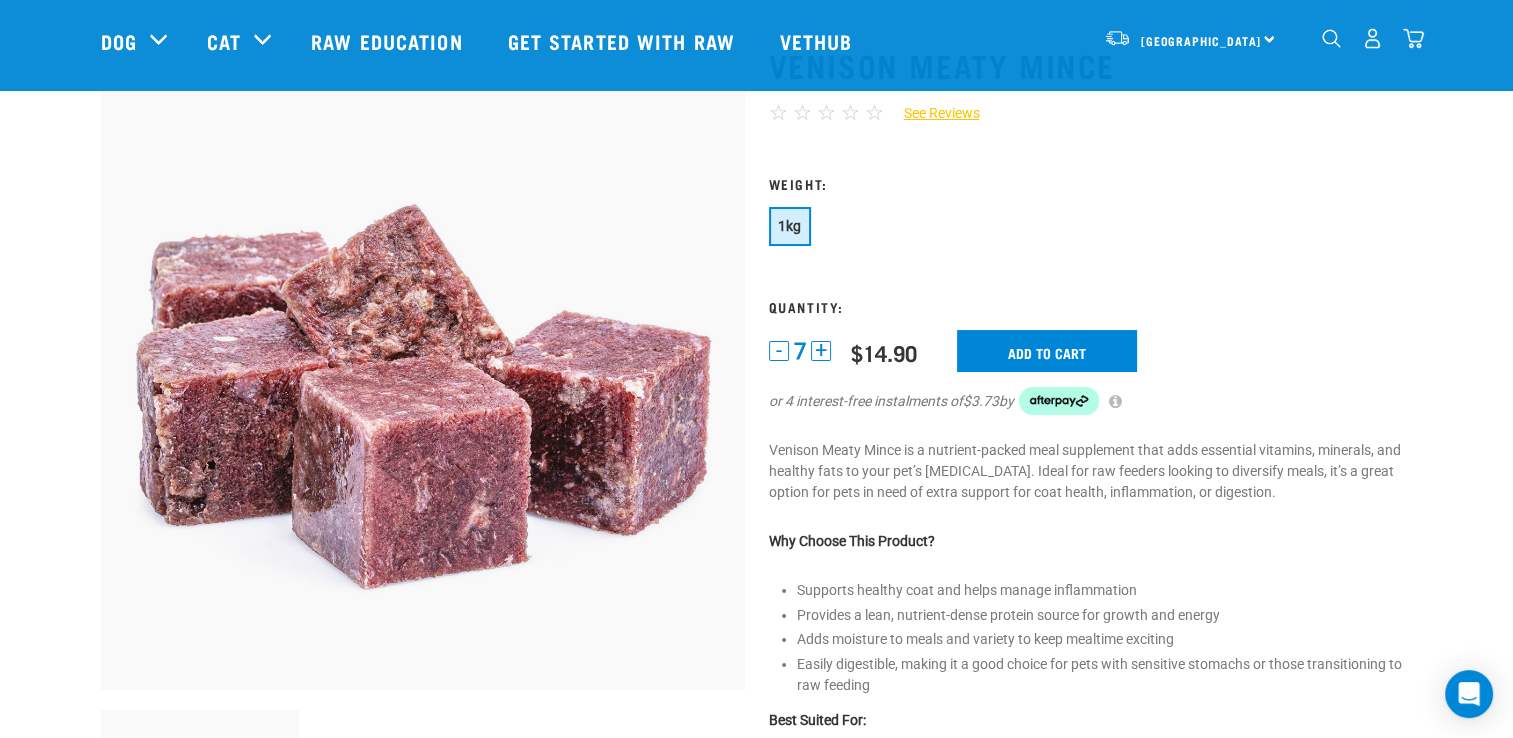 click on "+" at bounding box center (821, 351) 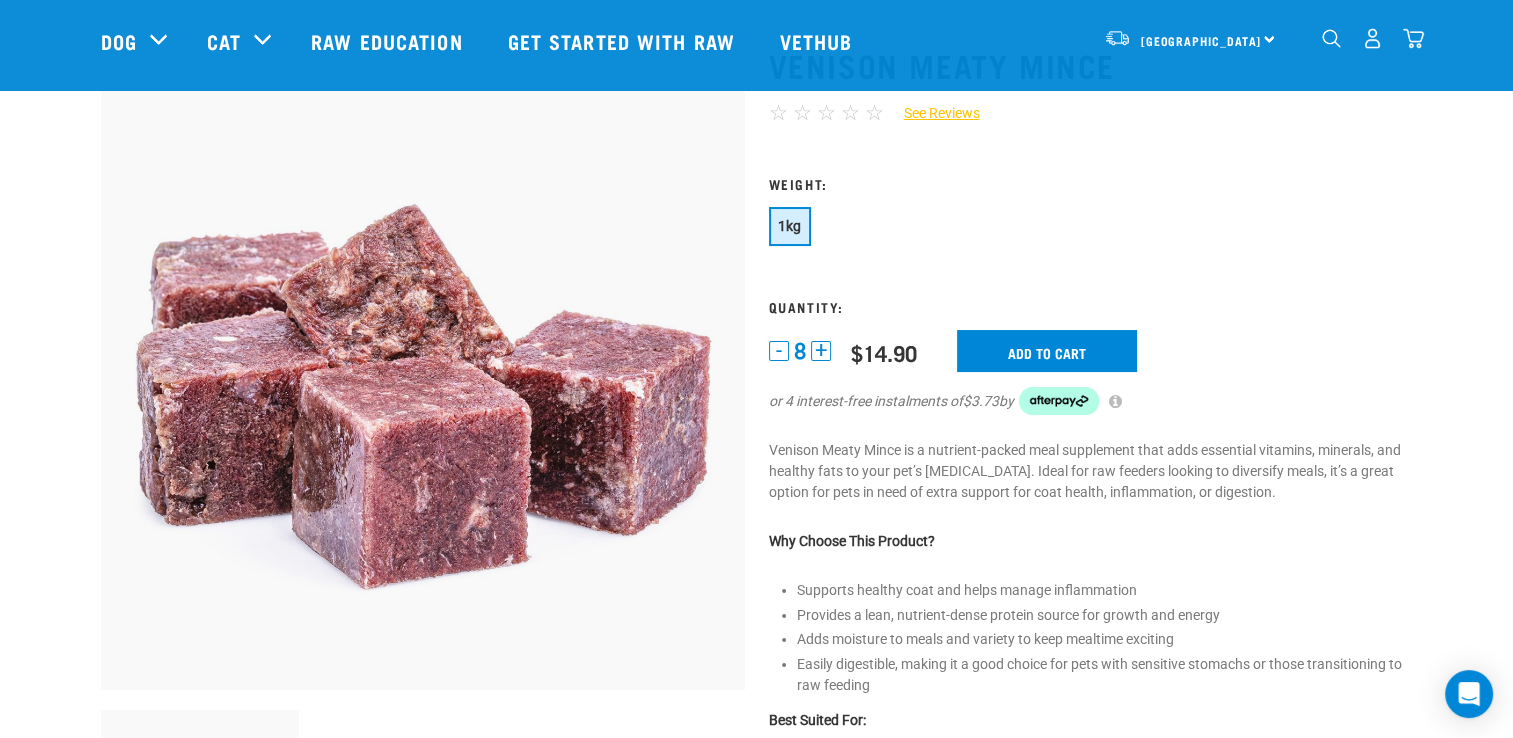 click on "+" at bounding box center (821, 351) 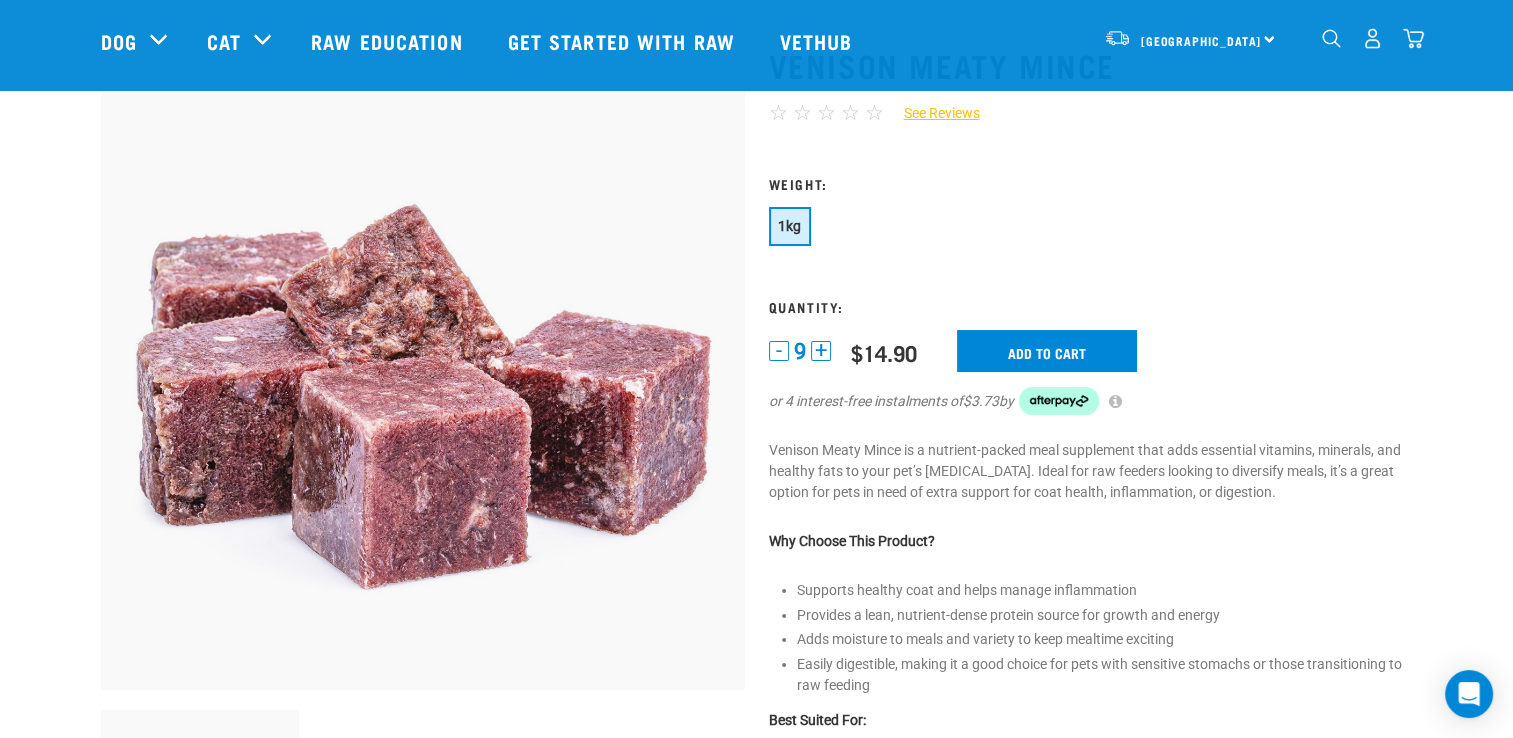drag, startPoint x: 820, startPoint y: 348, endPoint x: 960, endPoint y: 354, distance: 140.12851 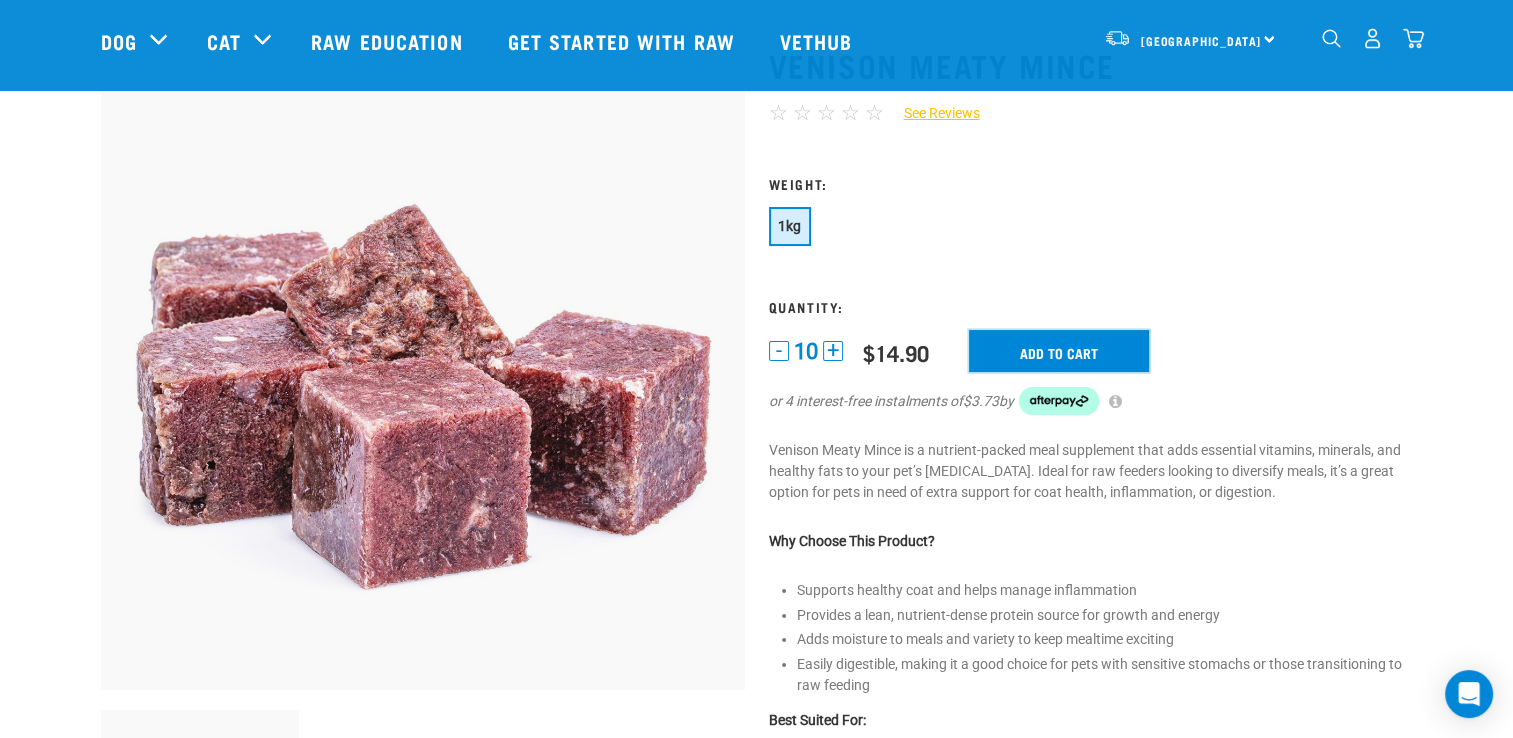 click on "Add to cart" at bounding box center (1059, 351) 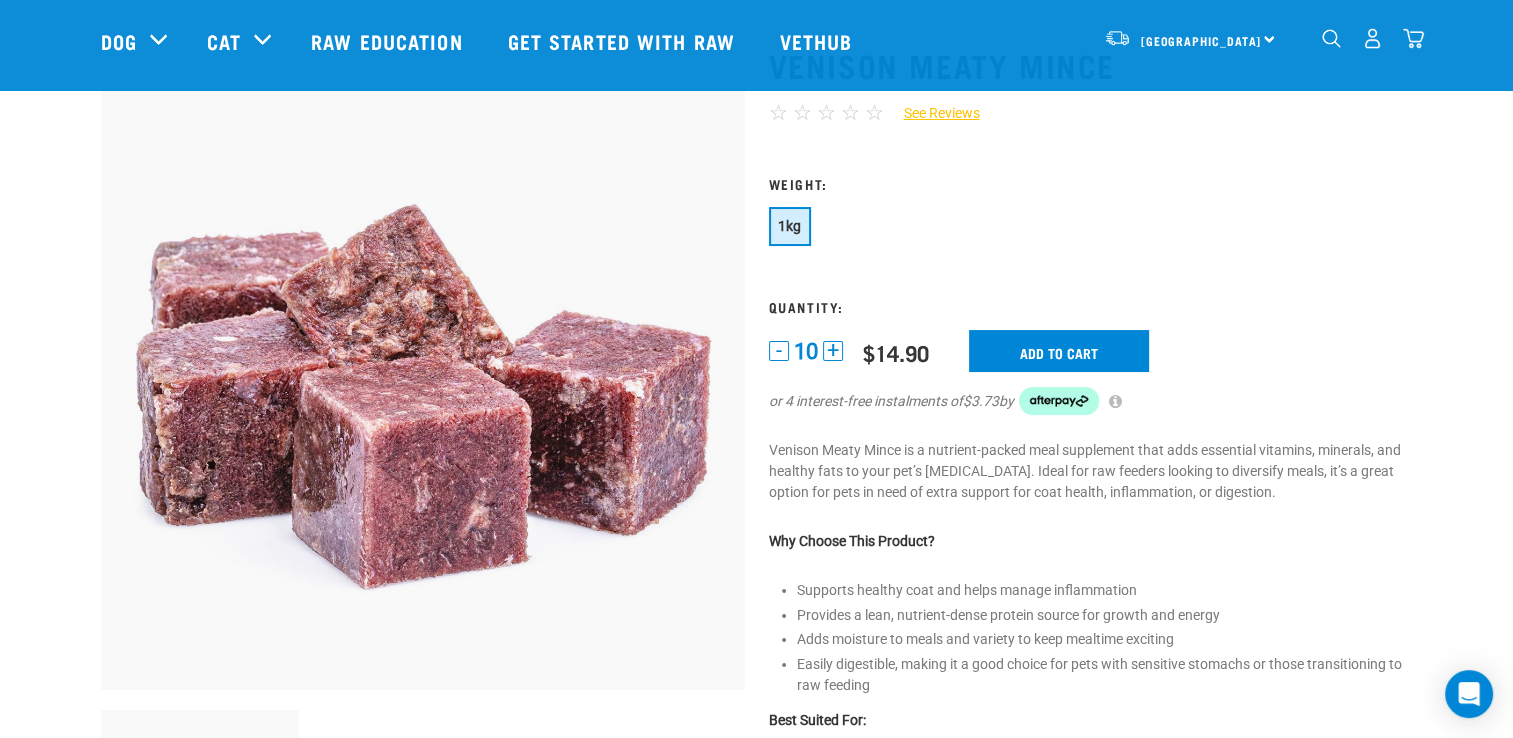 click at bounding box center [67, 369] 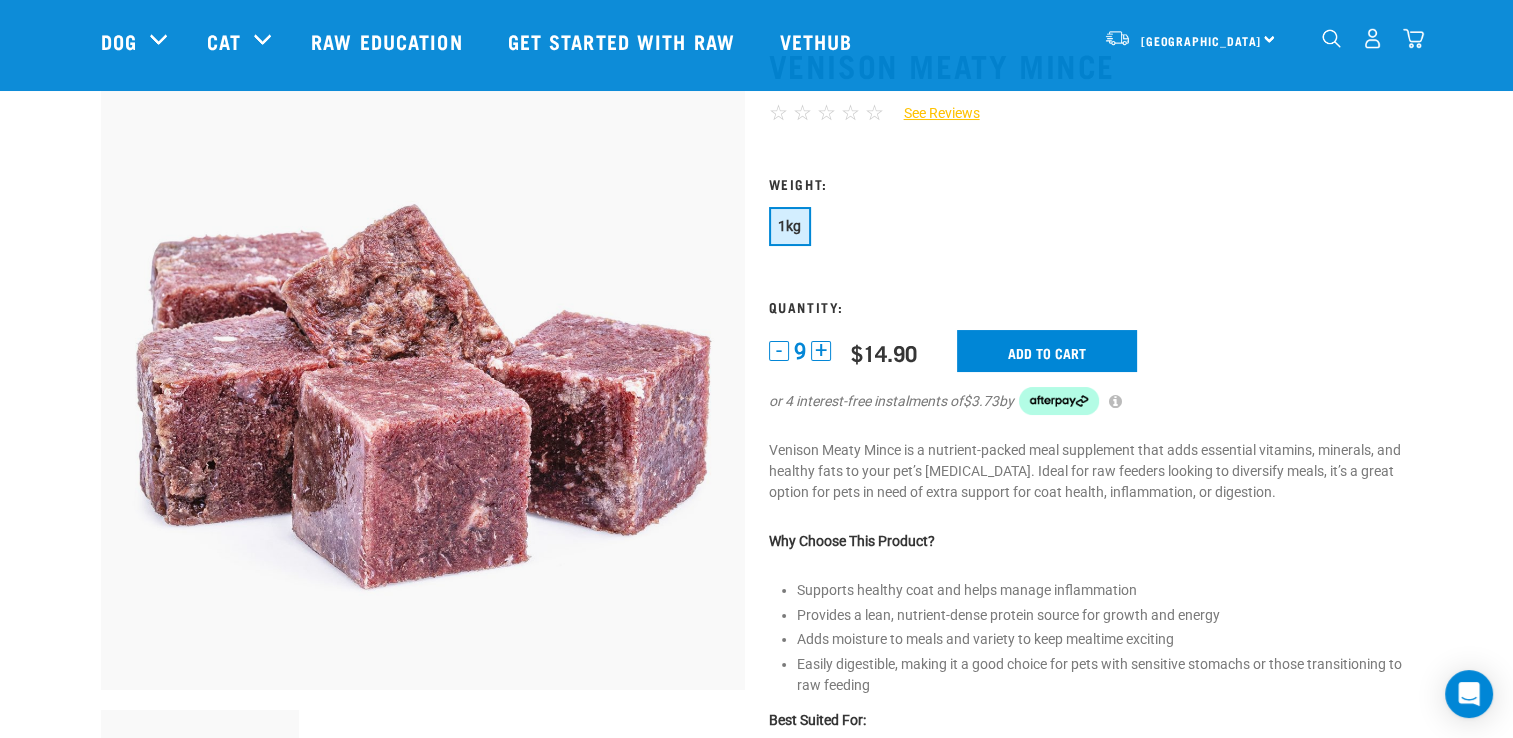 click on "-" at bounding box center (779, 351) 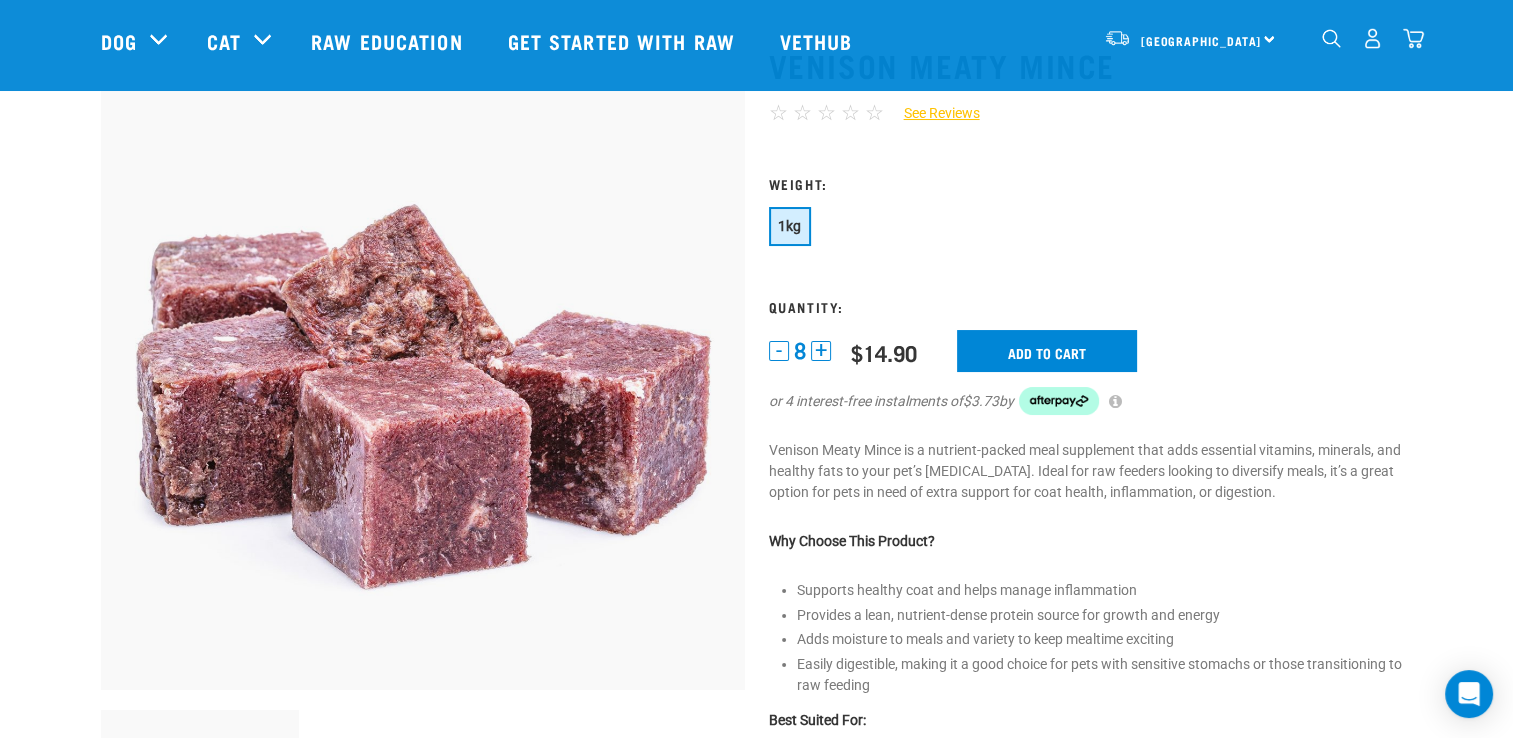 click on "-" at bounding box center [779, 351] 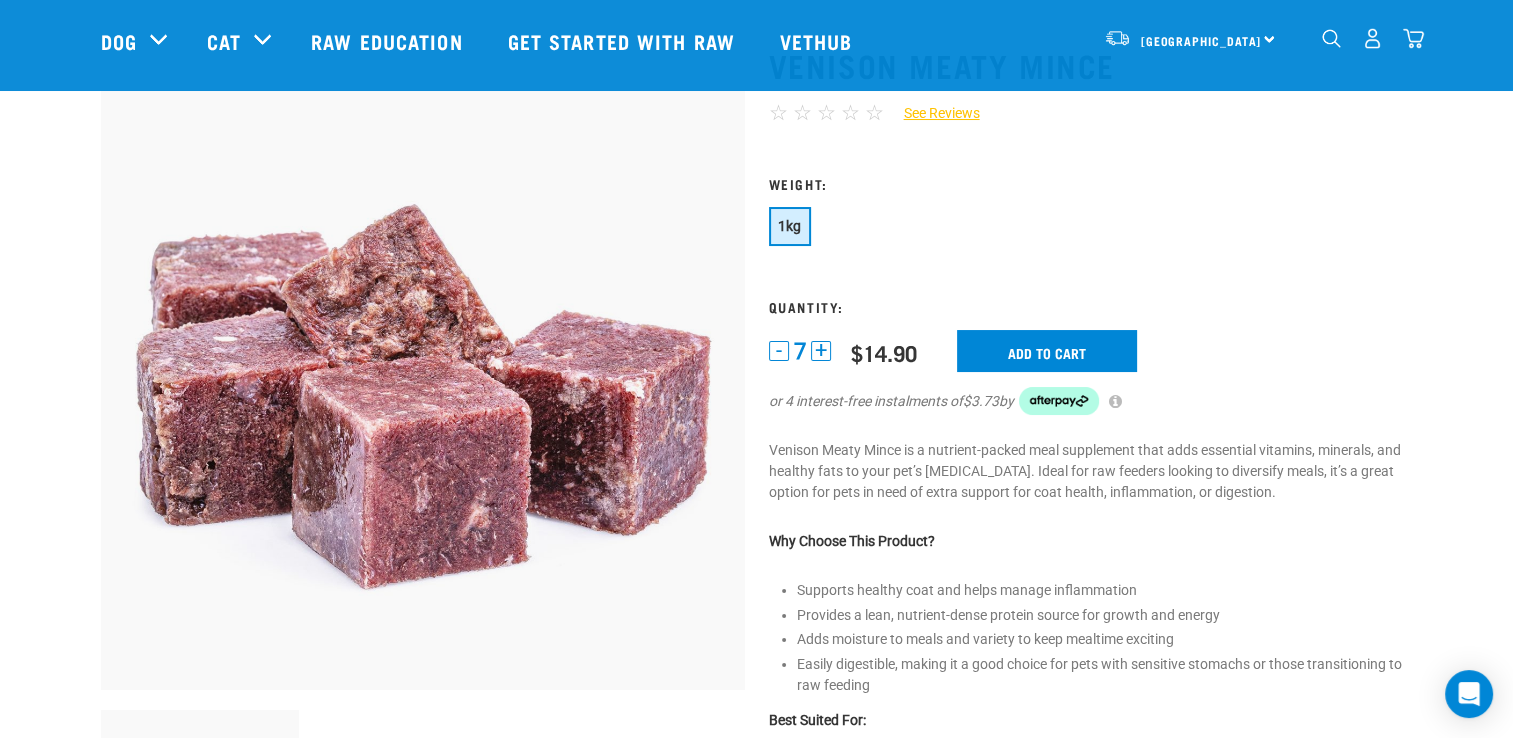 click on "-" at bounding box center (779, 351) 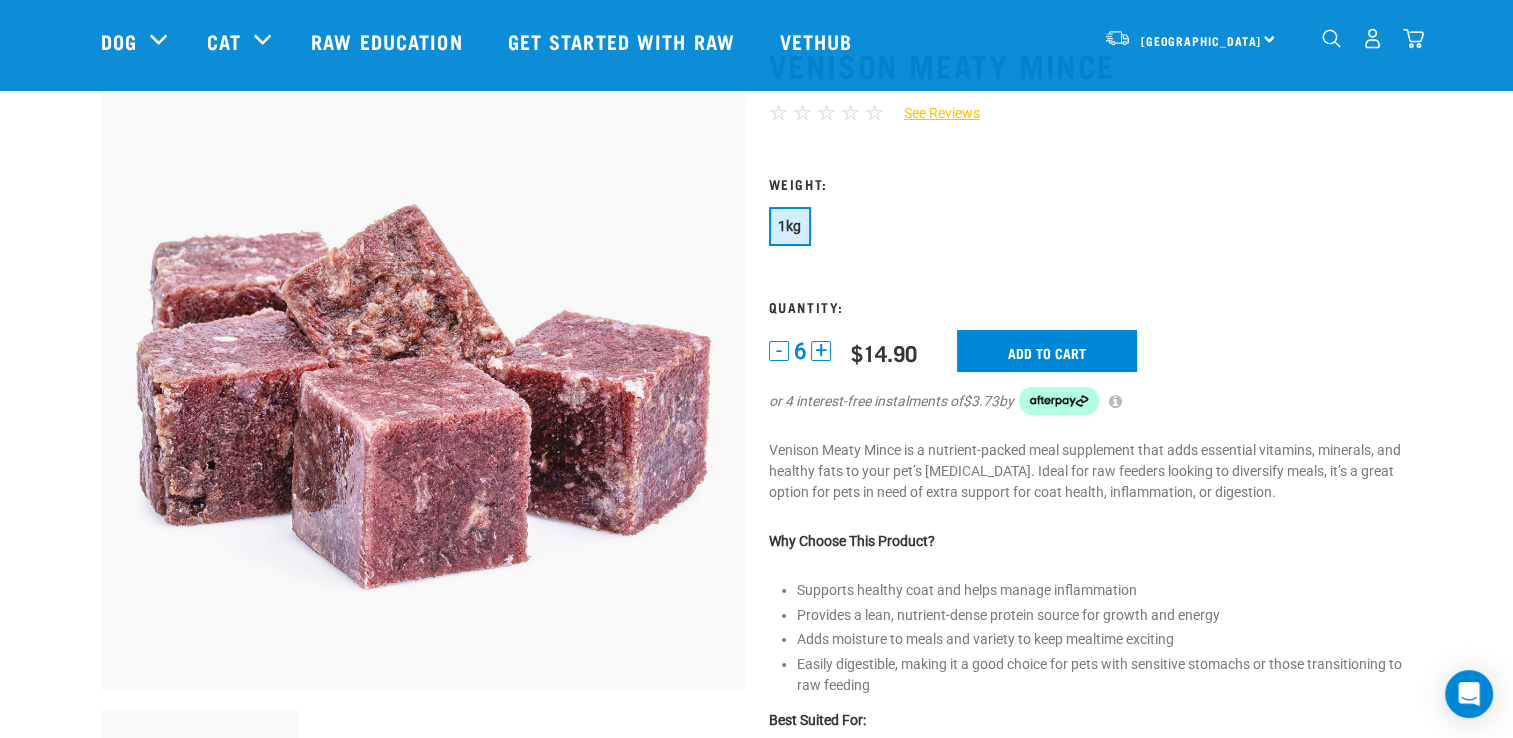click on "-" at bounding box center (779, 351) 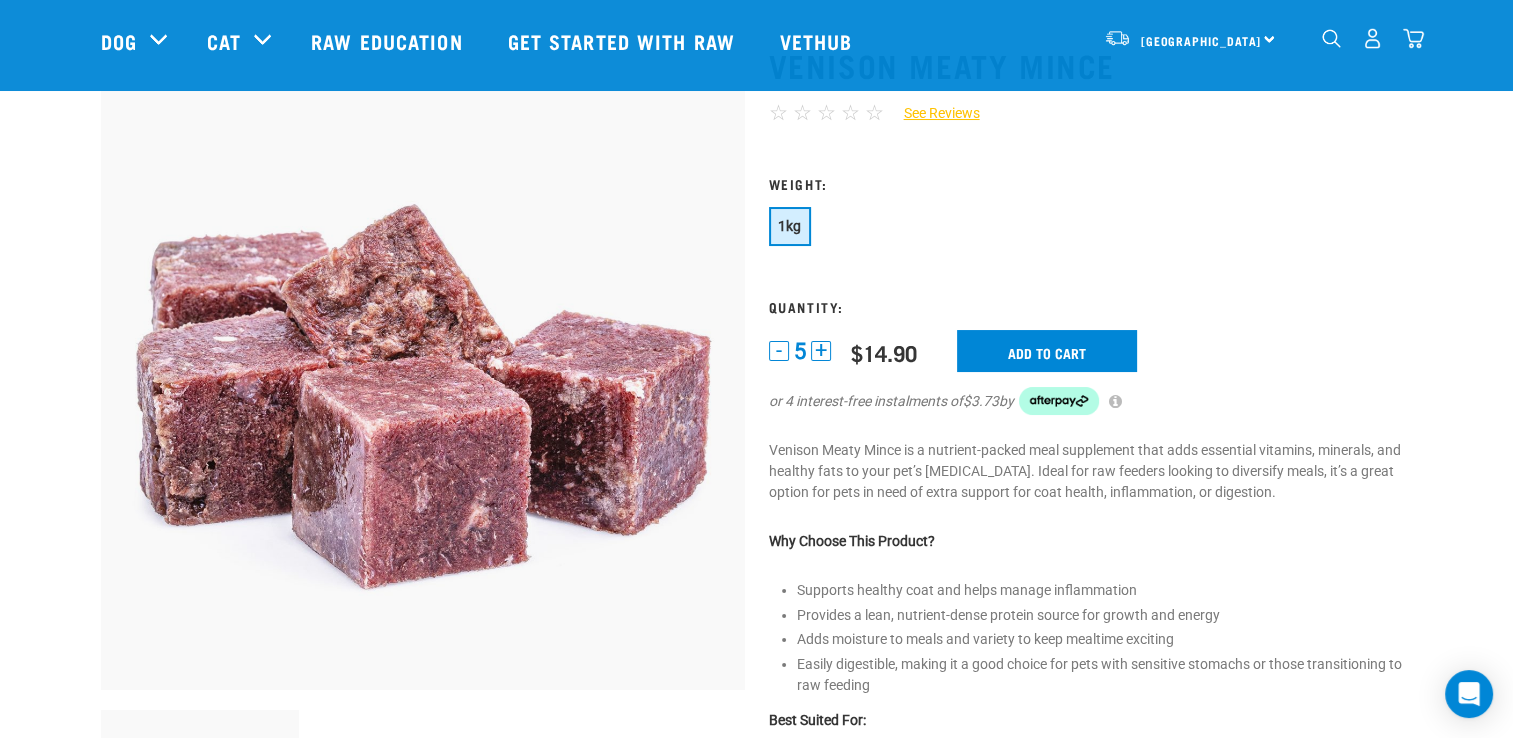 click on "-
5
+" at bounding box center [800, 351] 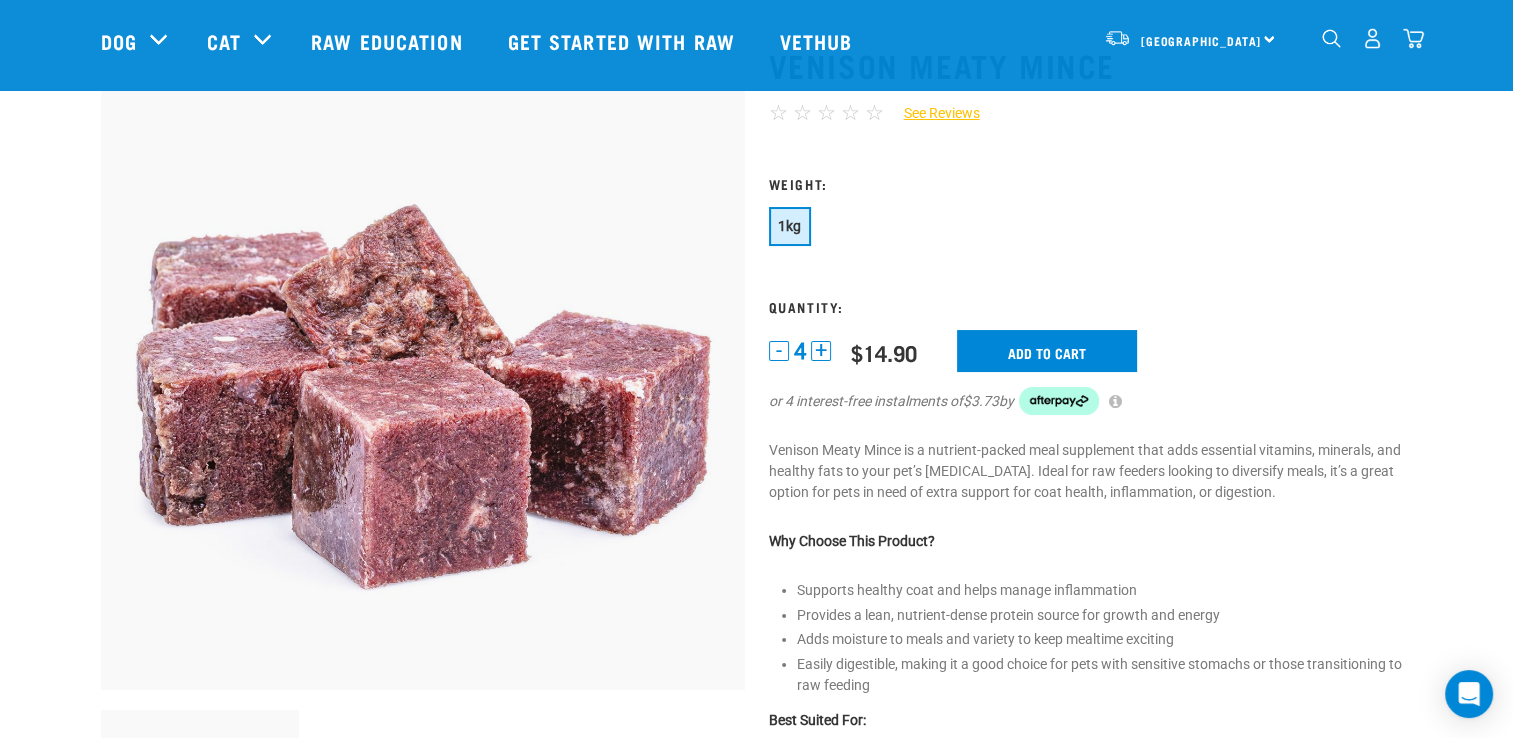 click on "-" at bounding box center (779, 351) 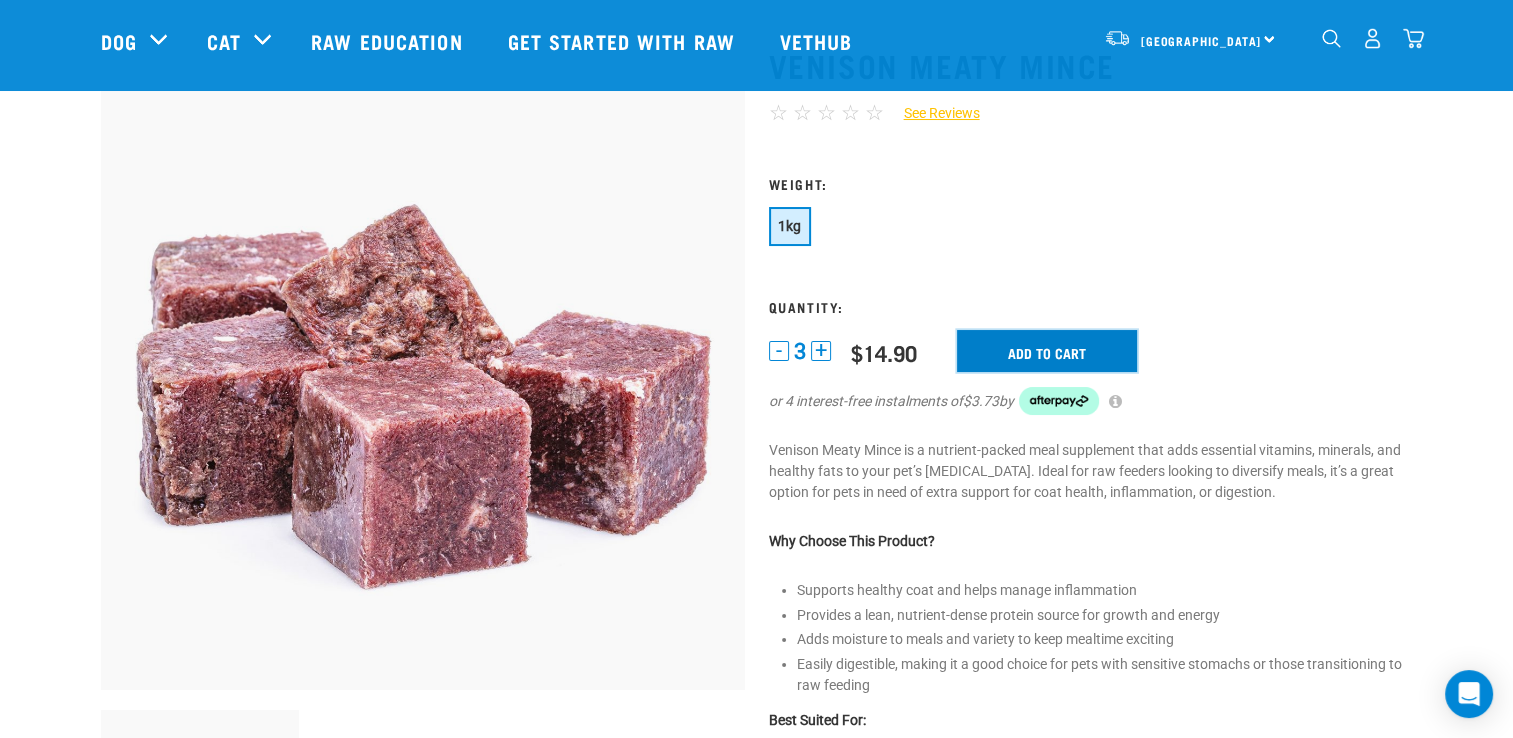 click on "Add to cart" at bounding box center (1047, 351) 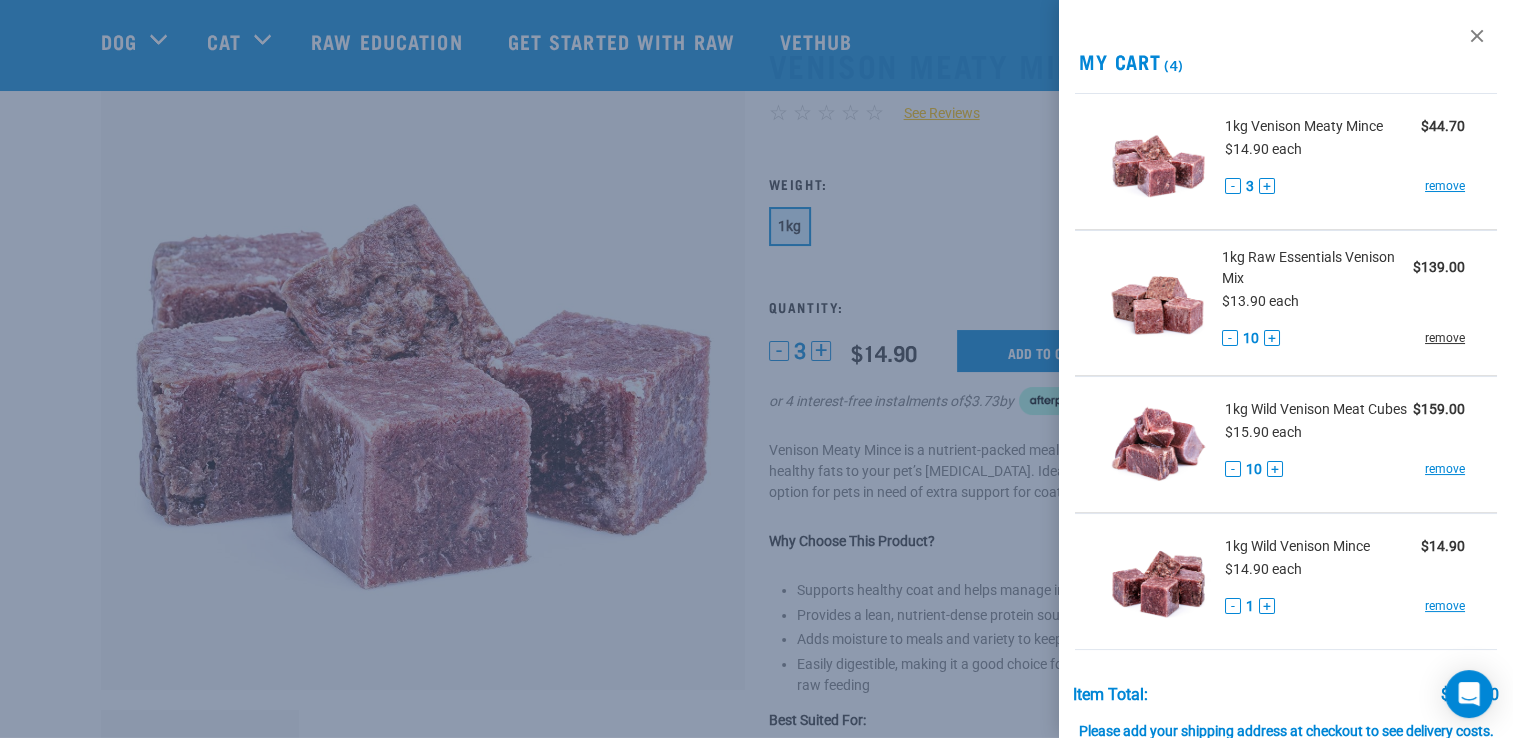 click on "remove" at bounding box center (1445, 338) 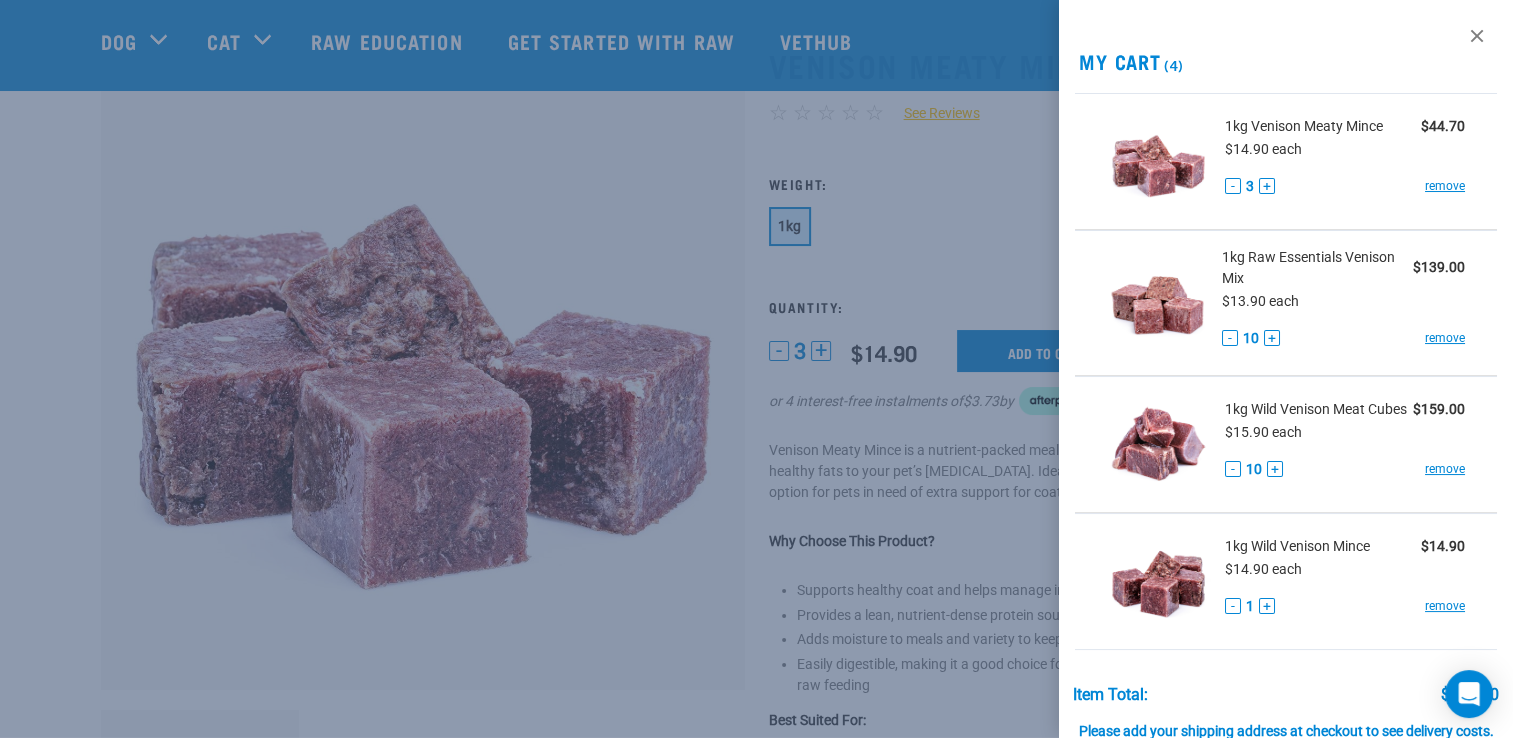 scroll, scrollTop: 100, scrollLeft: 0, axis: vertical 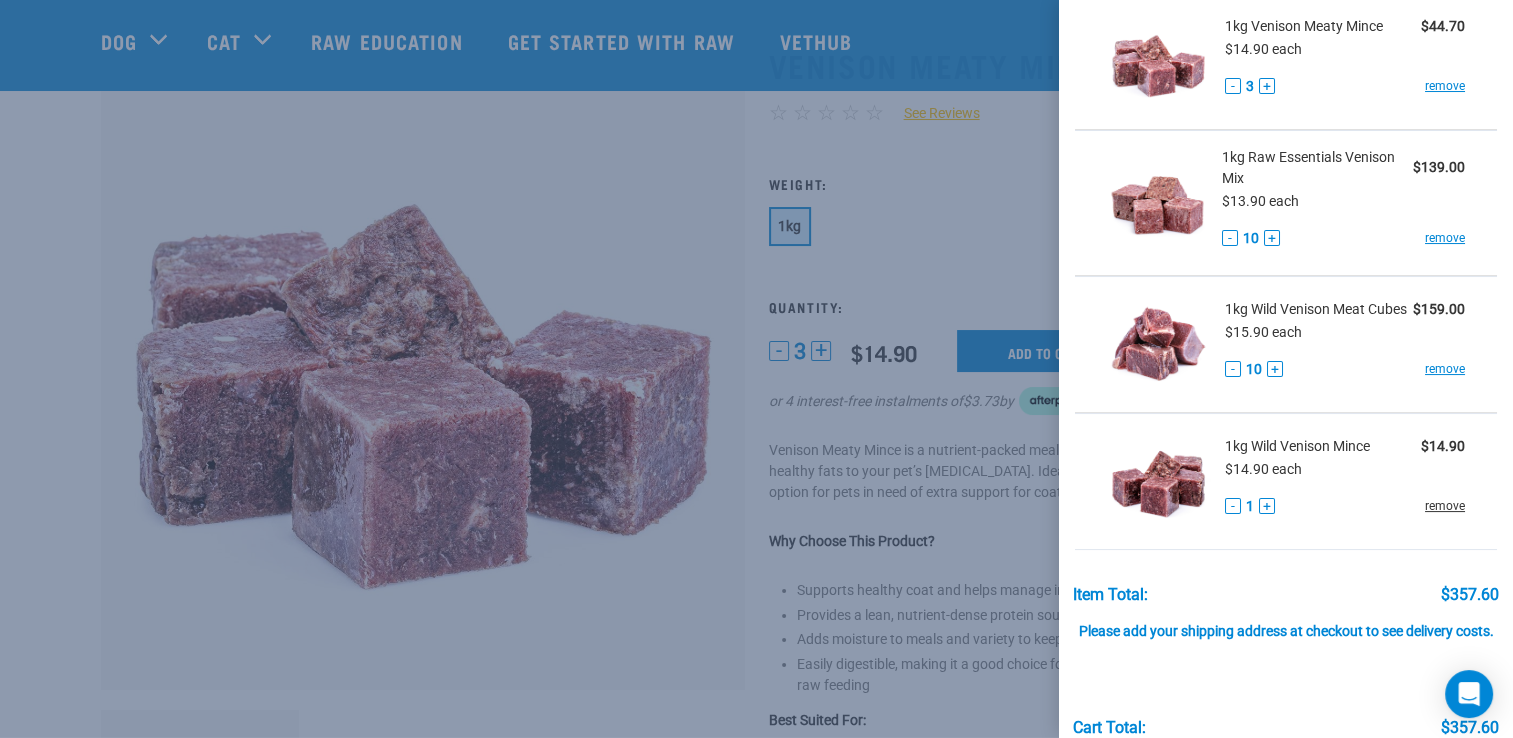 click on "remove" at bounding box center (1445, 506) 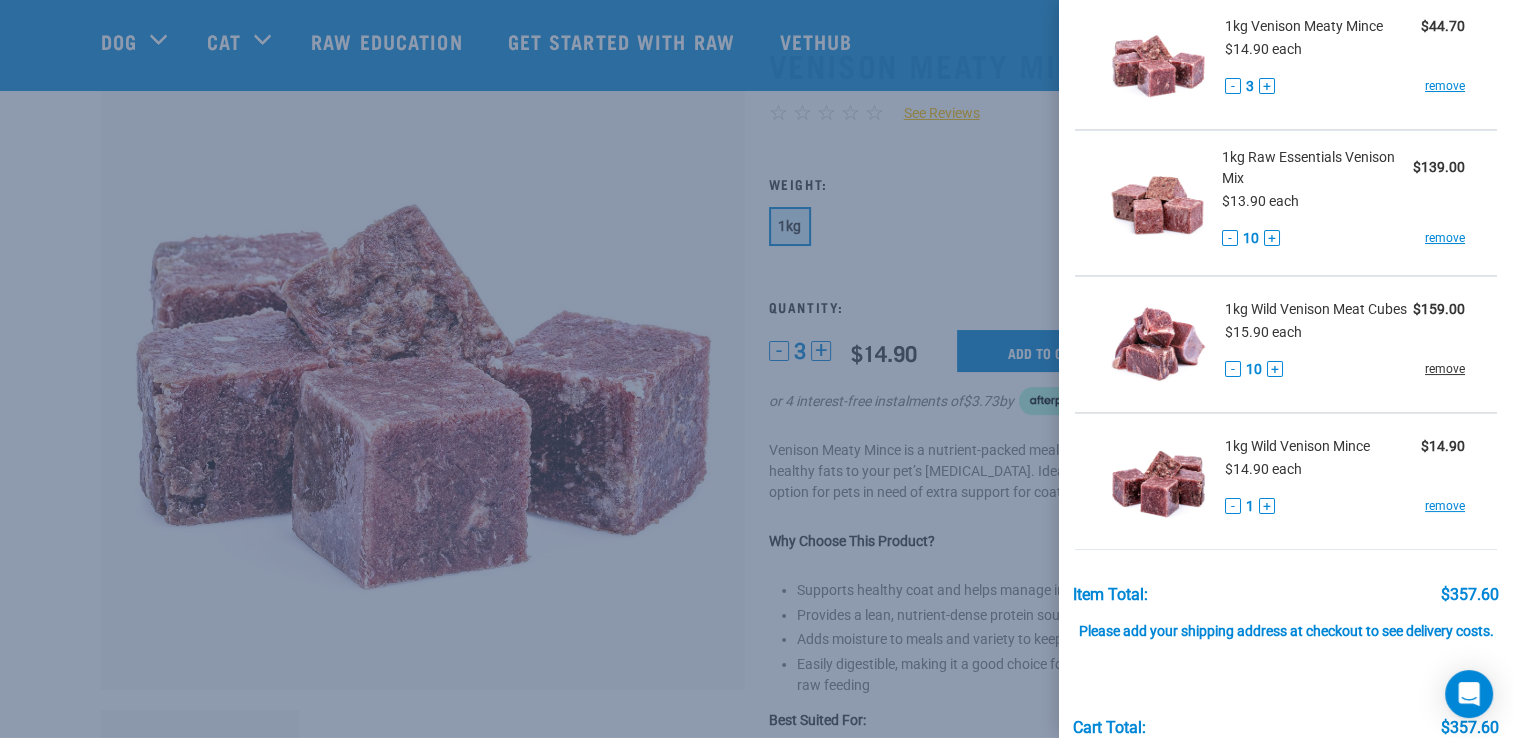 click on "remove" at bounding box center (1445, 369) 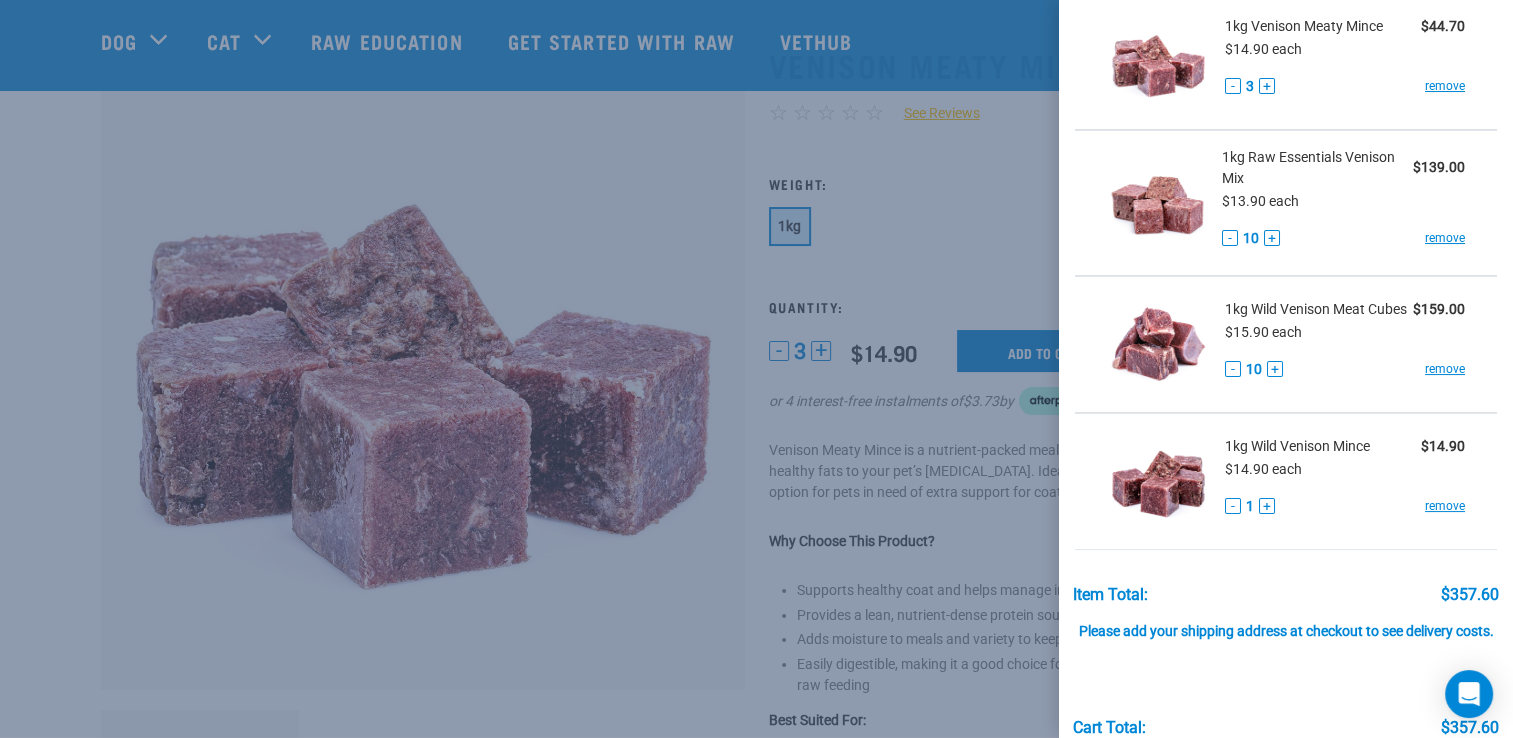 click on "1kg Raw Essentials Venison Mix
$139.00
$13.90 each
-
10
+
remove" at bounding box center [1336, 203] 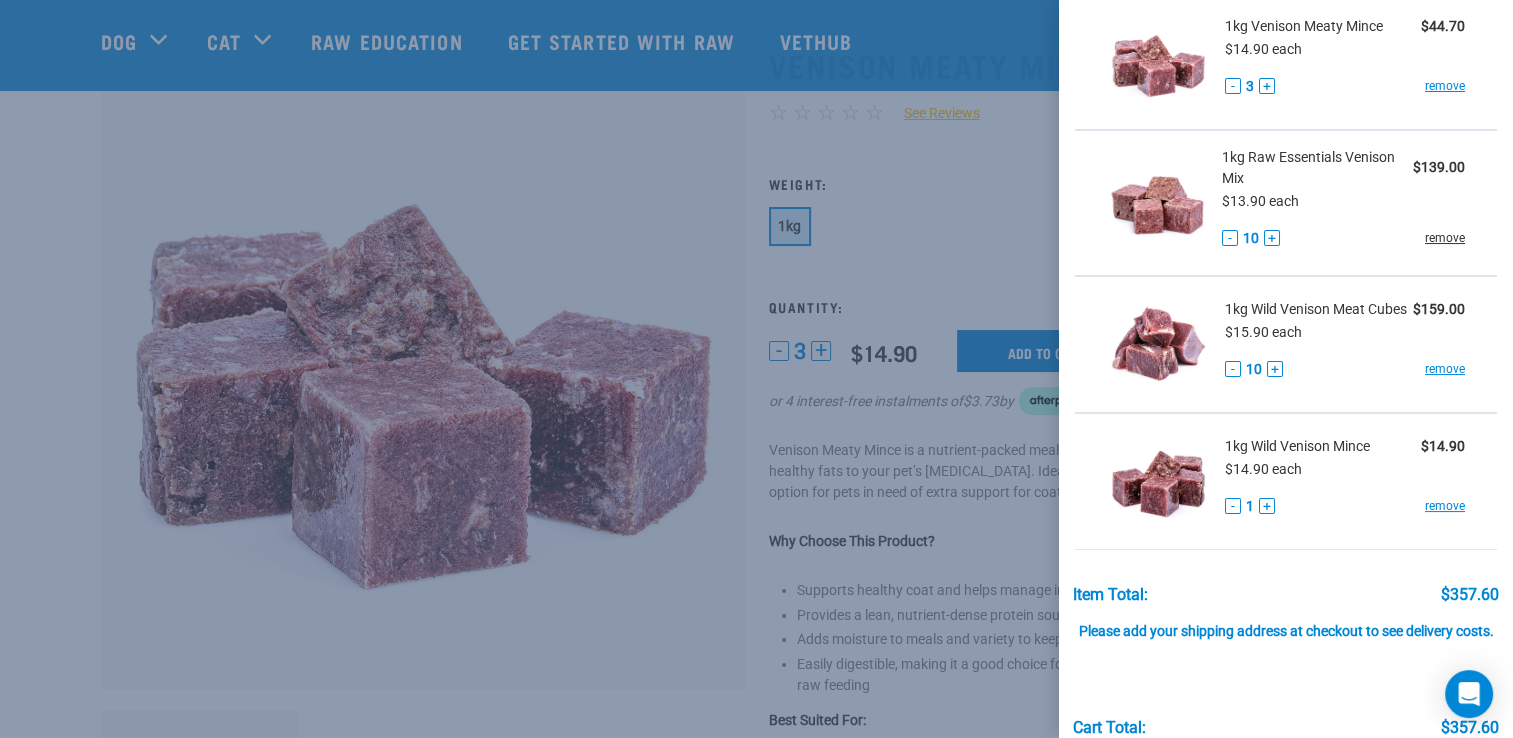 click on "remove" at bounding box center [1445, 238] 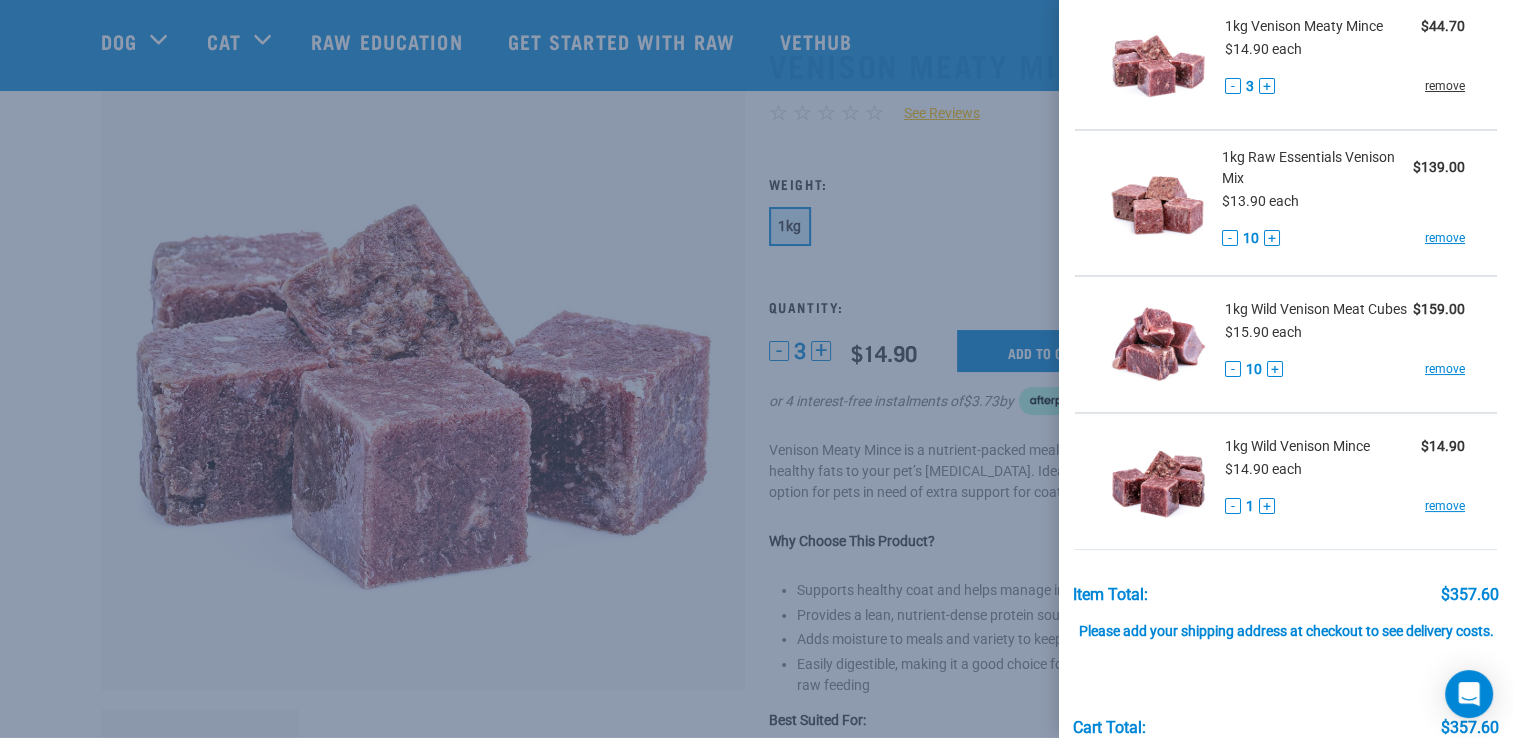 click on "remove" at bounding box center [1445, 86] 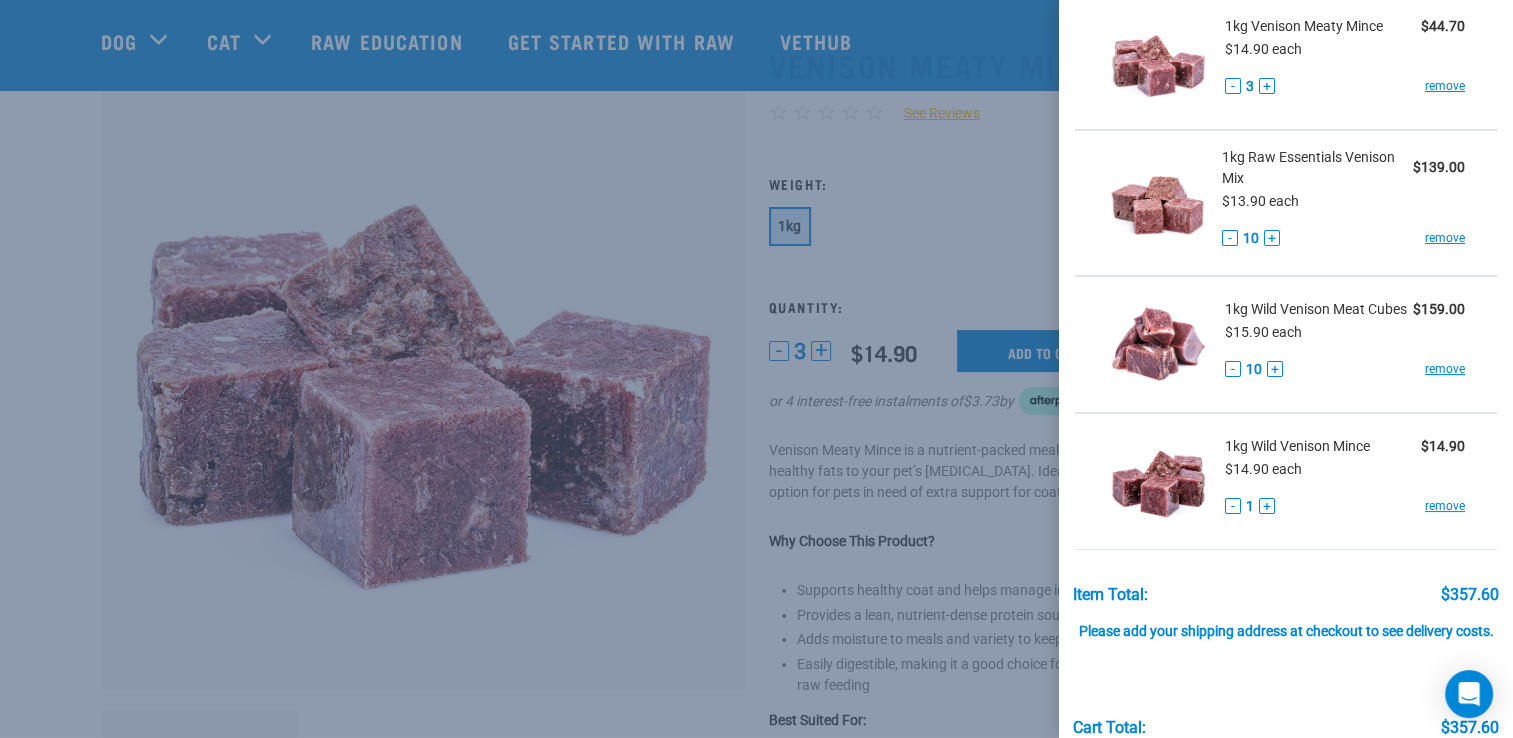 scroll, scrollTop: 0, scrollLeft: 0, axis: both 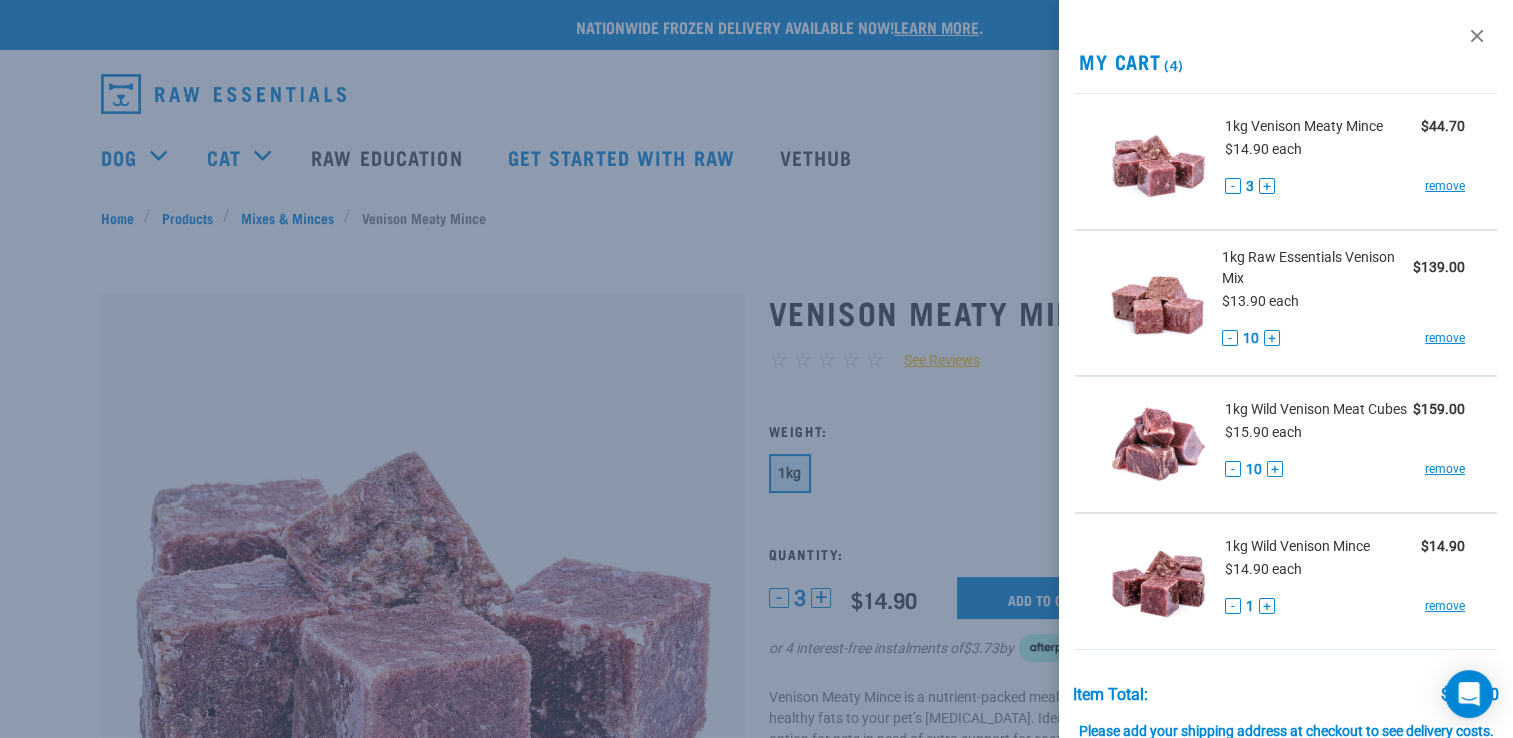 click on "My Cart  (4)" at bounding box center (1286, 61) 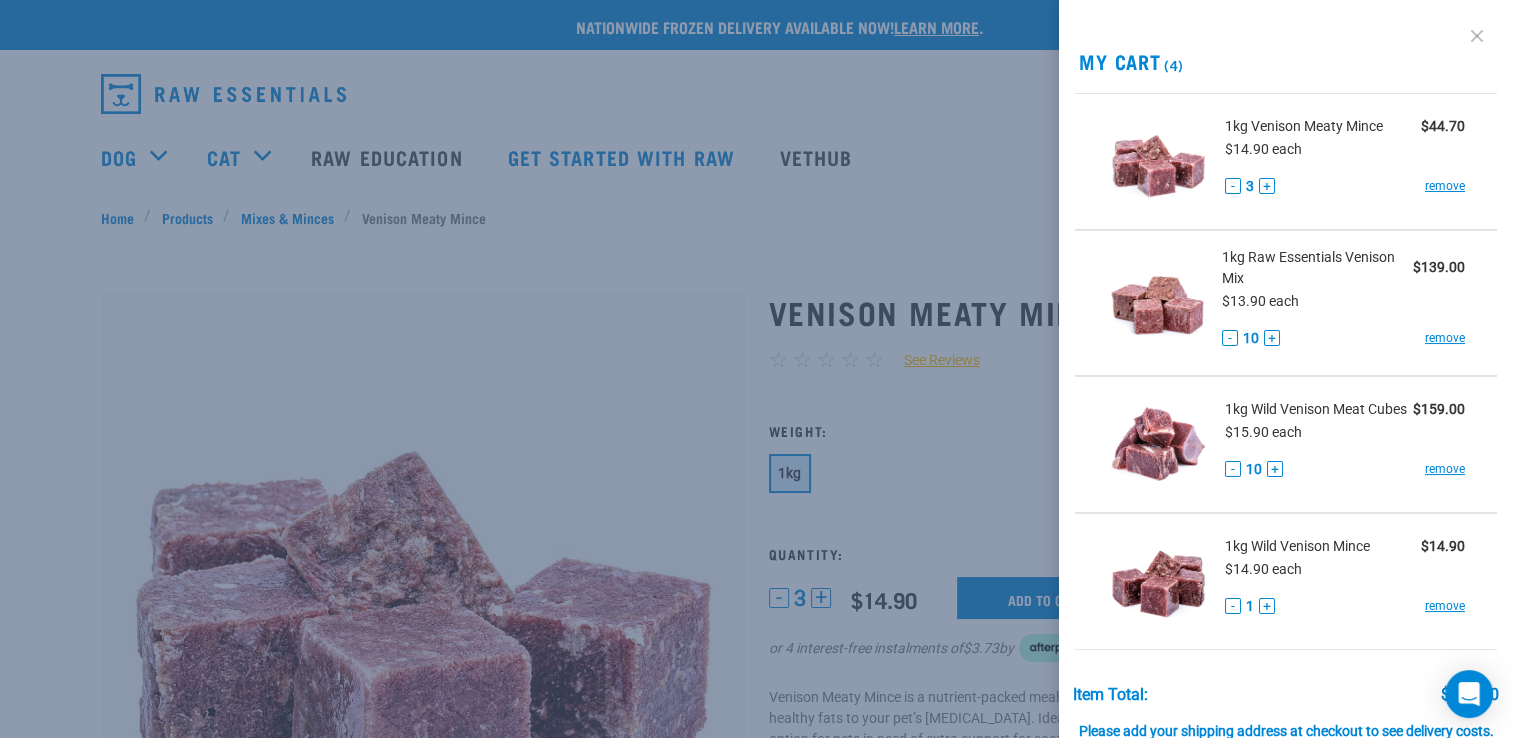 click at bounding box center (1477, 36) 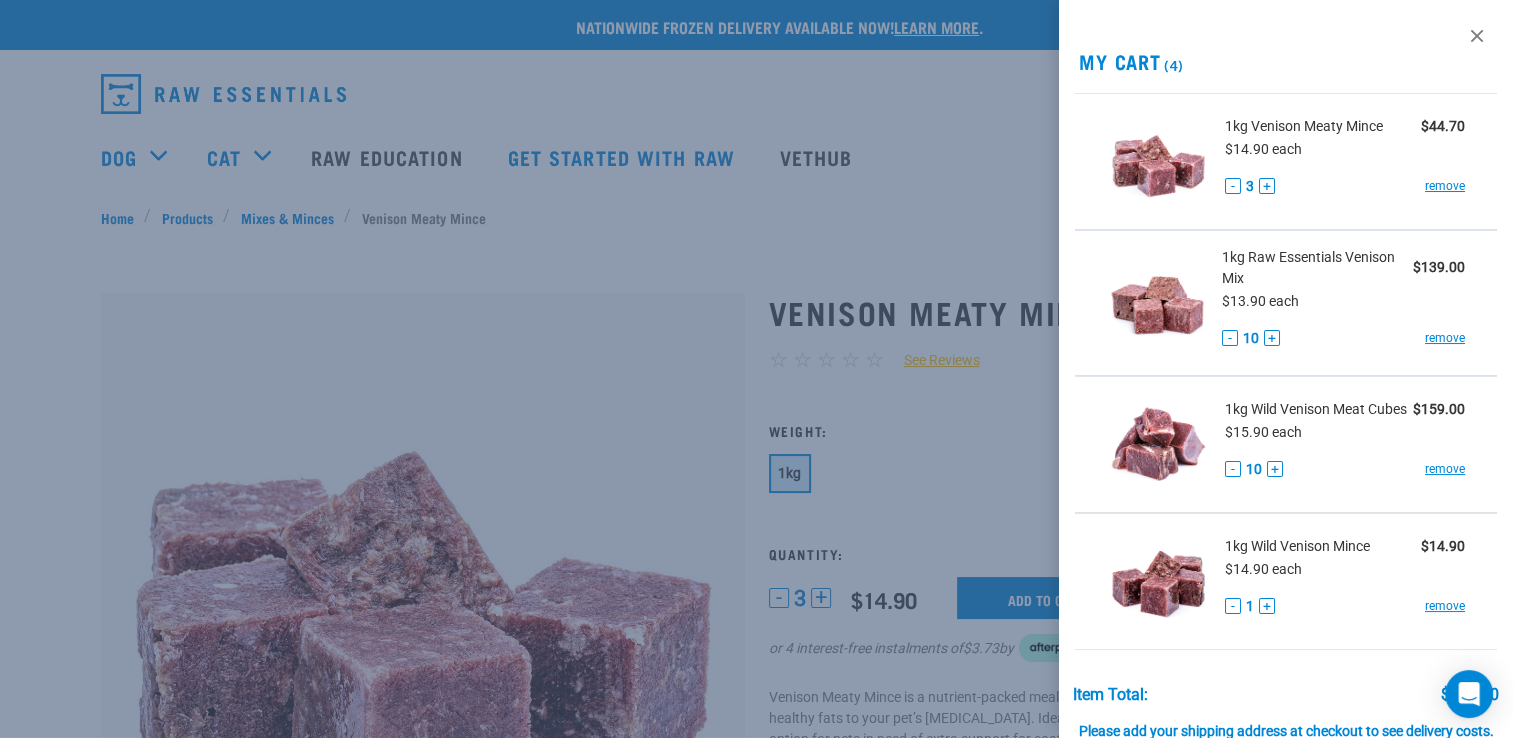 drag, startPoint x: 772, startPoint y: 320, endPoint x: 613, endPoint y: 266, distance: 167.91962 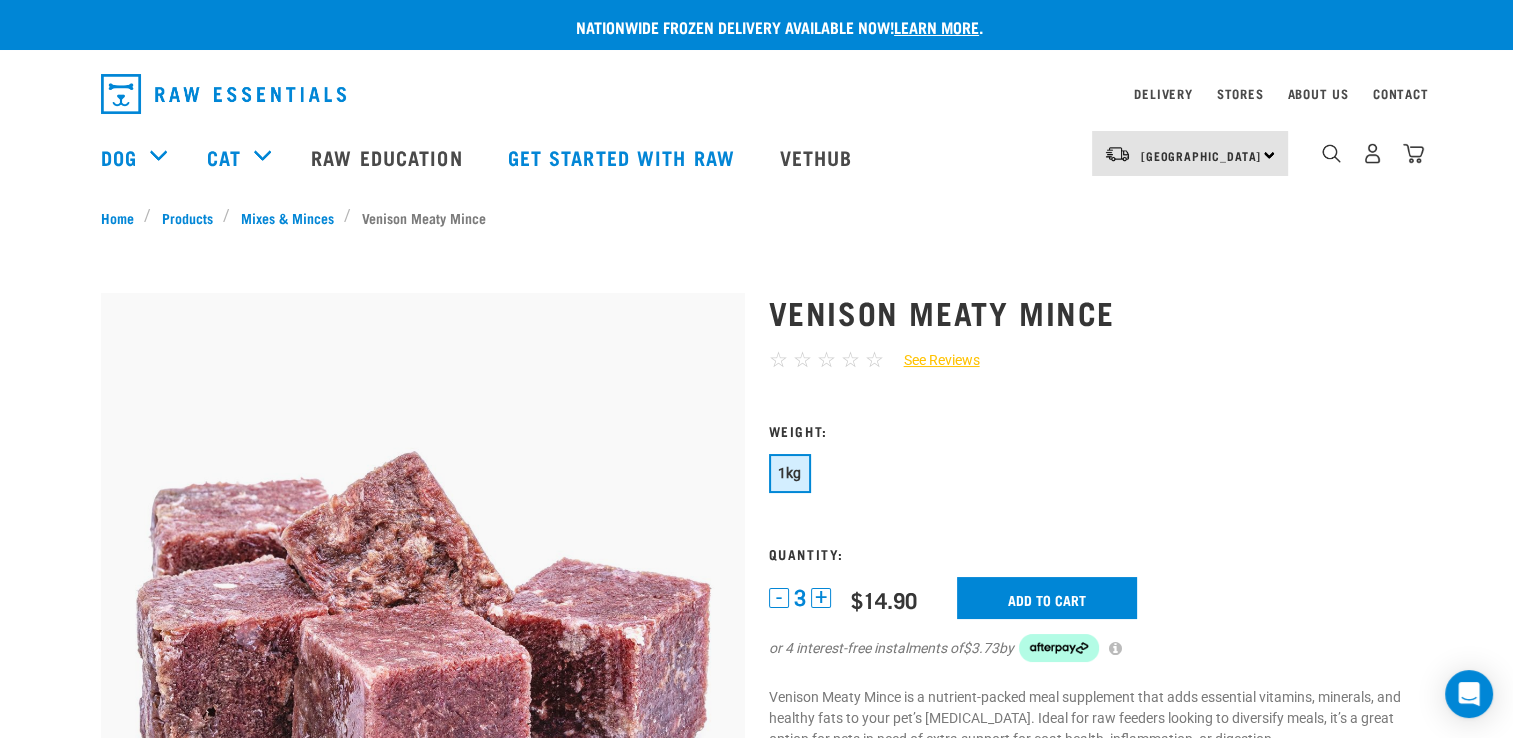 scroll, scrollTop: 200, scrollLeft: 0, axis: vertical 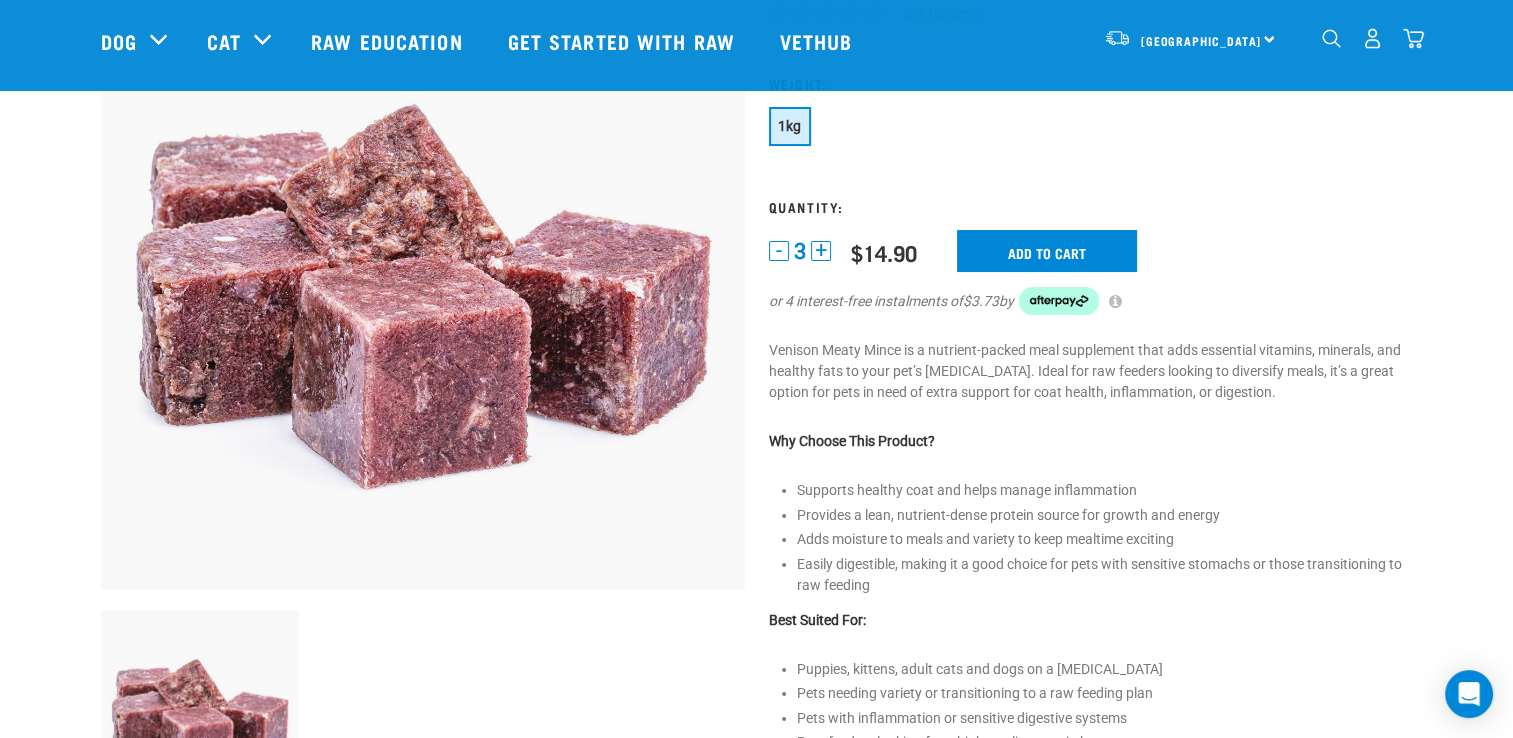 click on "+" at bounding box center (821, 251) 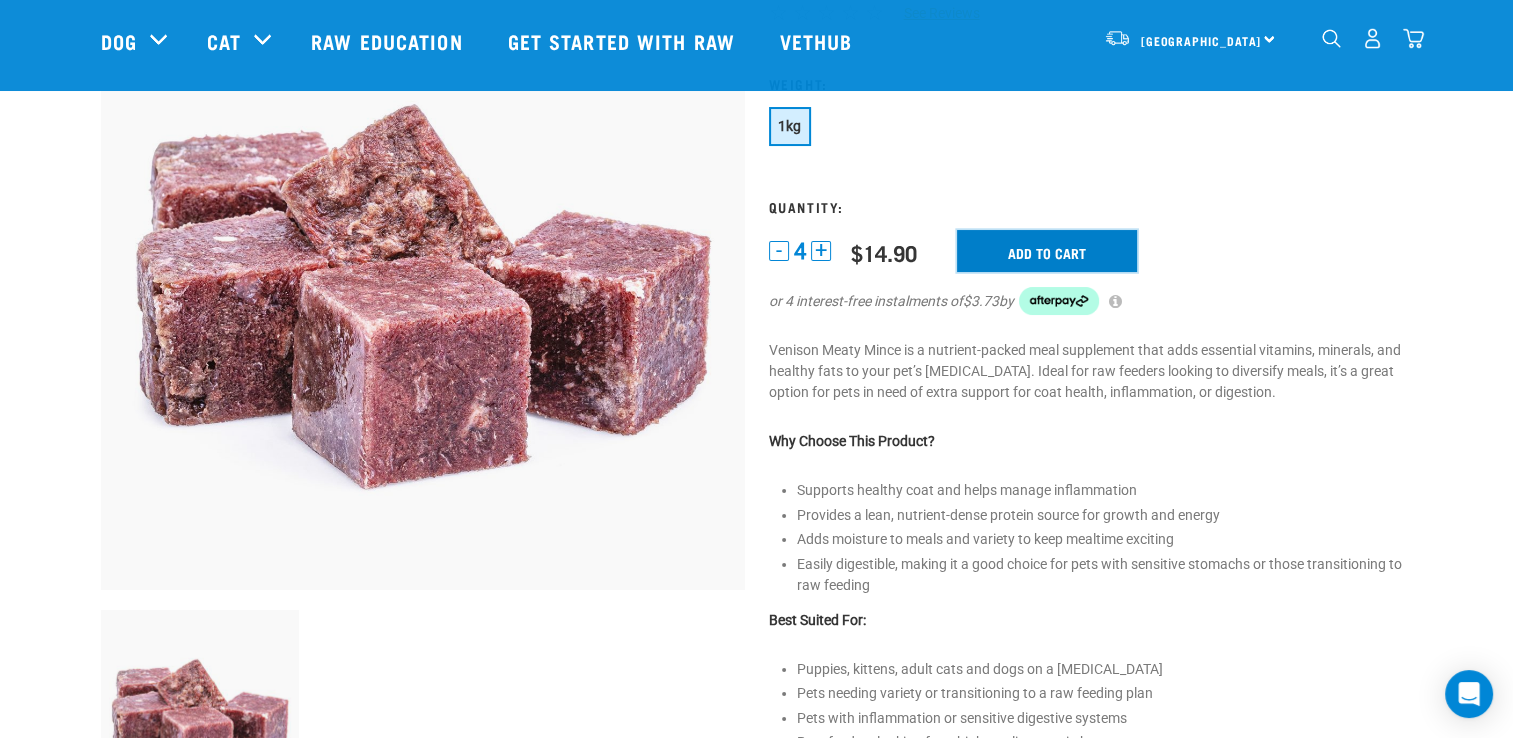 click on "Add to cart" at bounding box center [1047, 251] 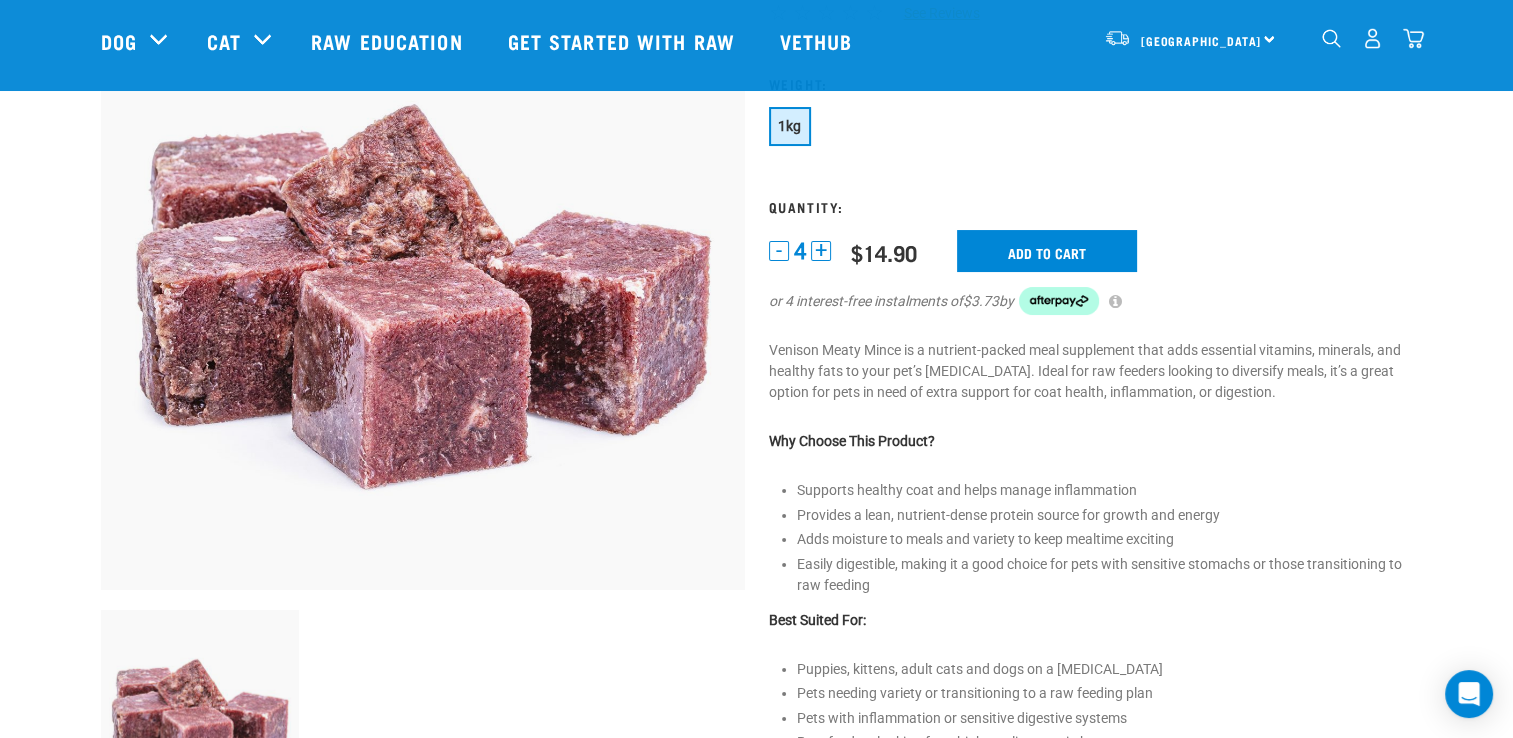 click at bounding box center [67, 369] 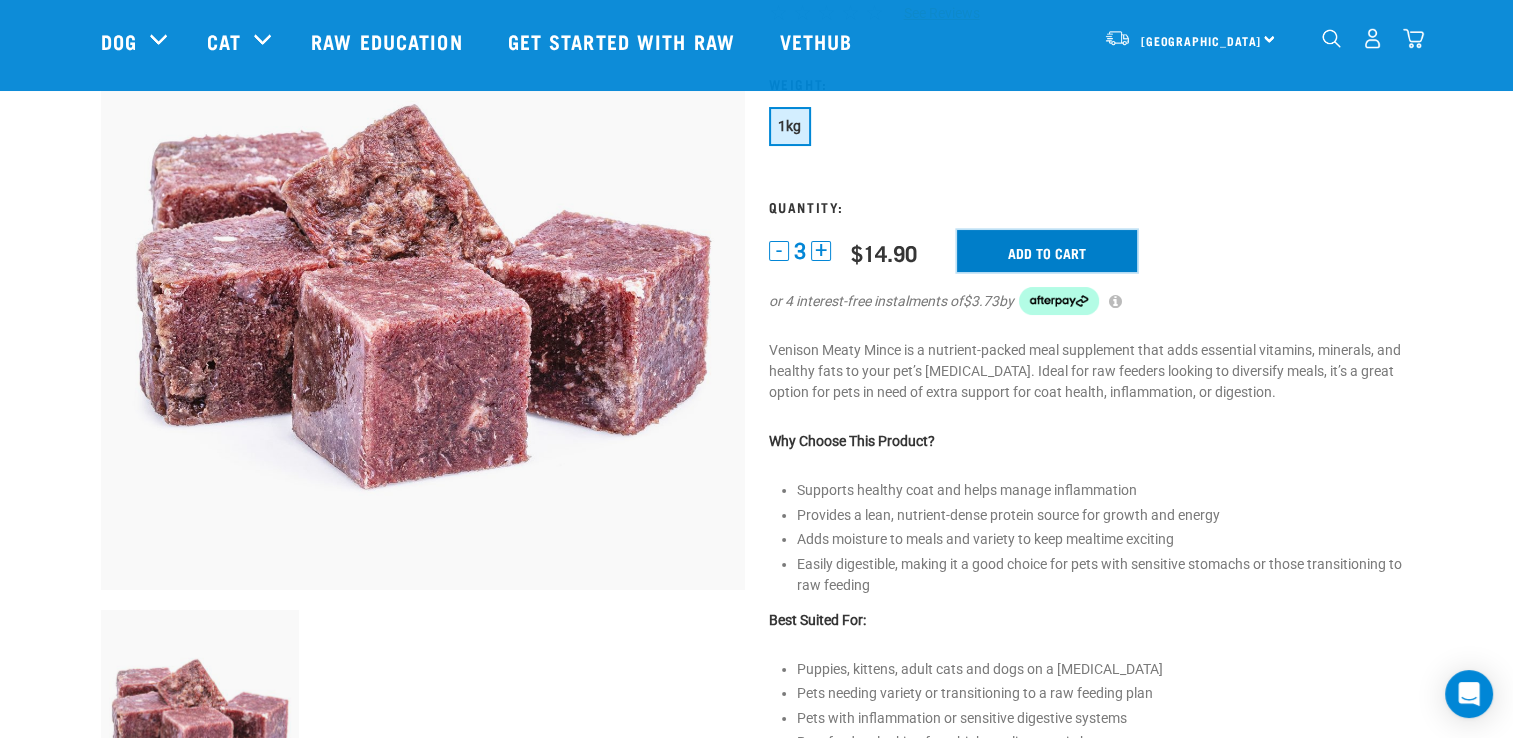 click on "Add to cart" at bounding box center (1047, 251) 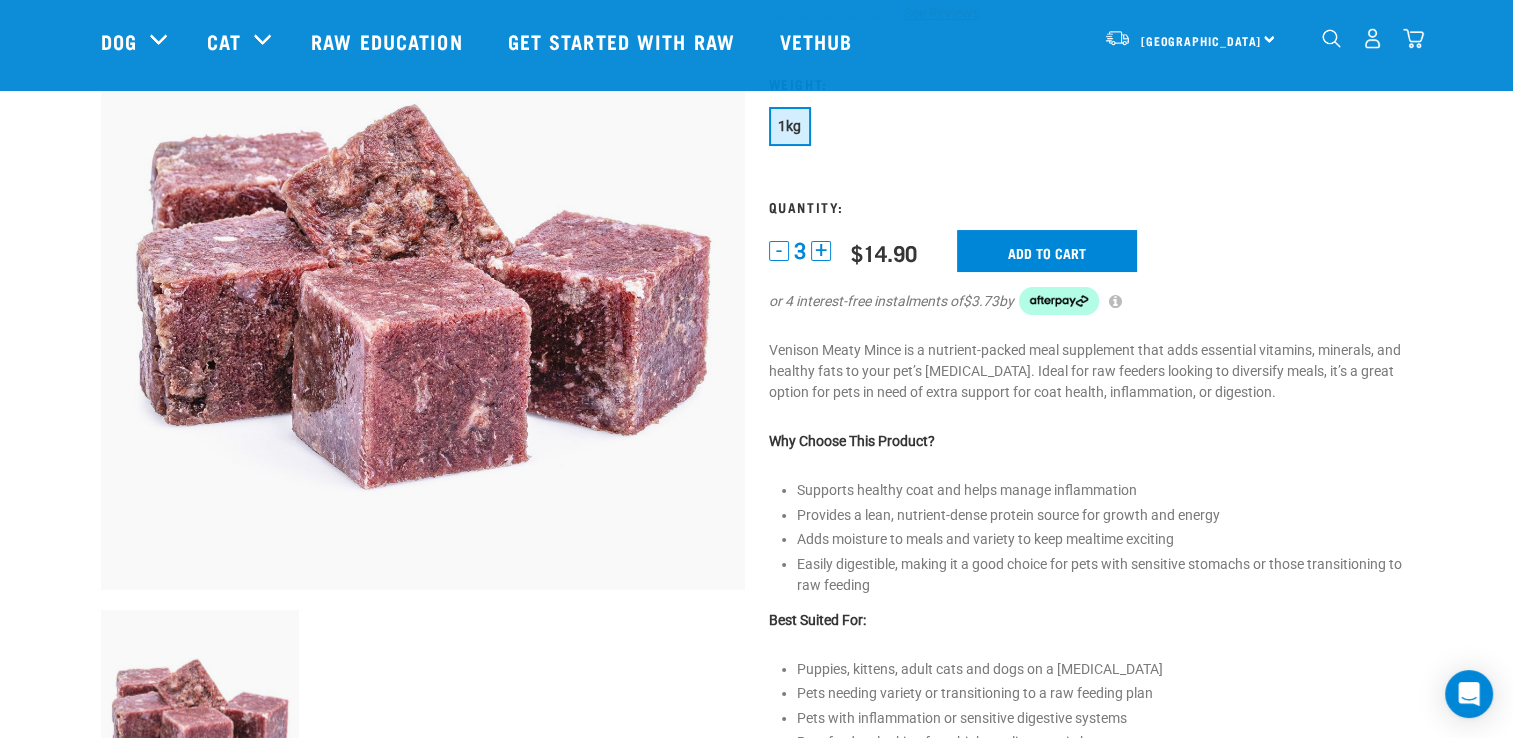 click at bounding box center [67, 369] 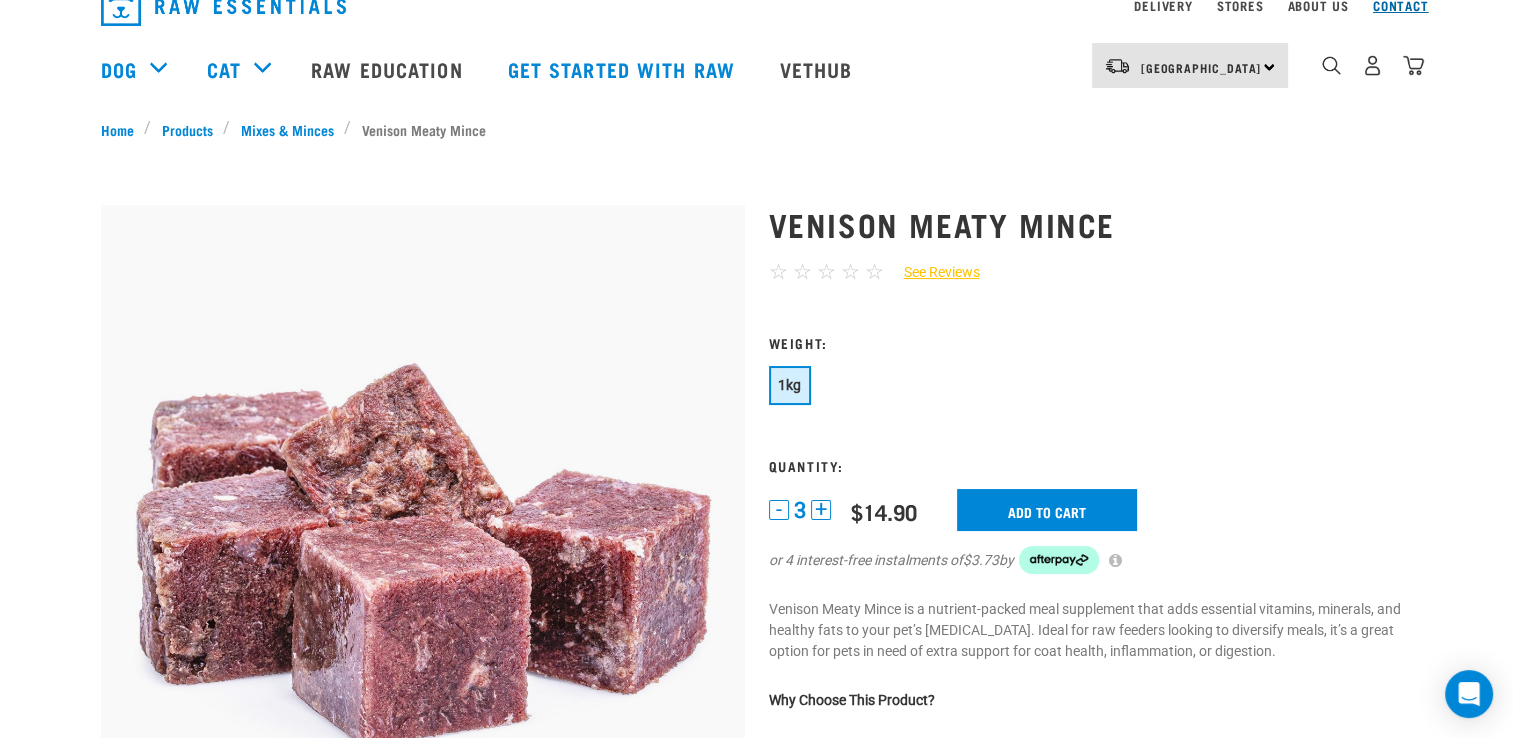 scroll, scrollTop: 0, scrollLeft: 0, axis: both 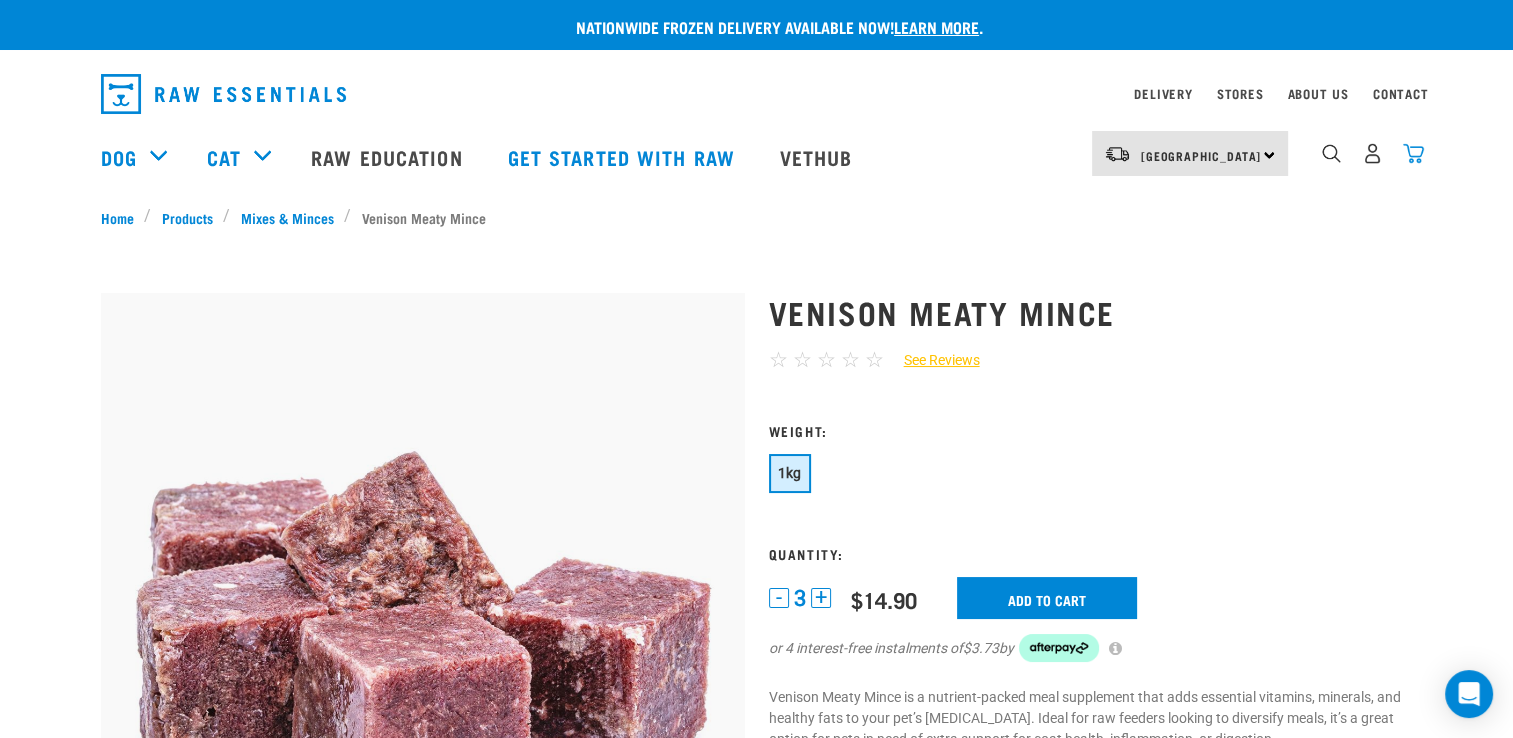 click at bounding box center [1413, 153] 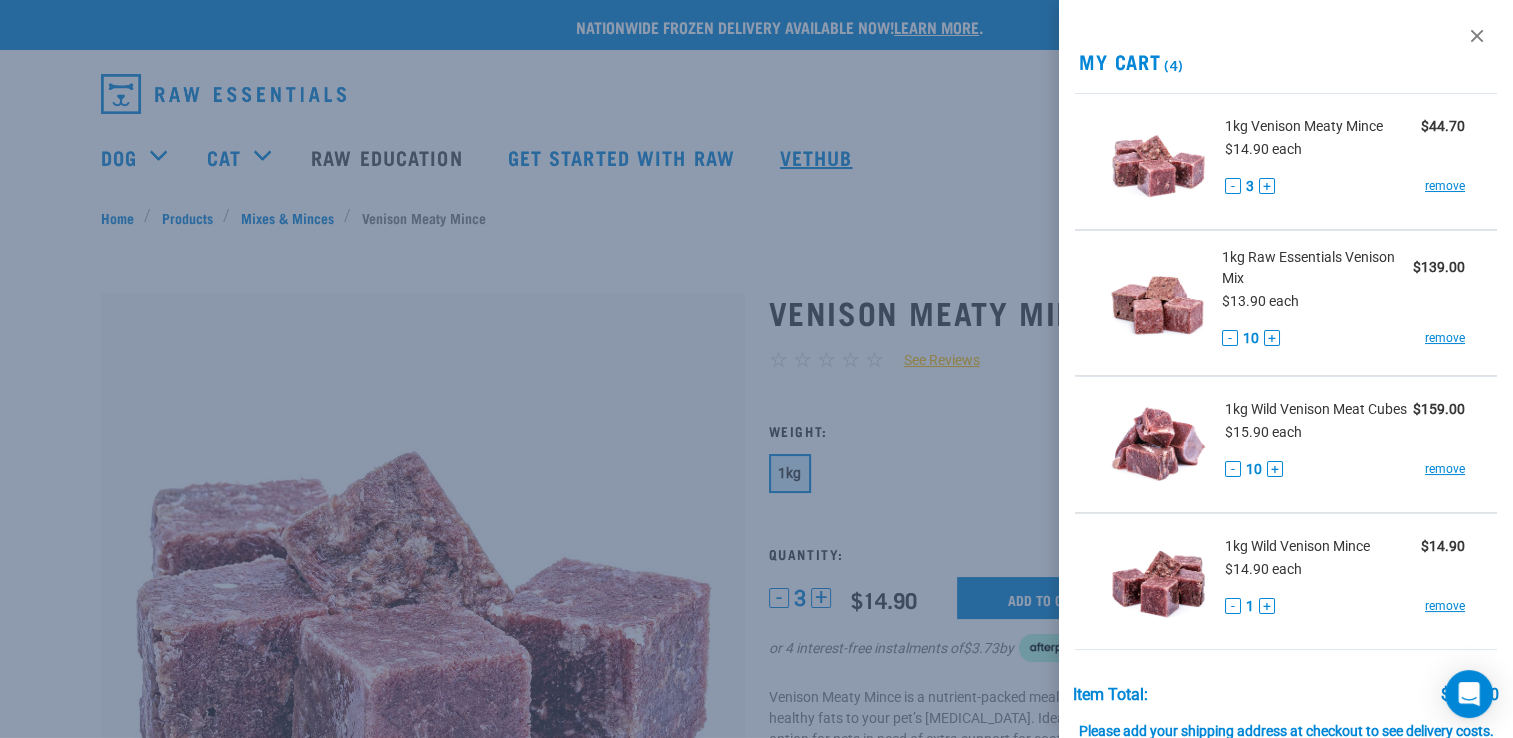 drag, startPoint x: 852, startPoint y: 180, endPoint x: 859, endPoint y: 189, distance: 11.401754 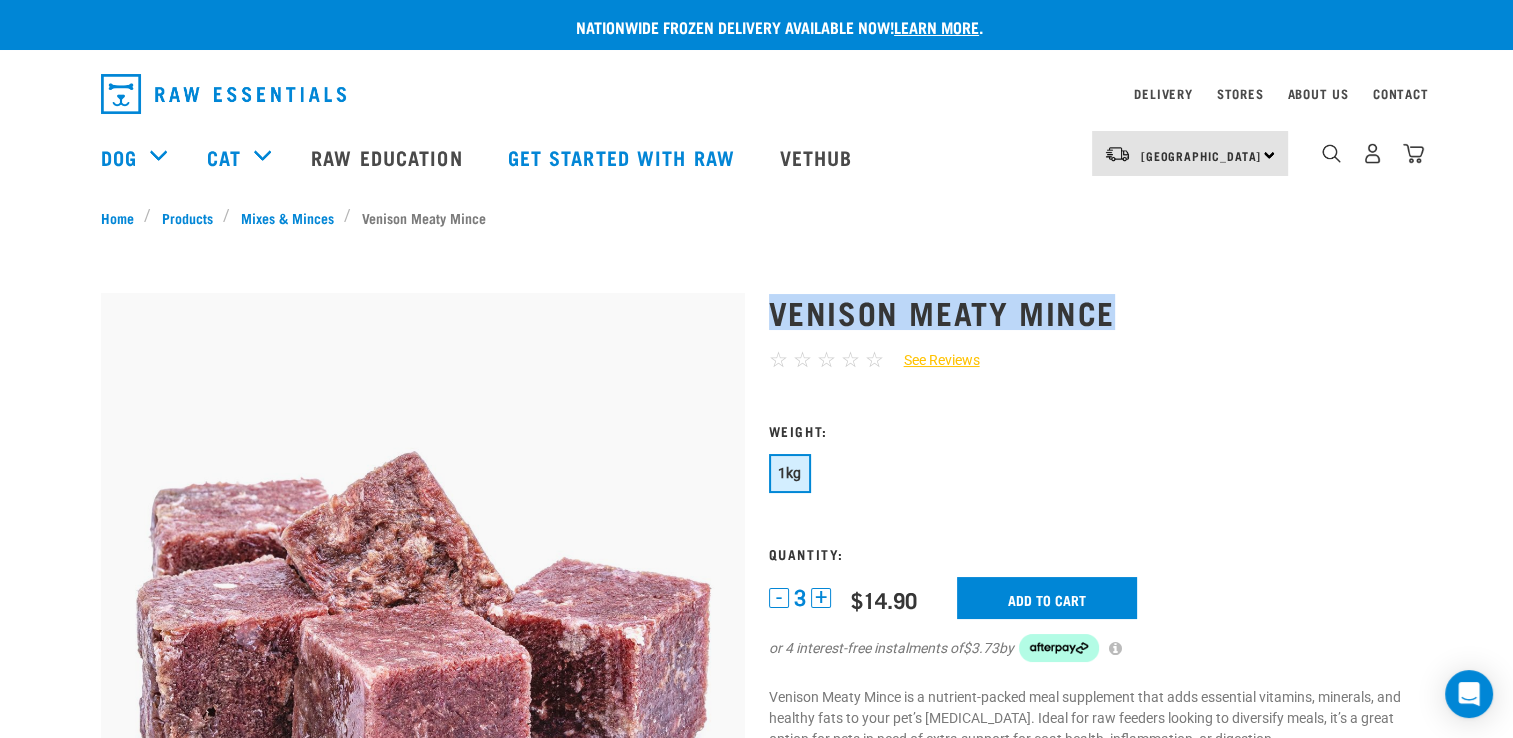 drag, startPoint x: 1116, startPoint y: 314, endPoint x: 774, endPoint y: 314, distance: 342 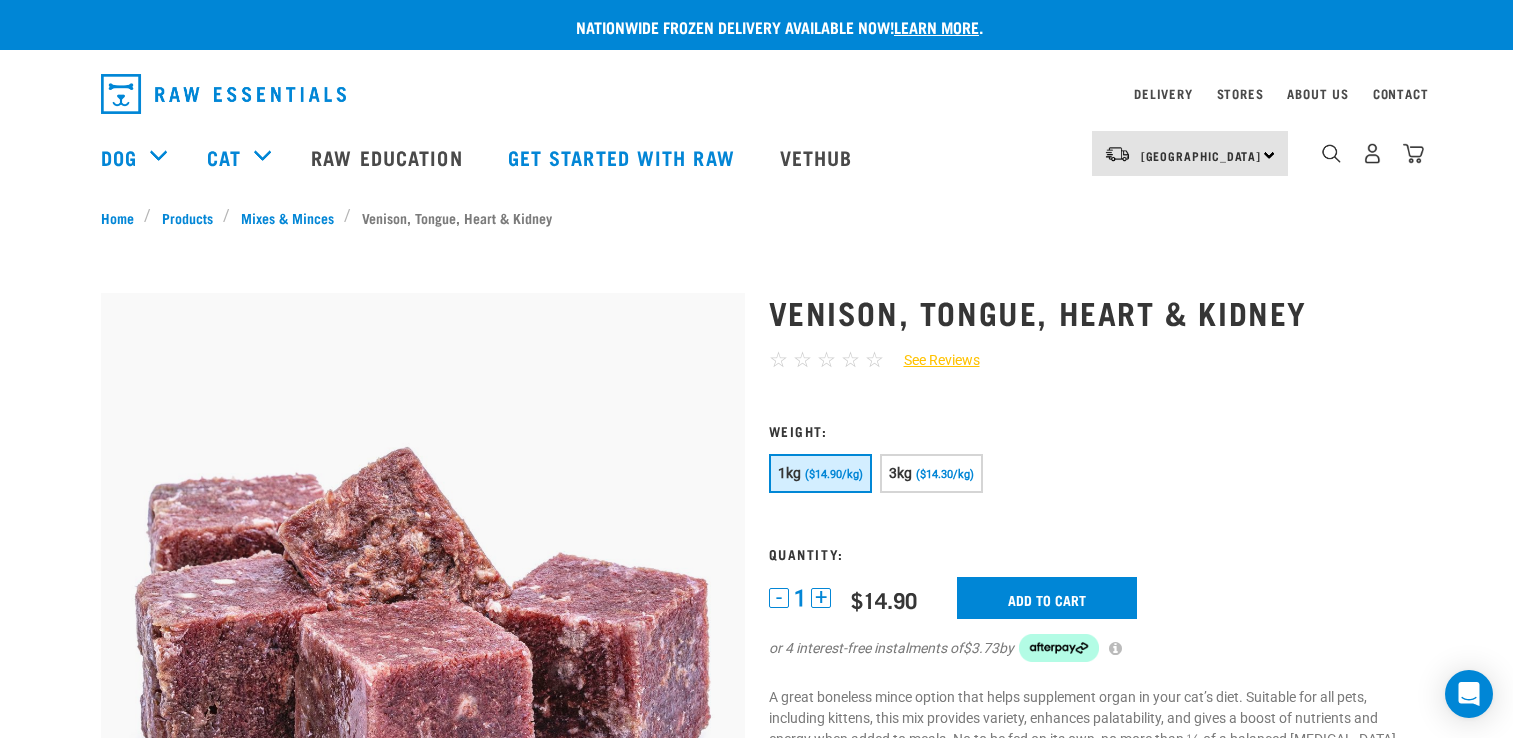 scroll, scrollTop: 0, scrollLeft: 0, axis: both 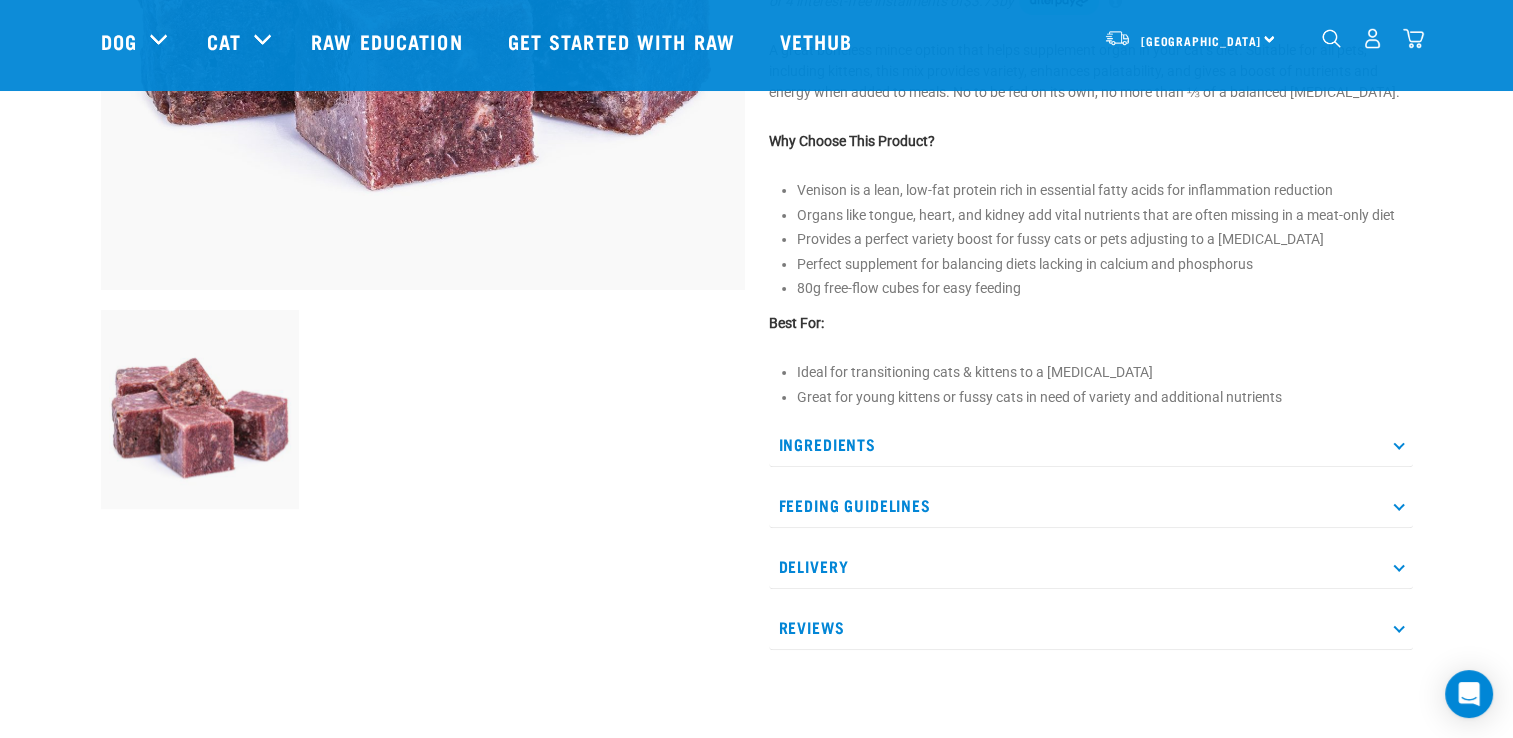 click on "Ingredients" at bounding box center [1091, 444] 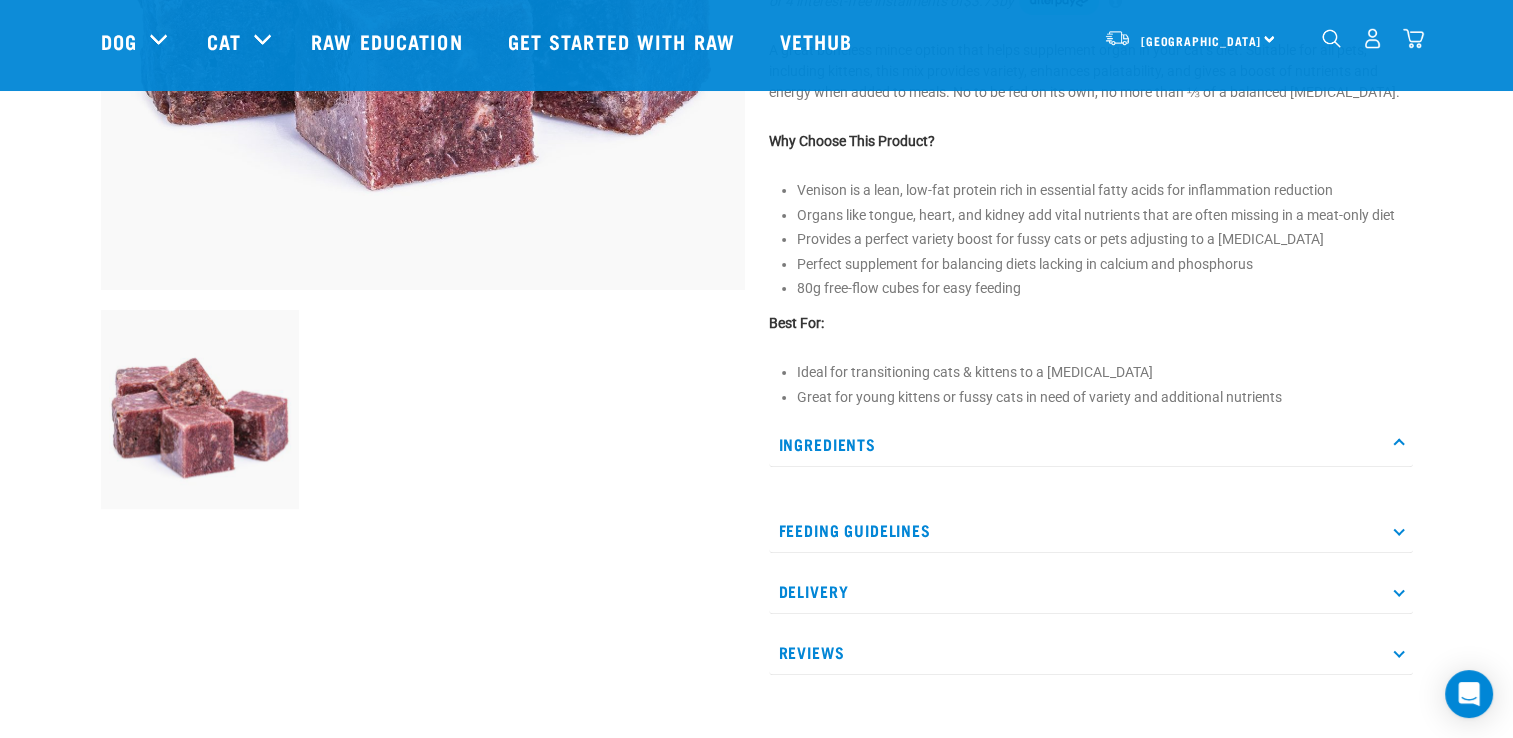 click on "Ingredients" at bounding box center [1091, 444] 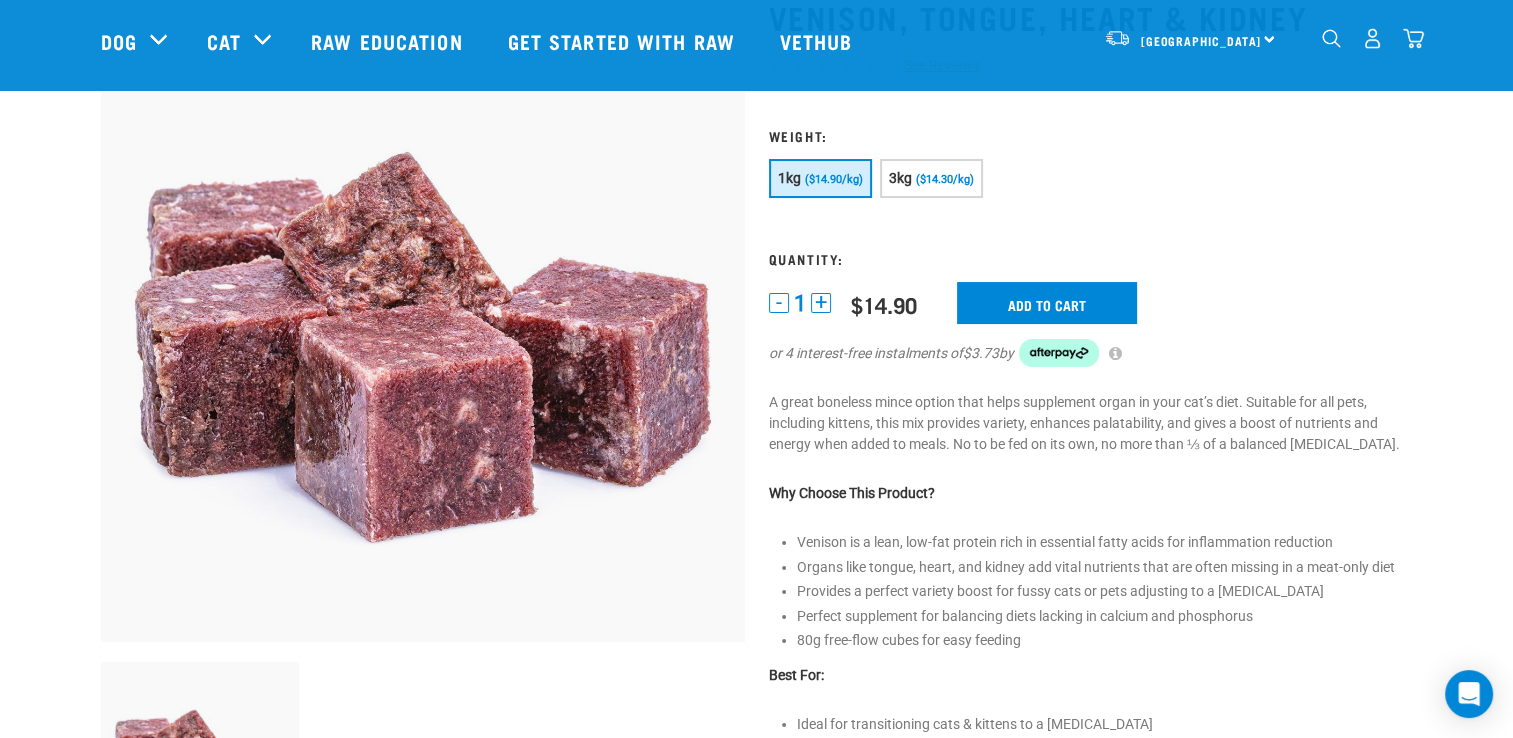 scroll, scrollTop: 100, scrollLeft: 0, axis: vertical 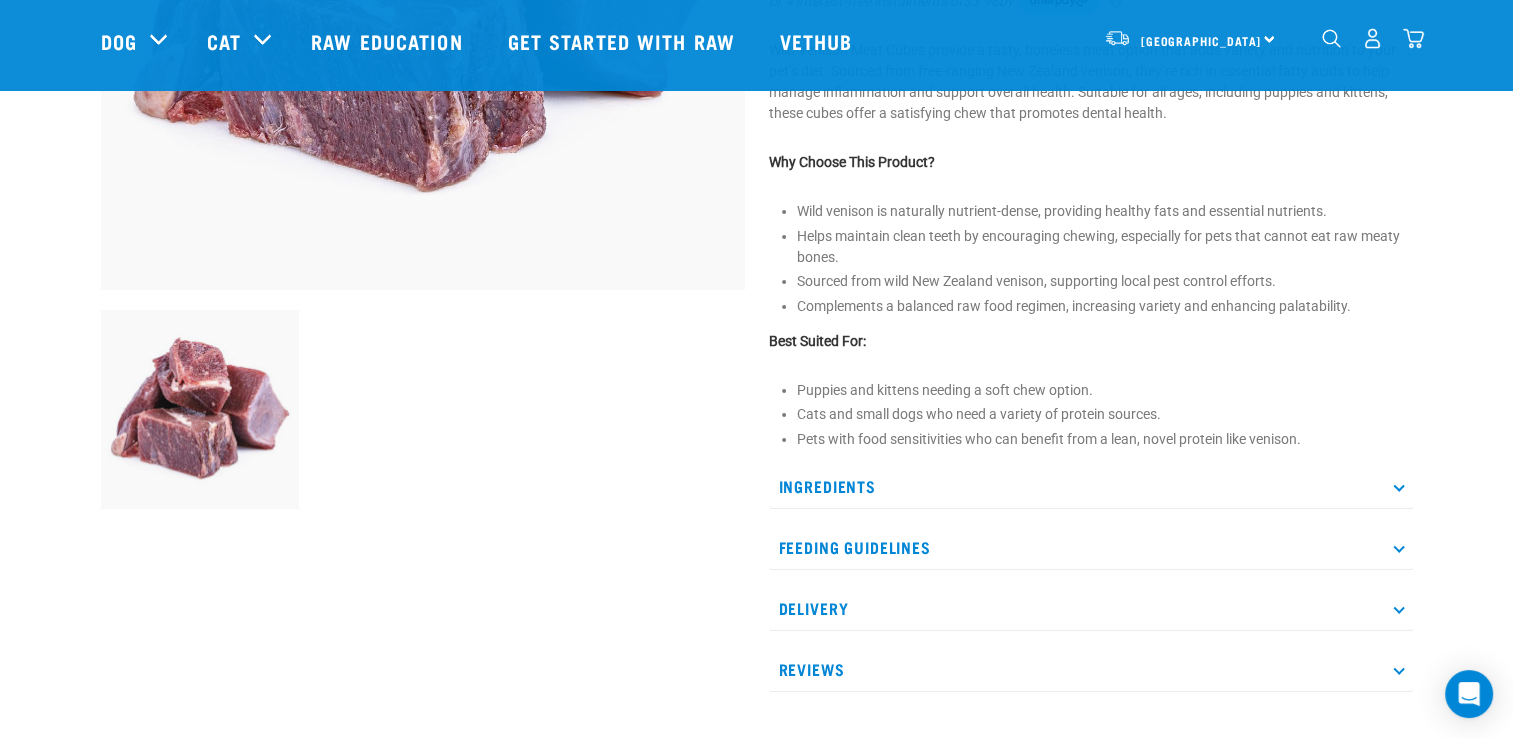 click on "Ingredients" at bounding box center (1091, 486) 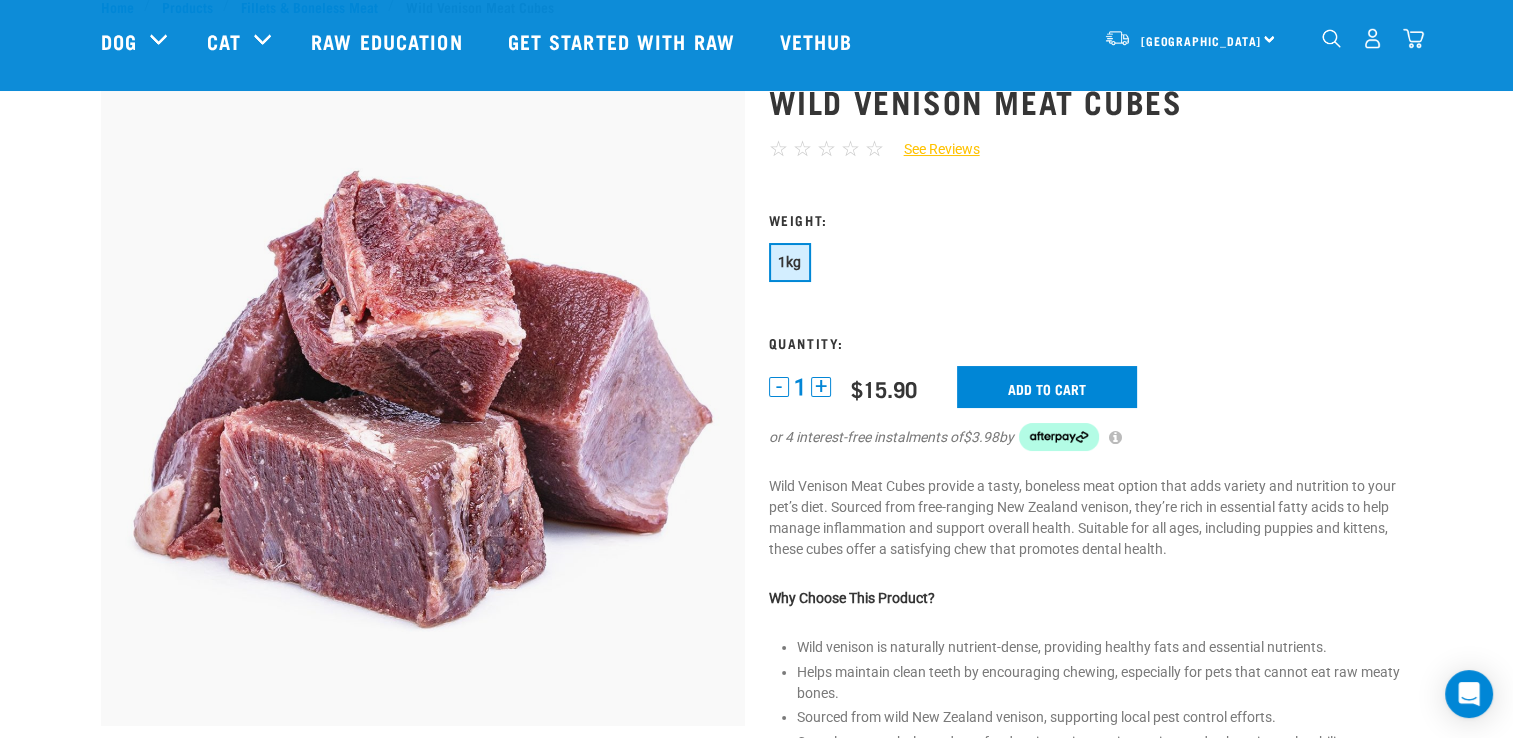 scroll, scrollTop: 100, scrollLeft: 0, axis: vertical 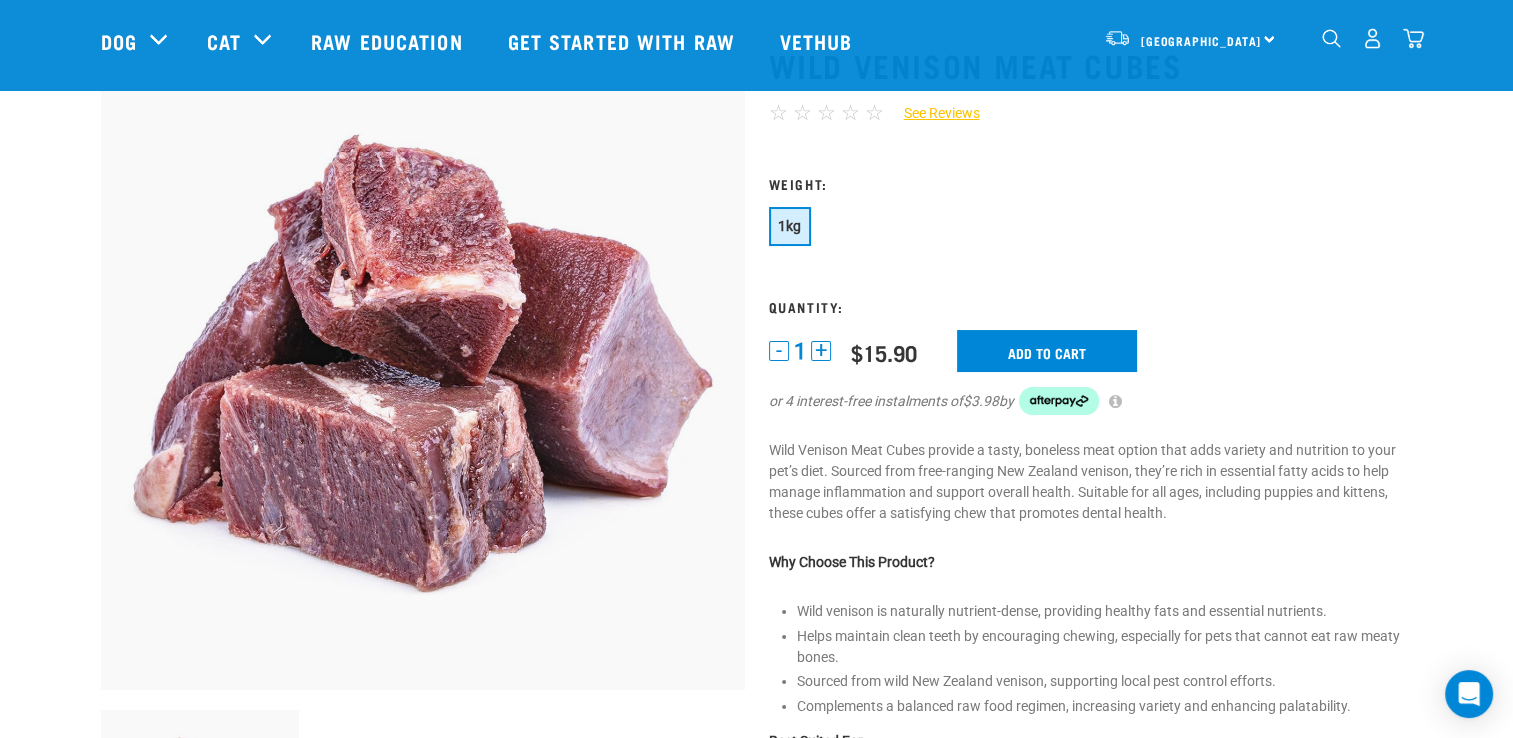click on "+" at bounding box center (821, 351) 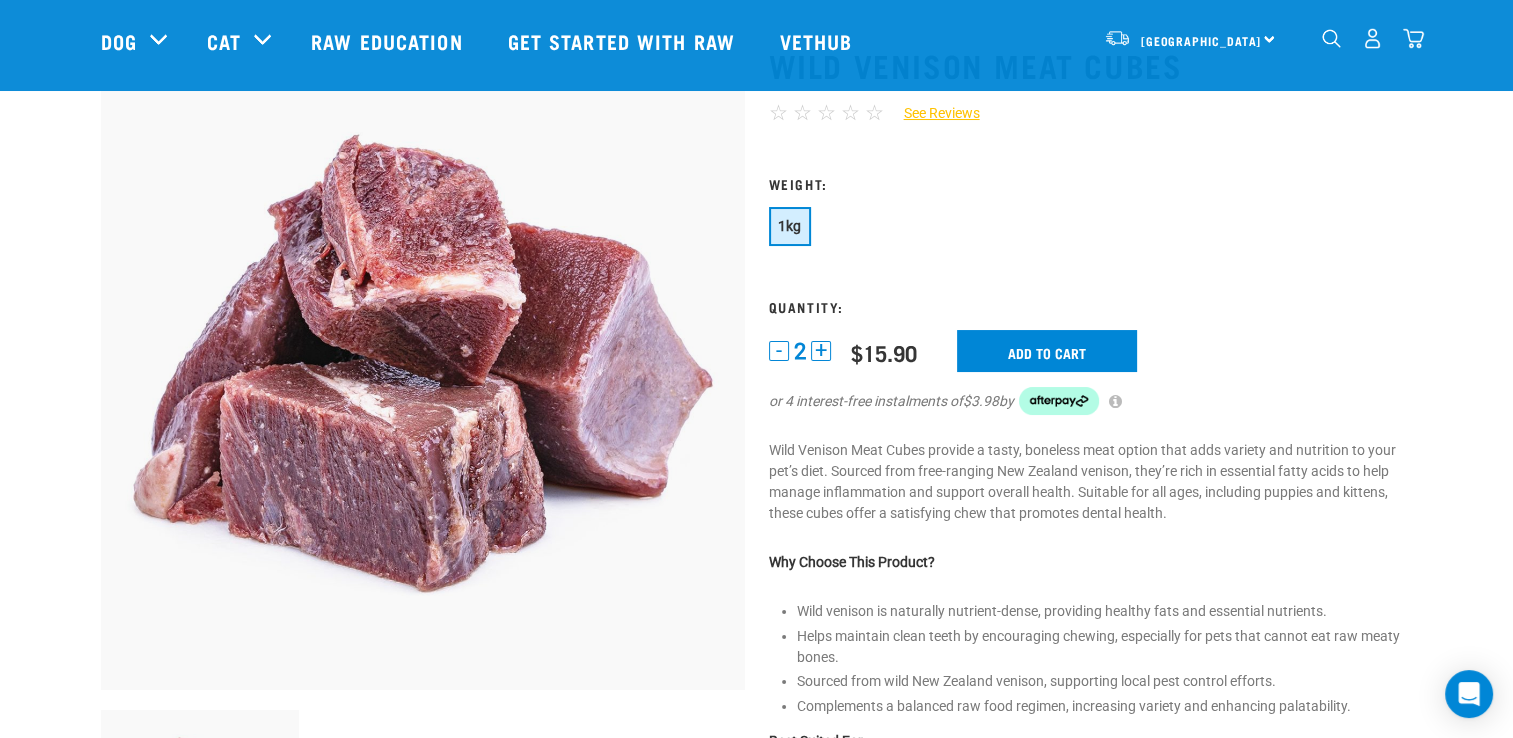 click on "+" at bounding box center [821, 351] 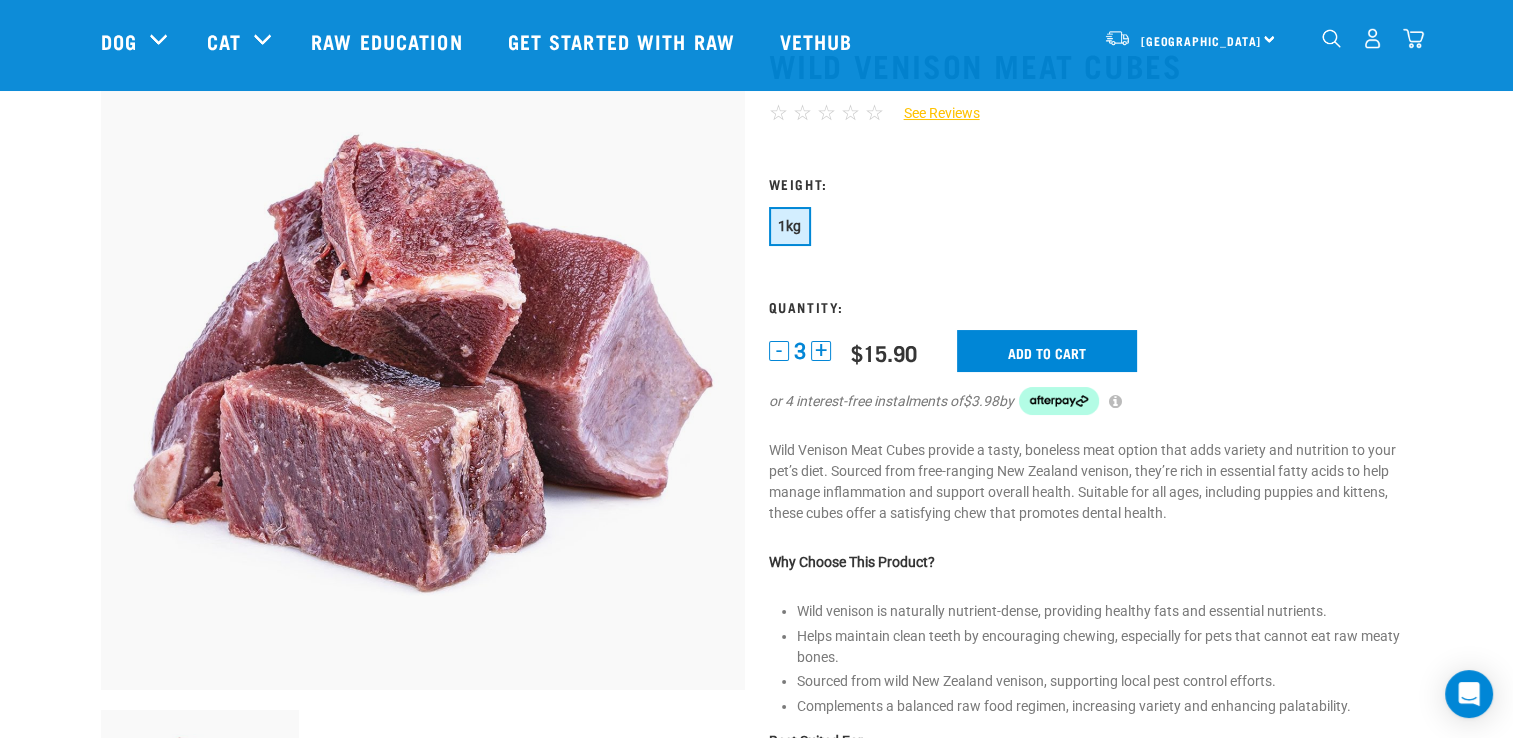 click on "+" at bounding box center (821, 351) 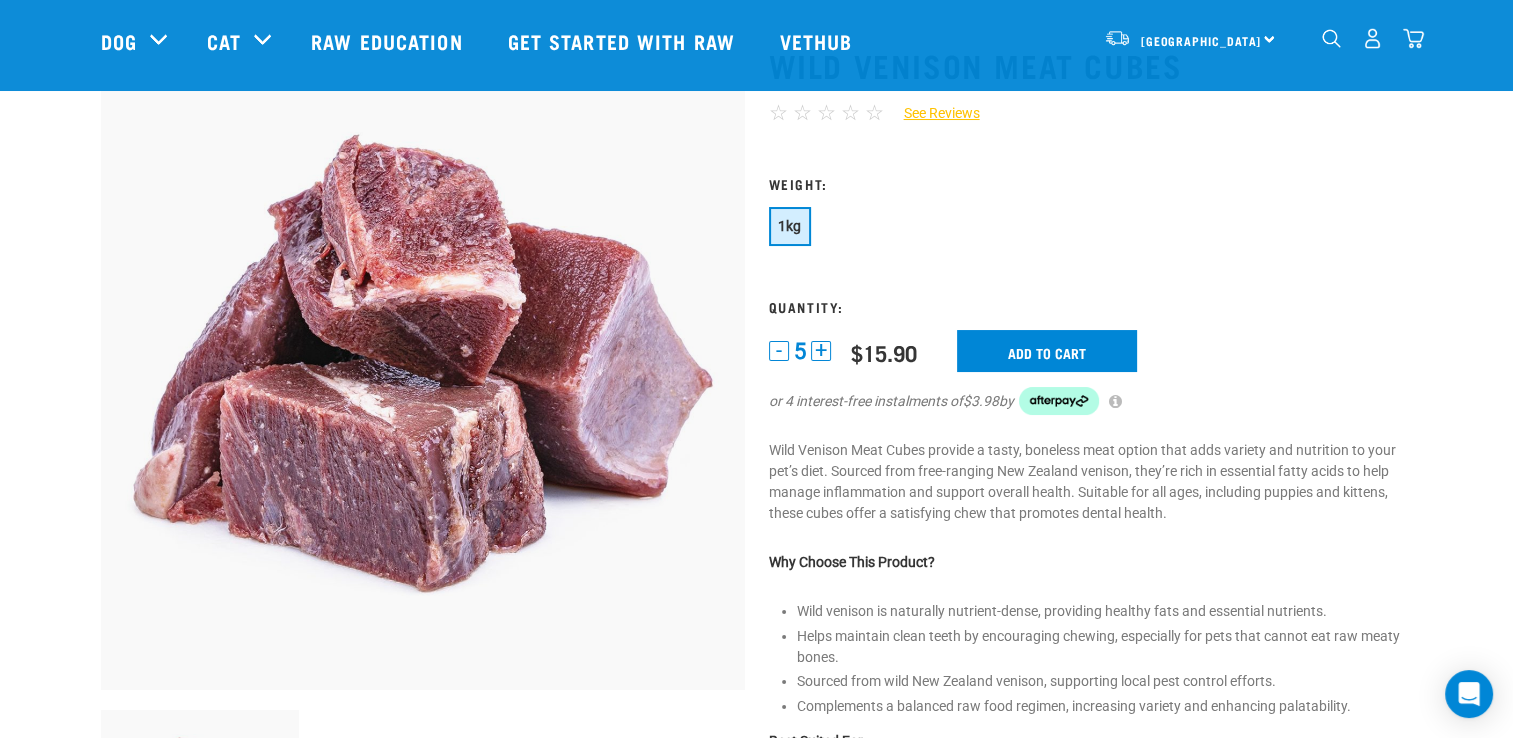 click on "+" at bounding box center [821, 351] 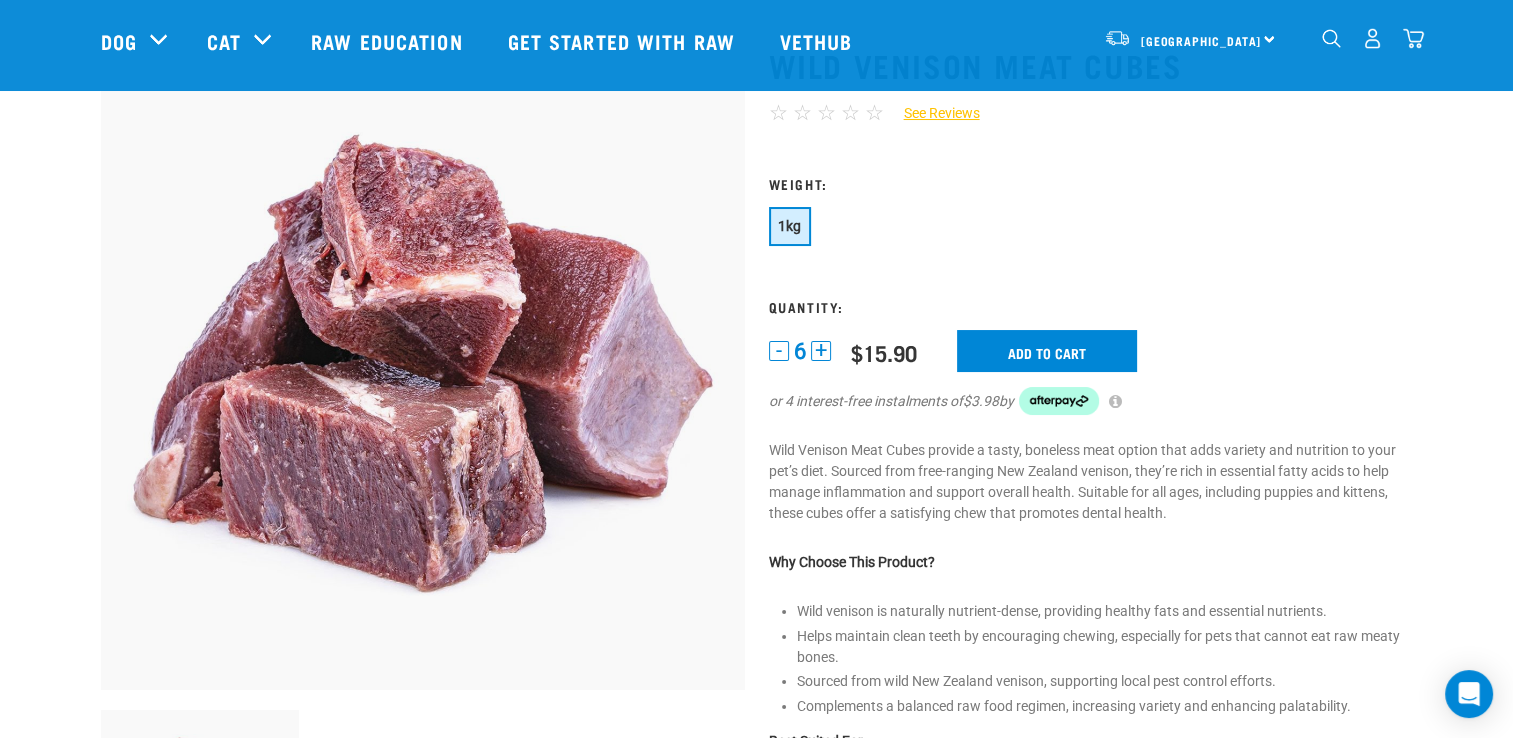 click on "+" at bounding box center (821, 351) 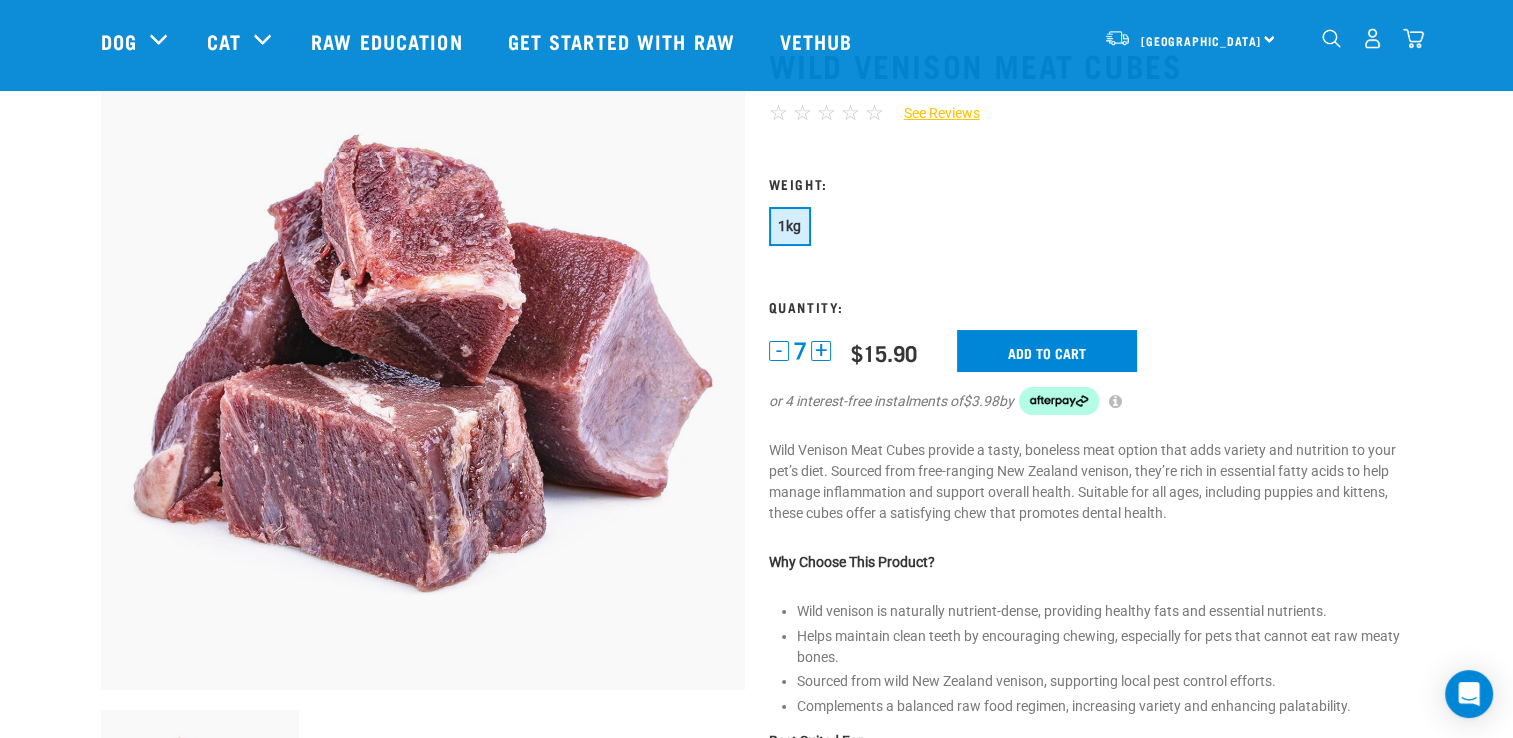click on "+" at bounding box center (821, 351) 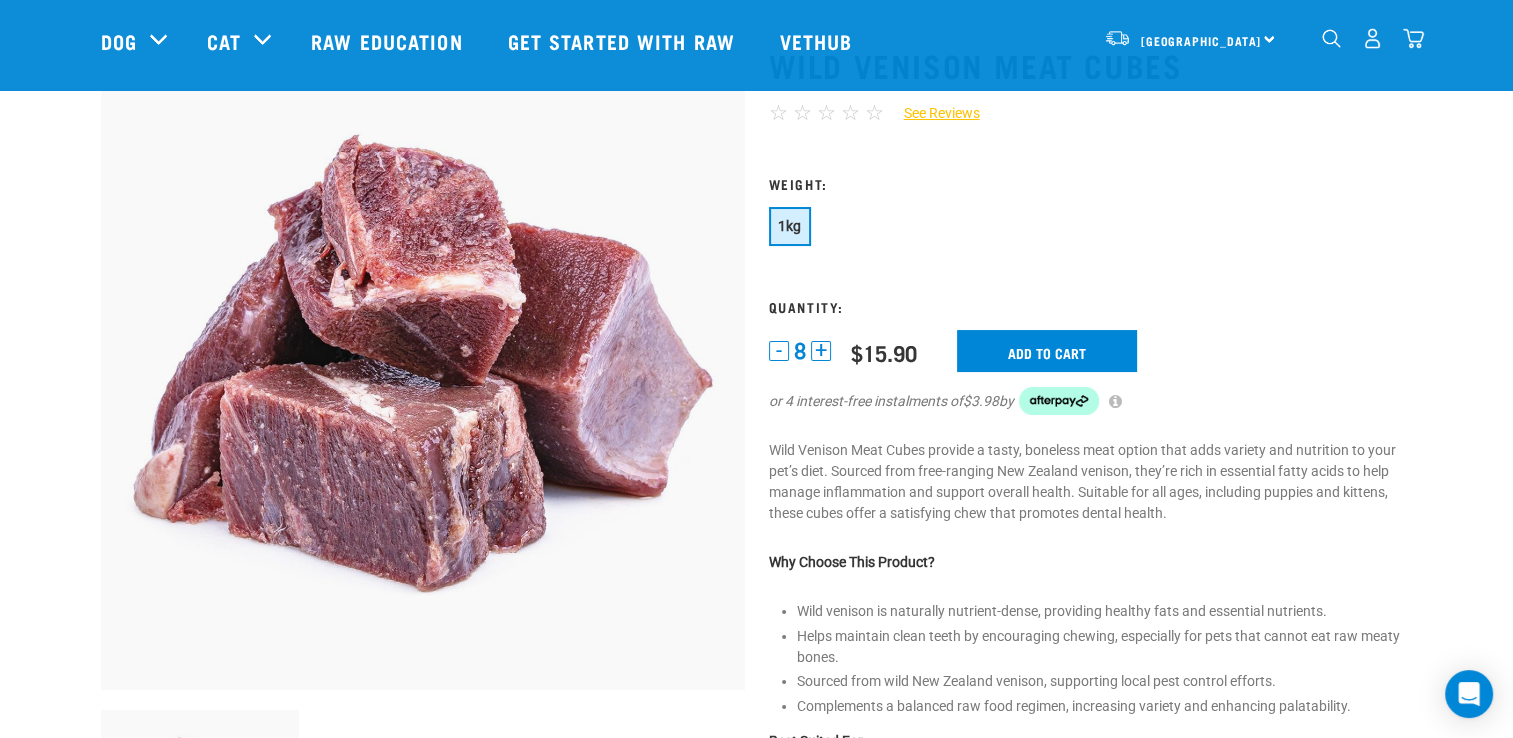click on "+" at bounding box center (821, 351) 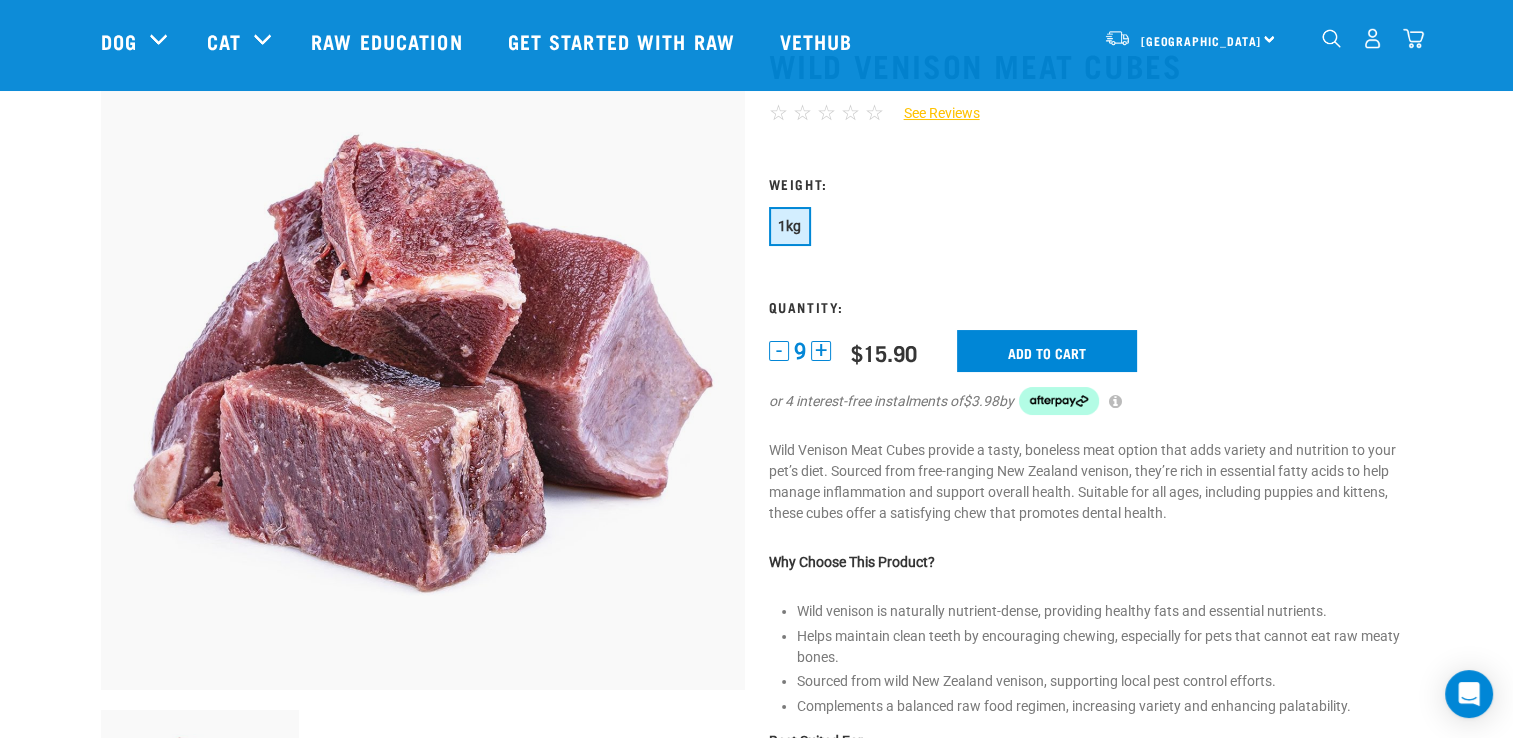 click on "+" at bounding box center (821, 351) 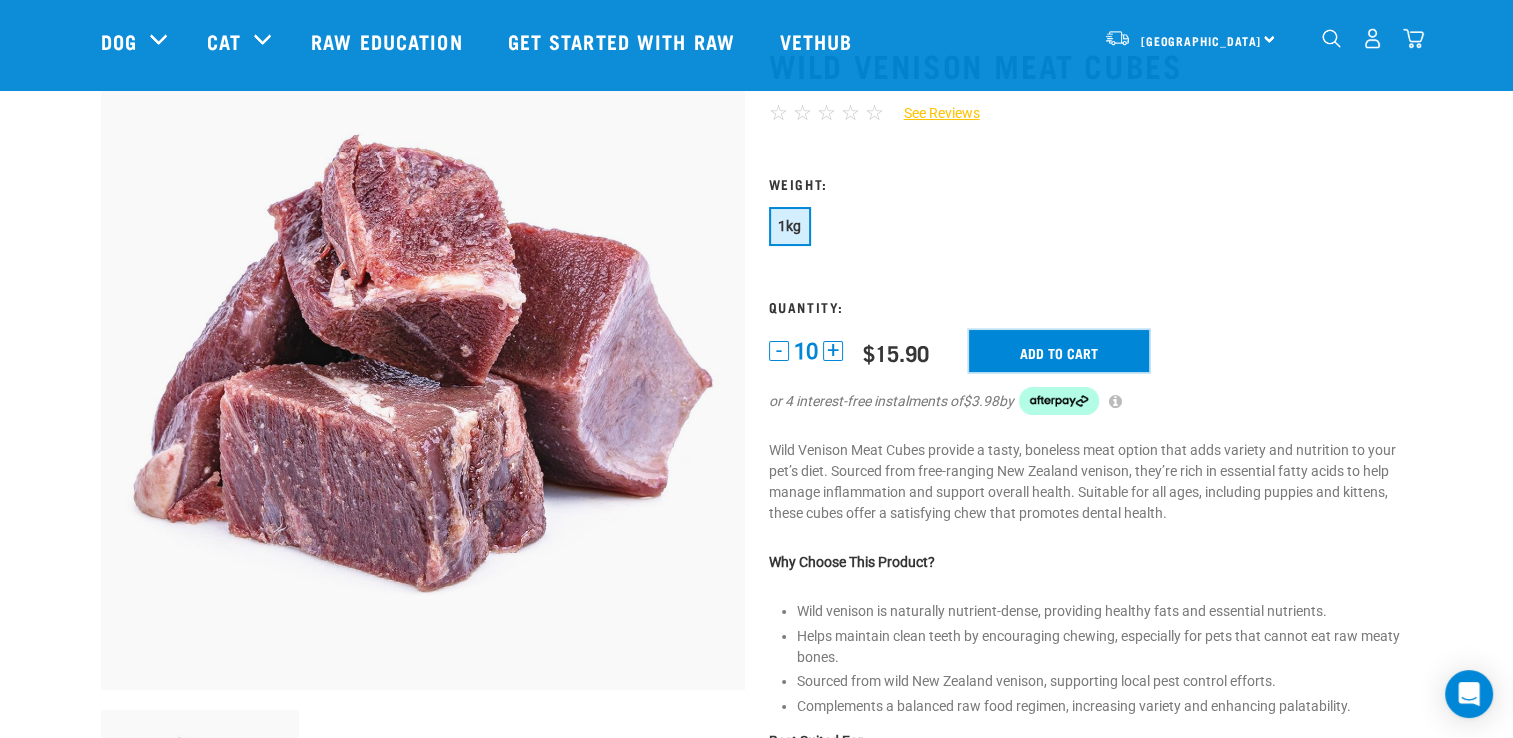 click on "Add to cart" at bounding box center (1059, 351) 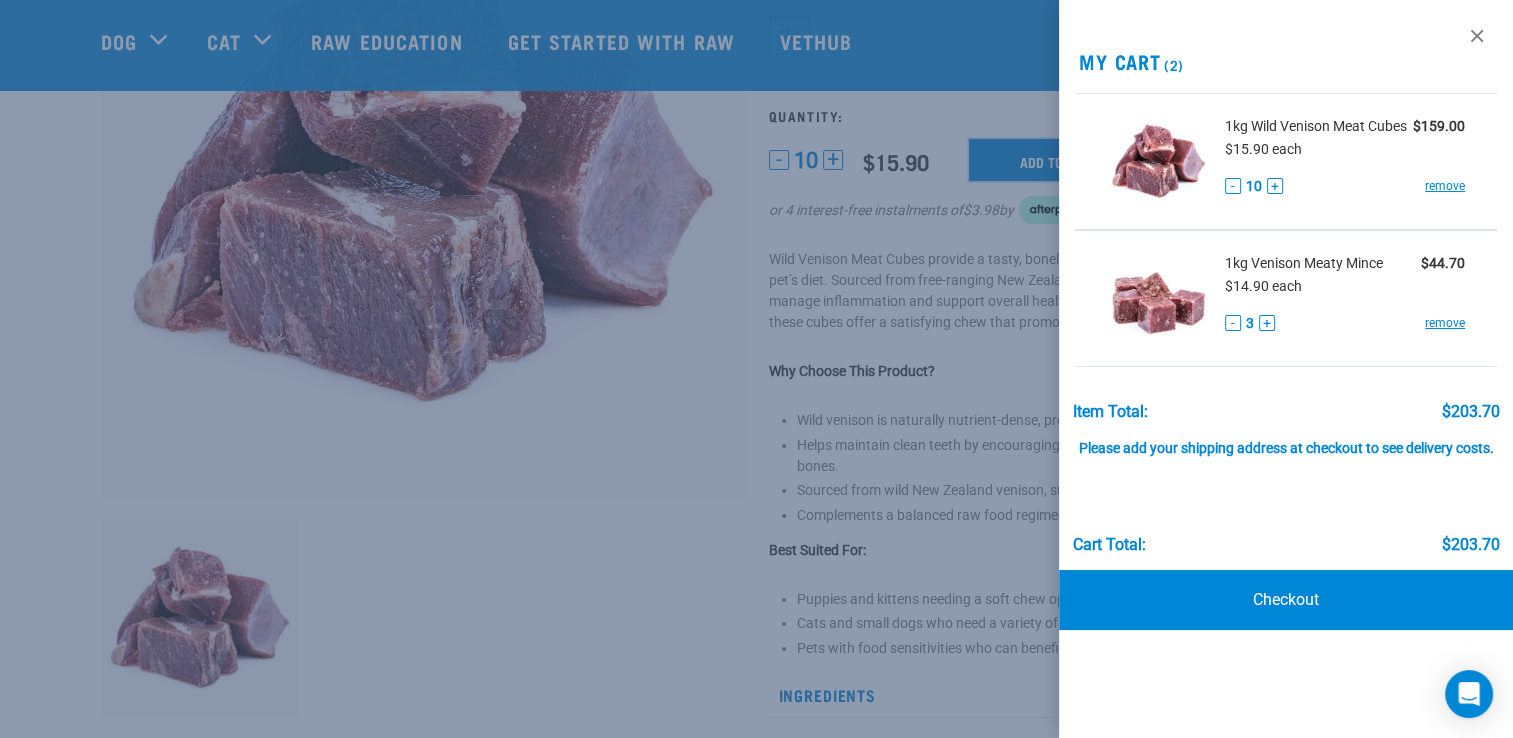 scroll, scrollTop: 300, scrollLeft: 0, axis: vertical 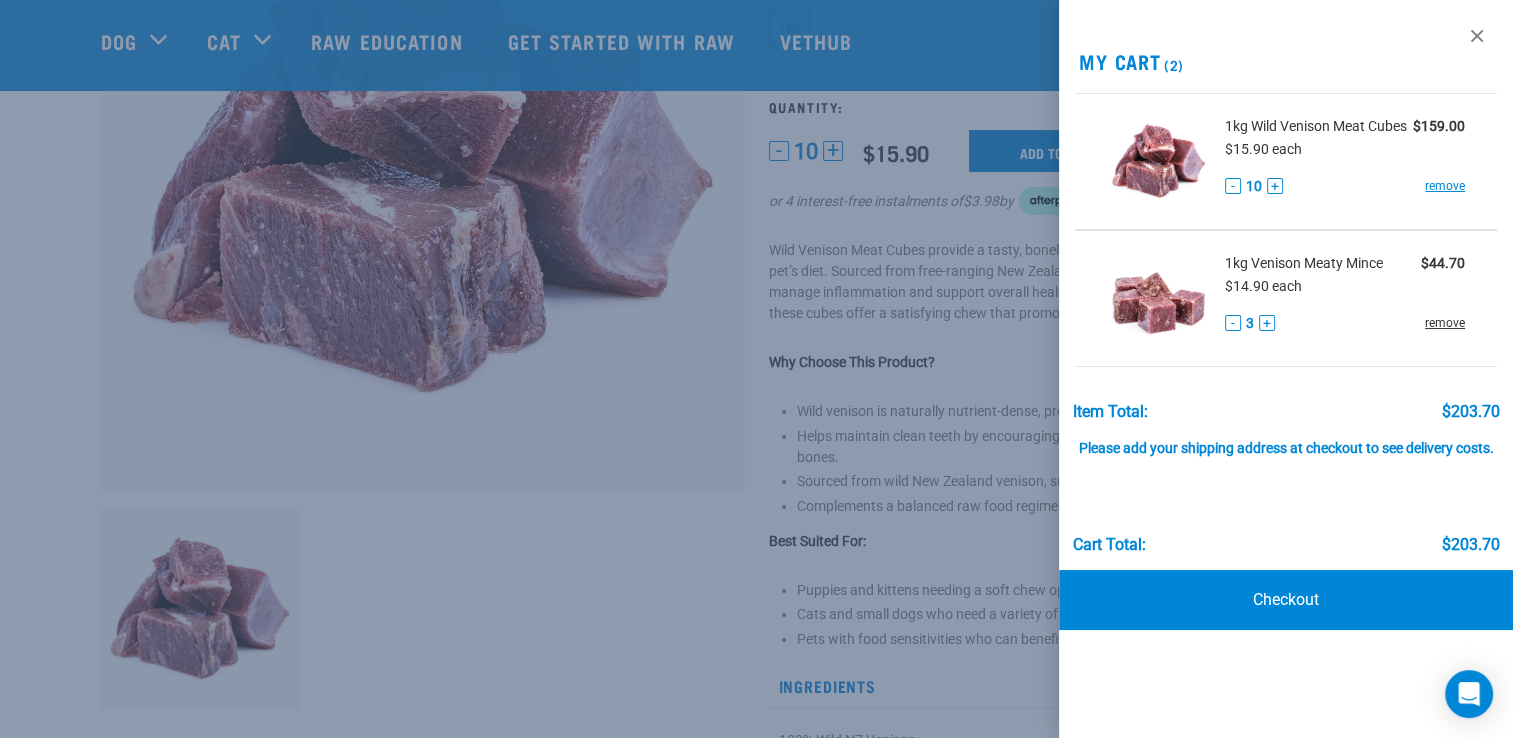 click on "remove" at bounding box center (1445, 323) 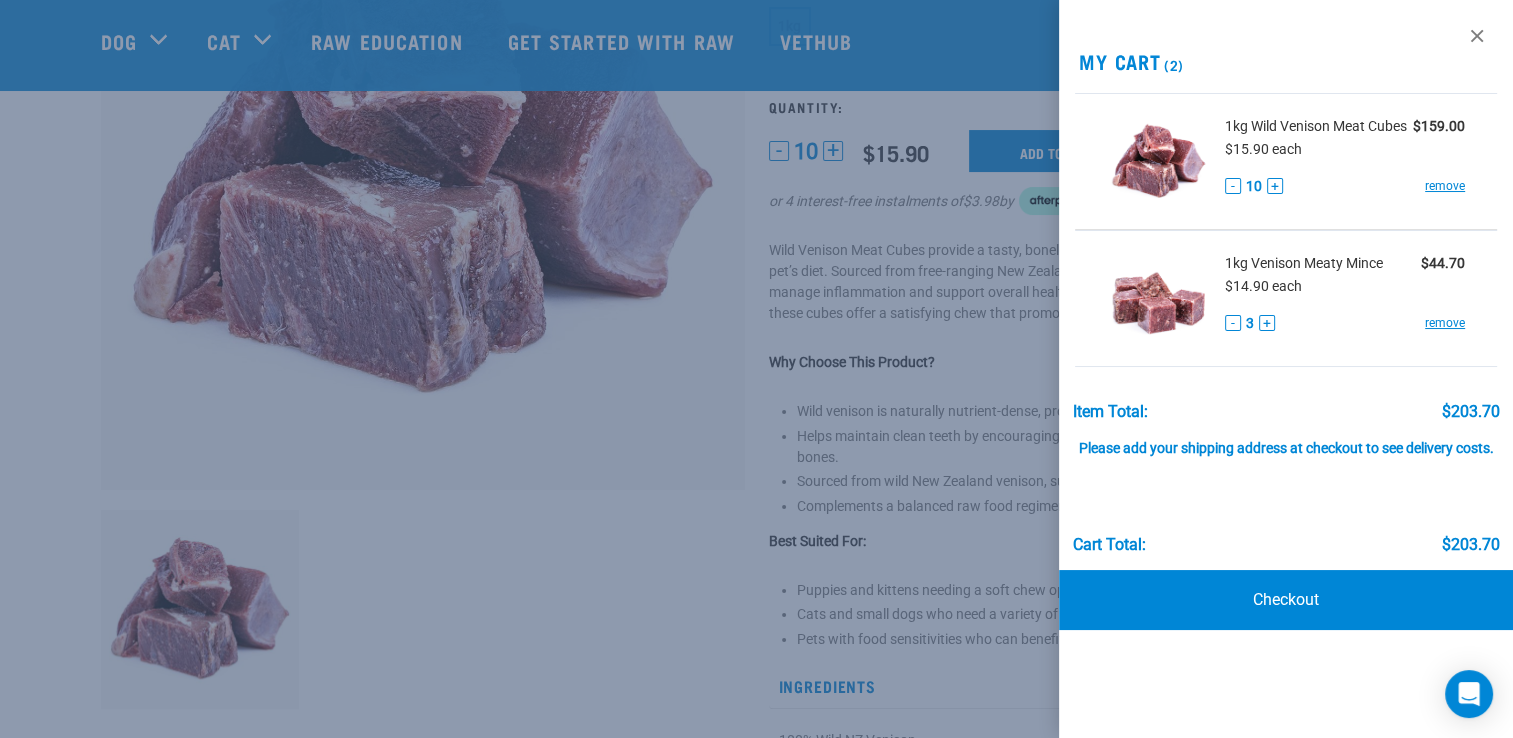 click at bounding box center (756, 369) 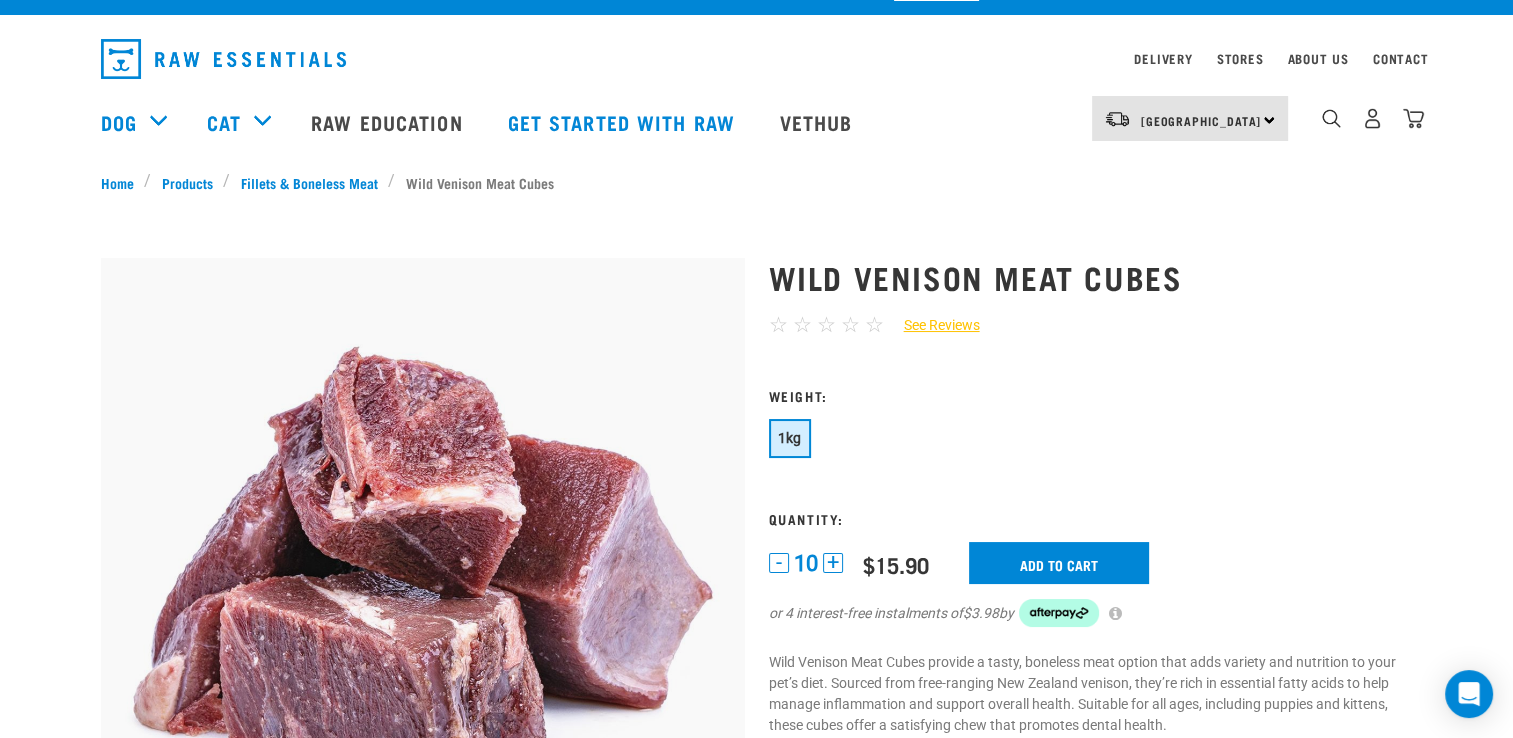 scroll, scrollTop: 0, scrollLeft: 0, axis: both 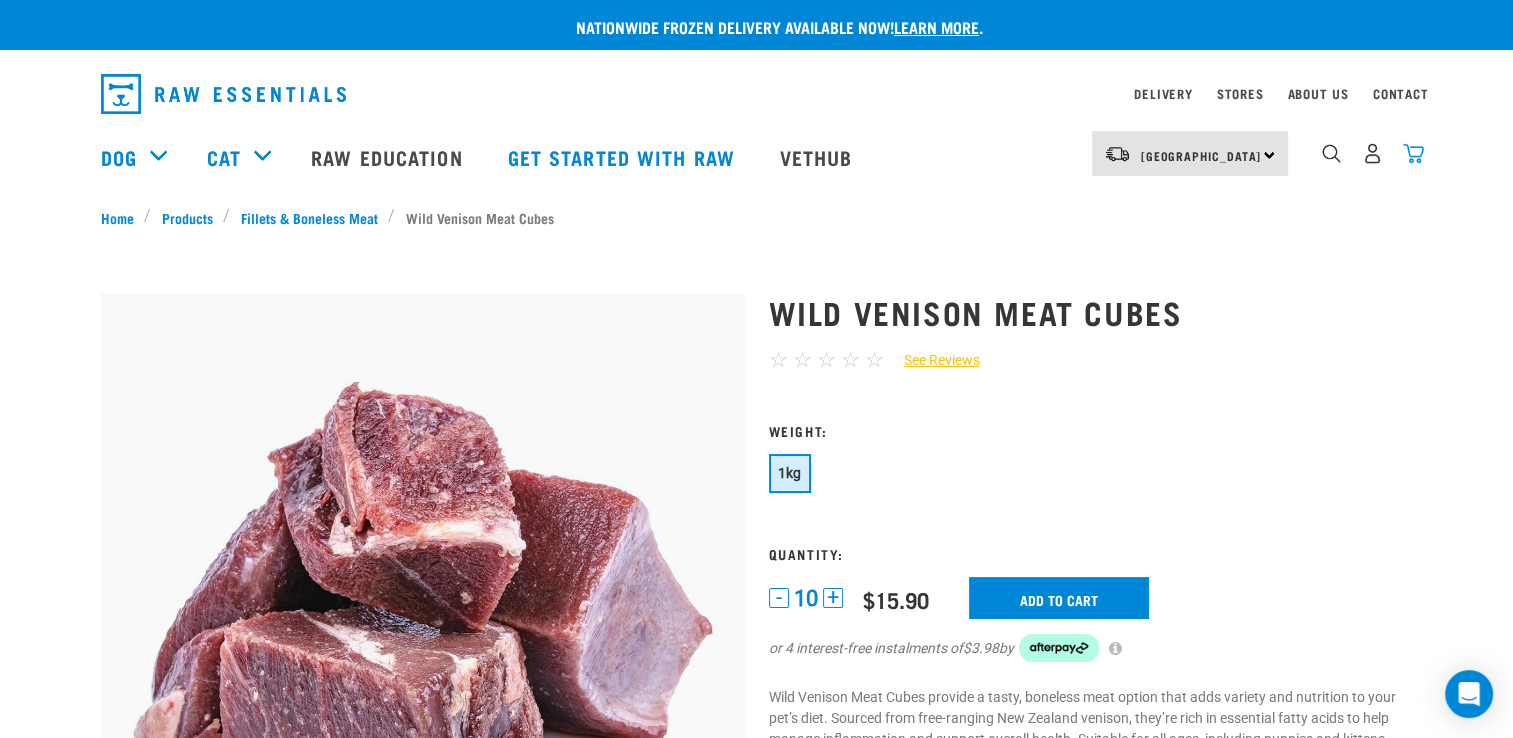 click at bounding box center (1413, 153) 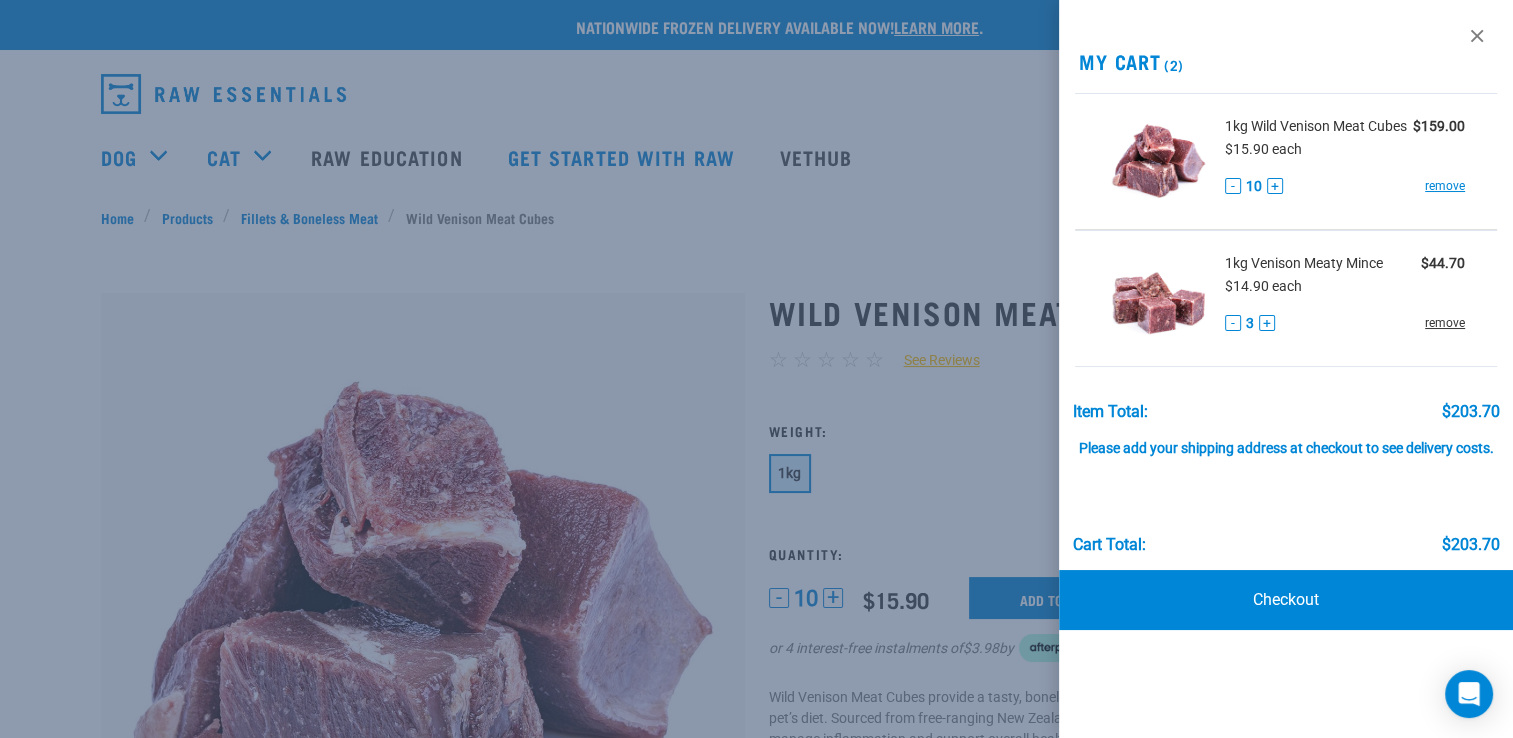 click on "remove" at bounding box center (1445, 323) 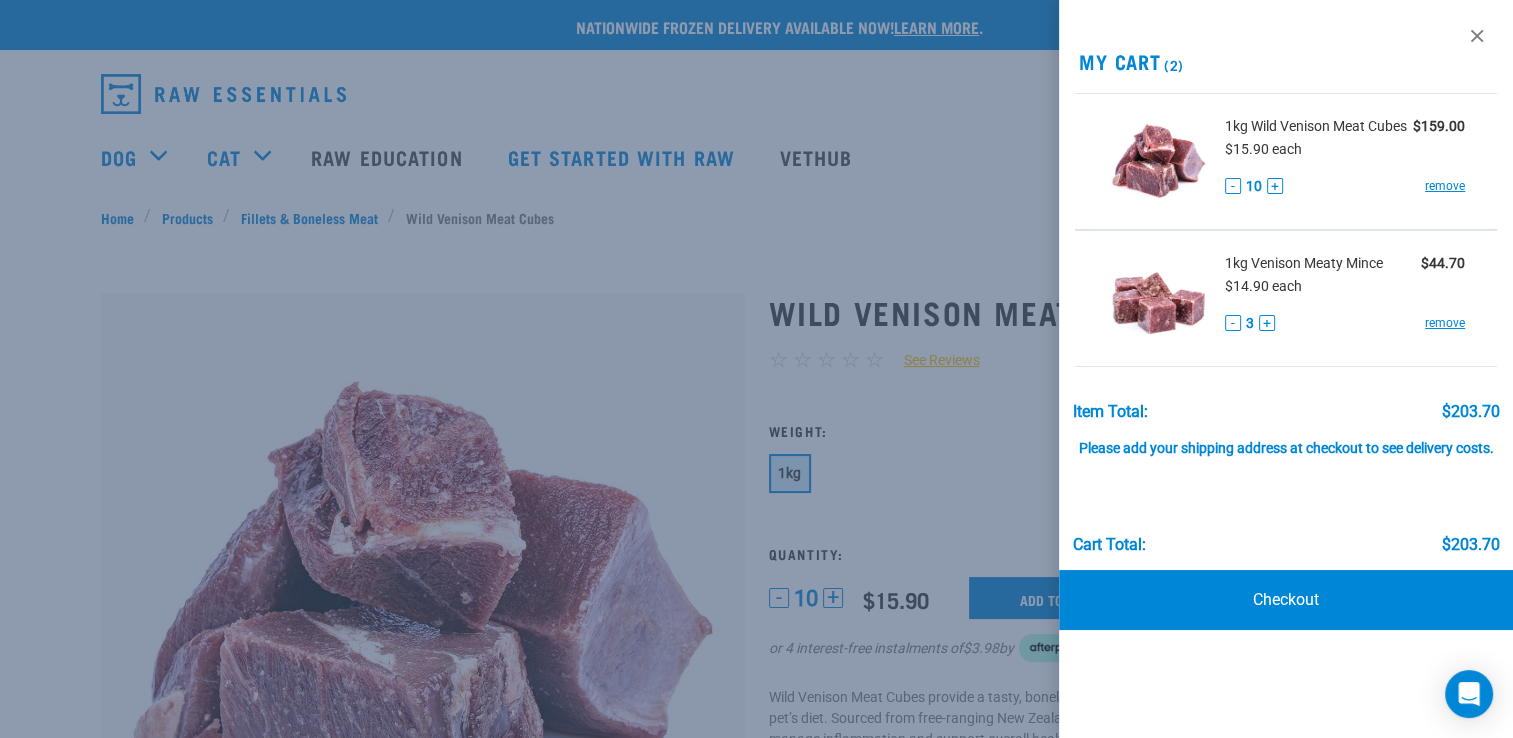 click at bounding box center [756, 369] 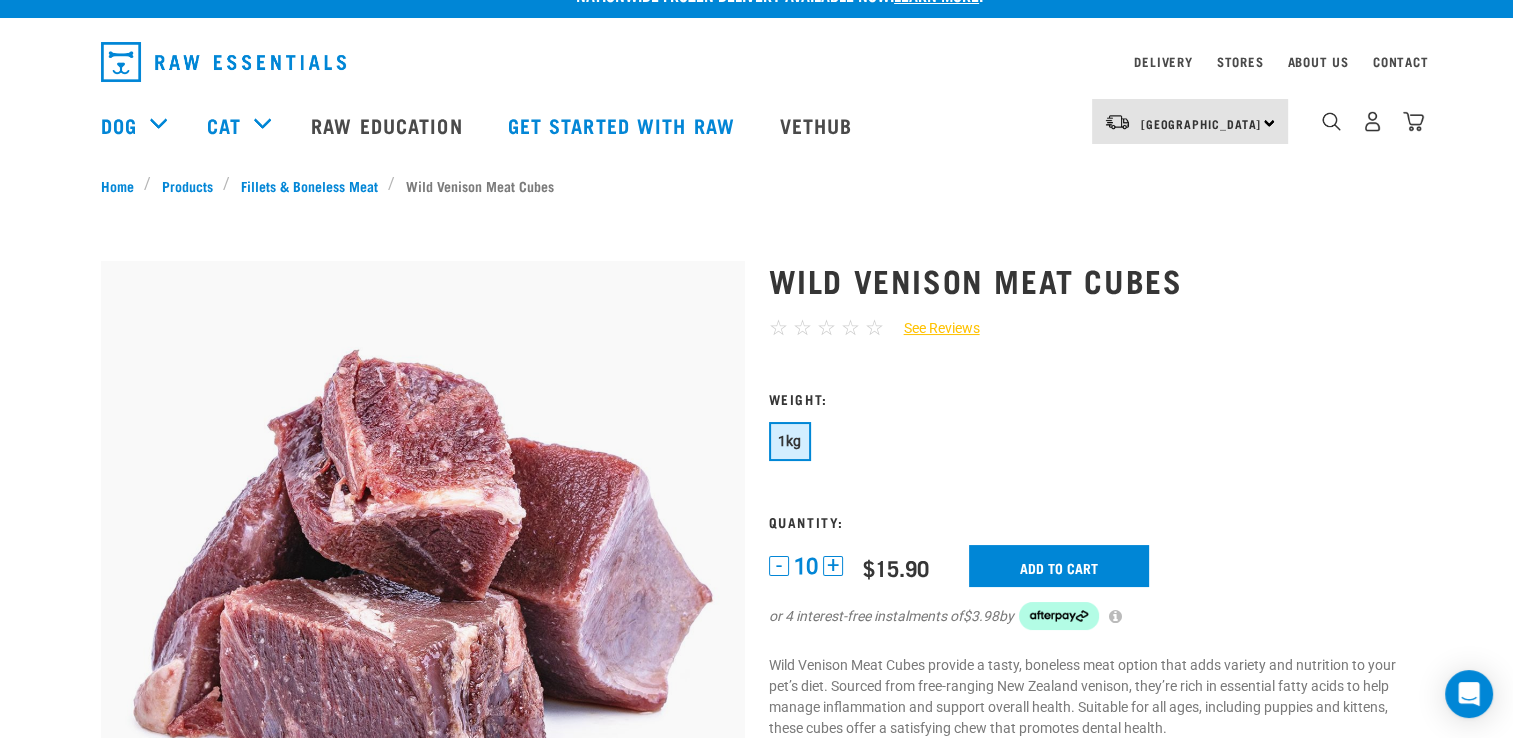 scroll, scrollTop: 0, scrollLeft: 0, axis: both 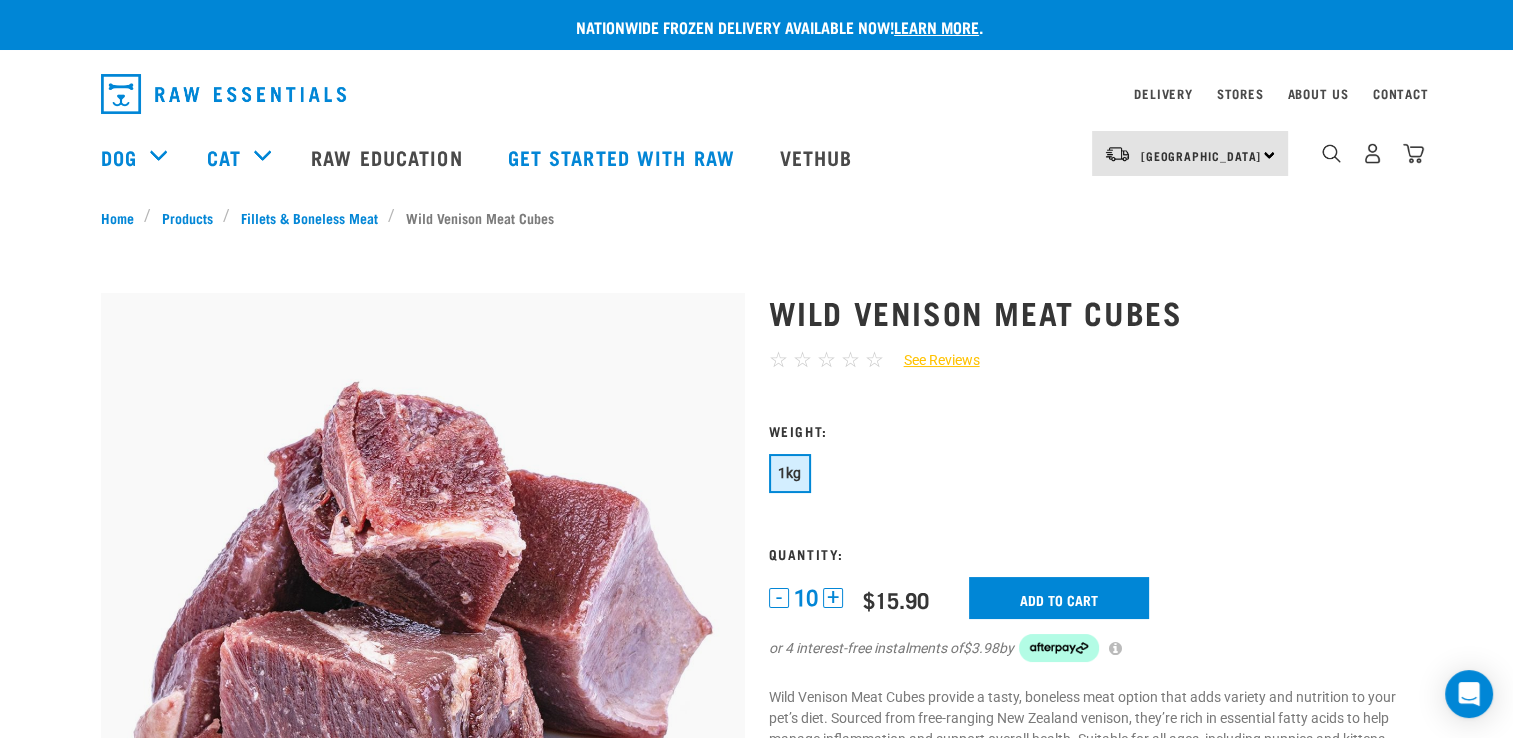 click at bounding box center (1413, 153) 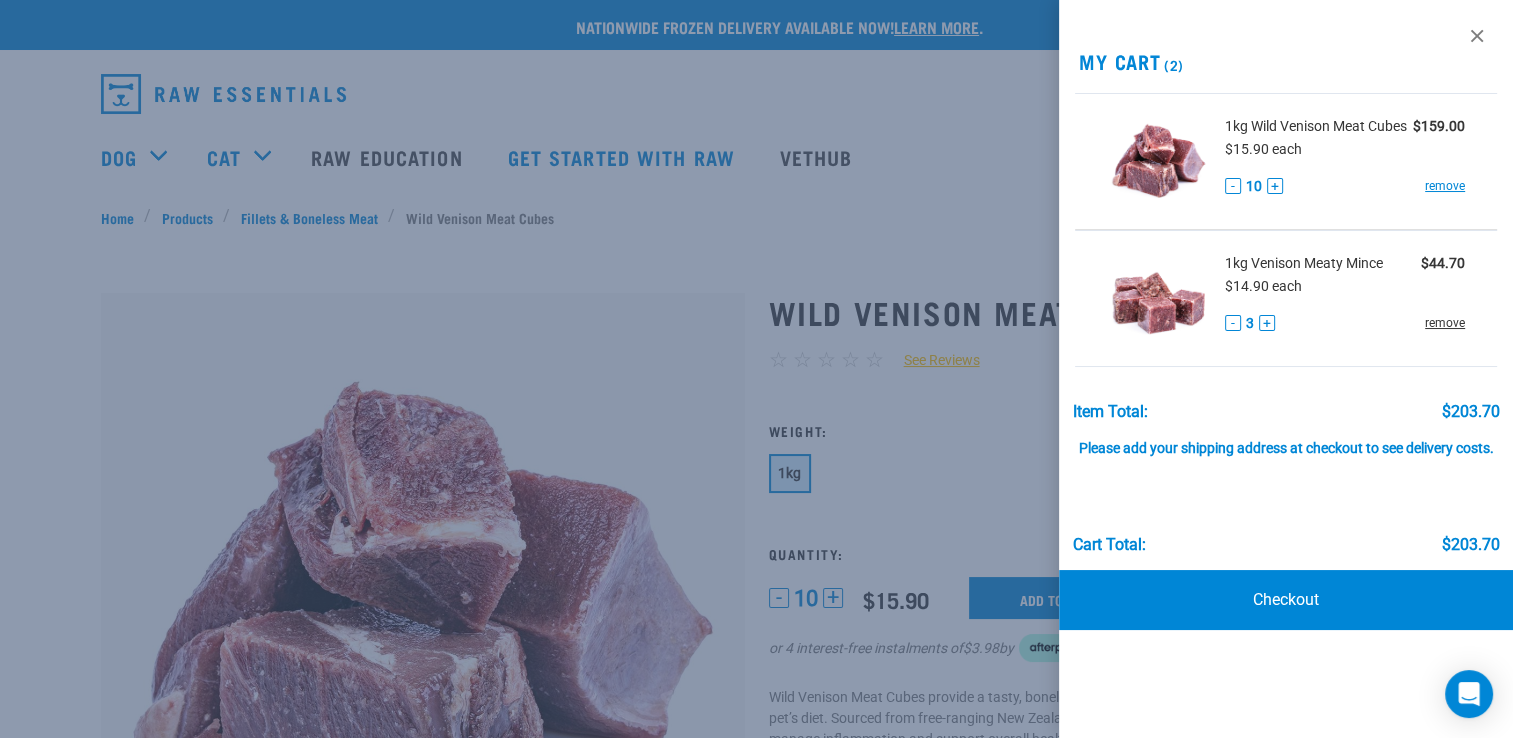 click on "remove" at bounding box center (1445, 323) 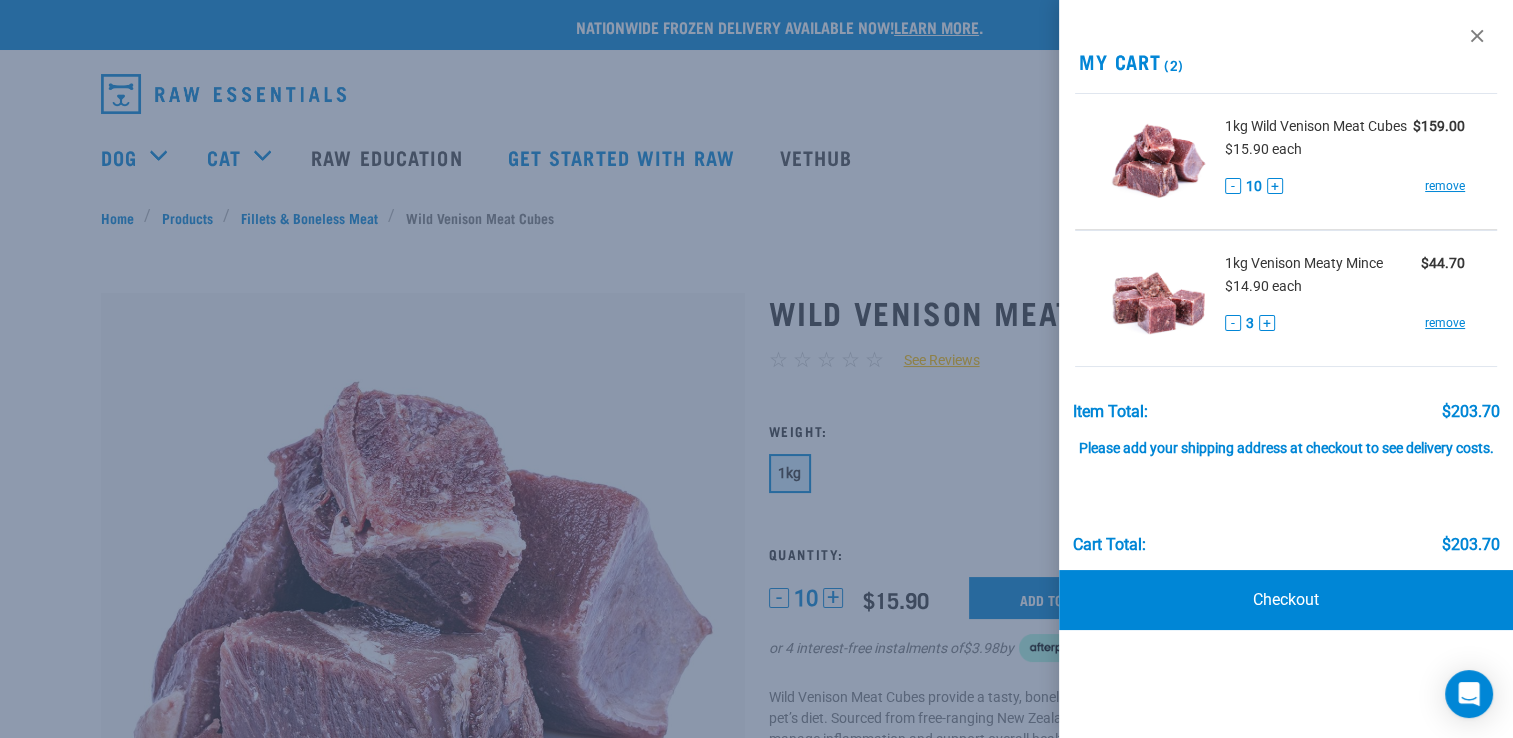 click on "-" at bounding box center (1233, 323) 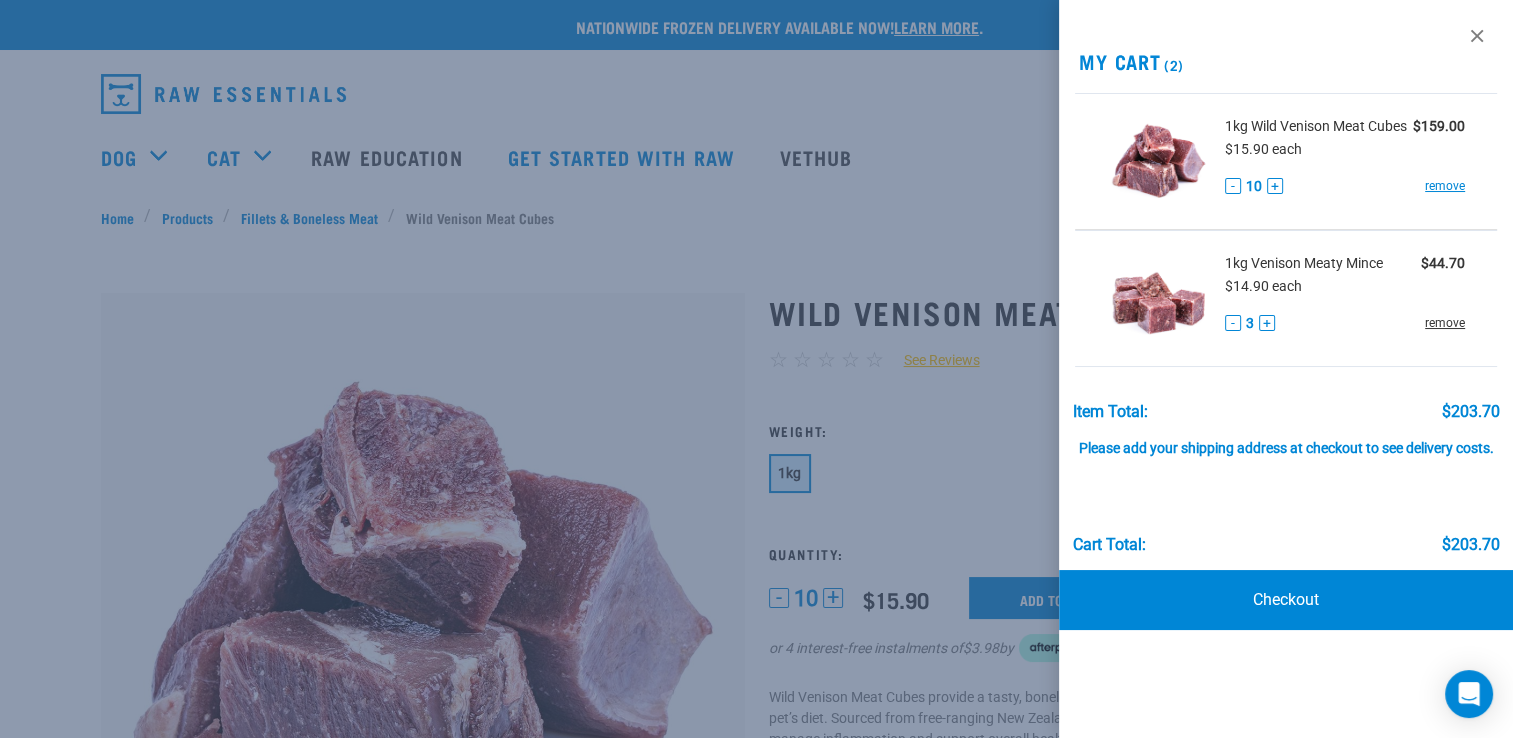 click on "remove" at bounding box center (1445, 323) 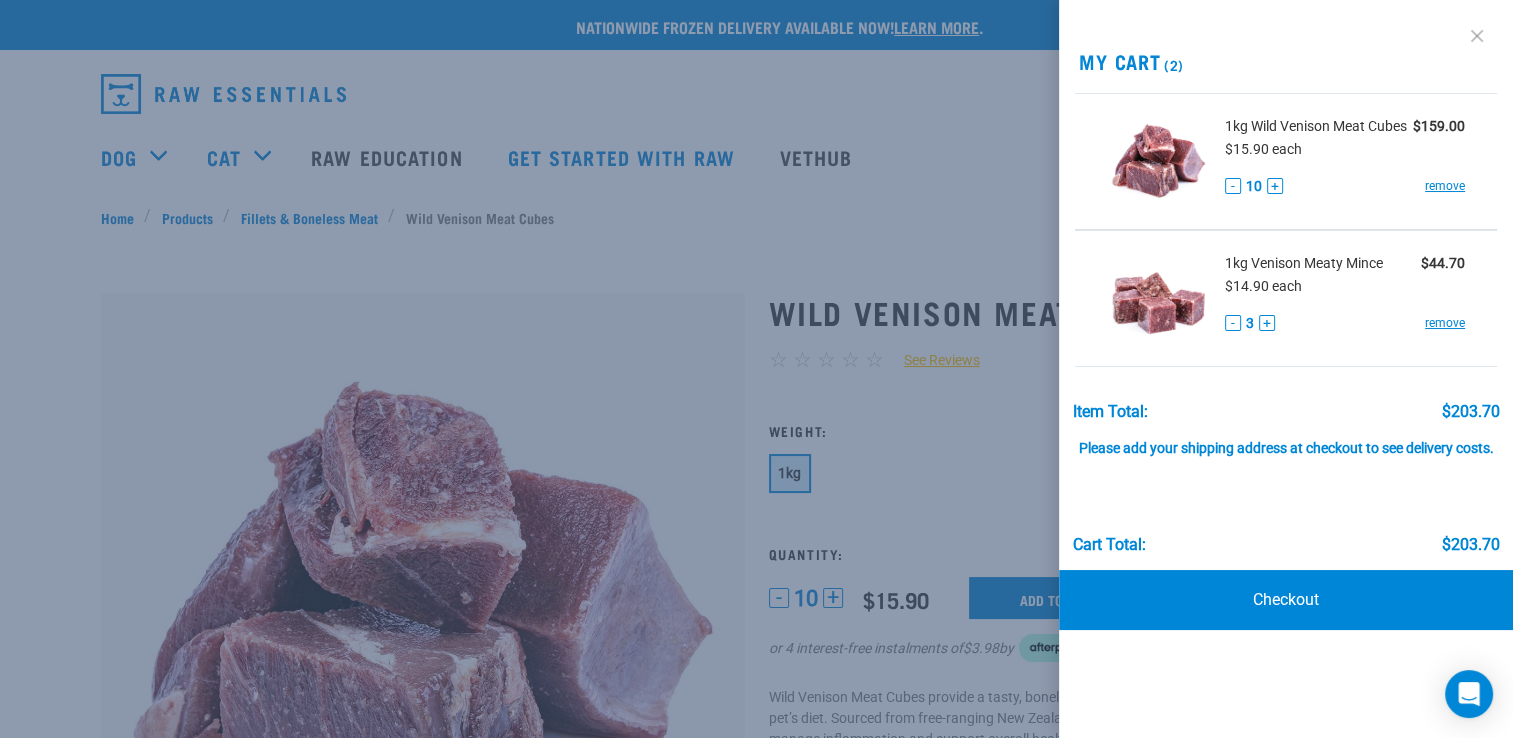 click at bounding box center [1477, 36] 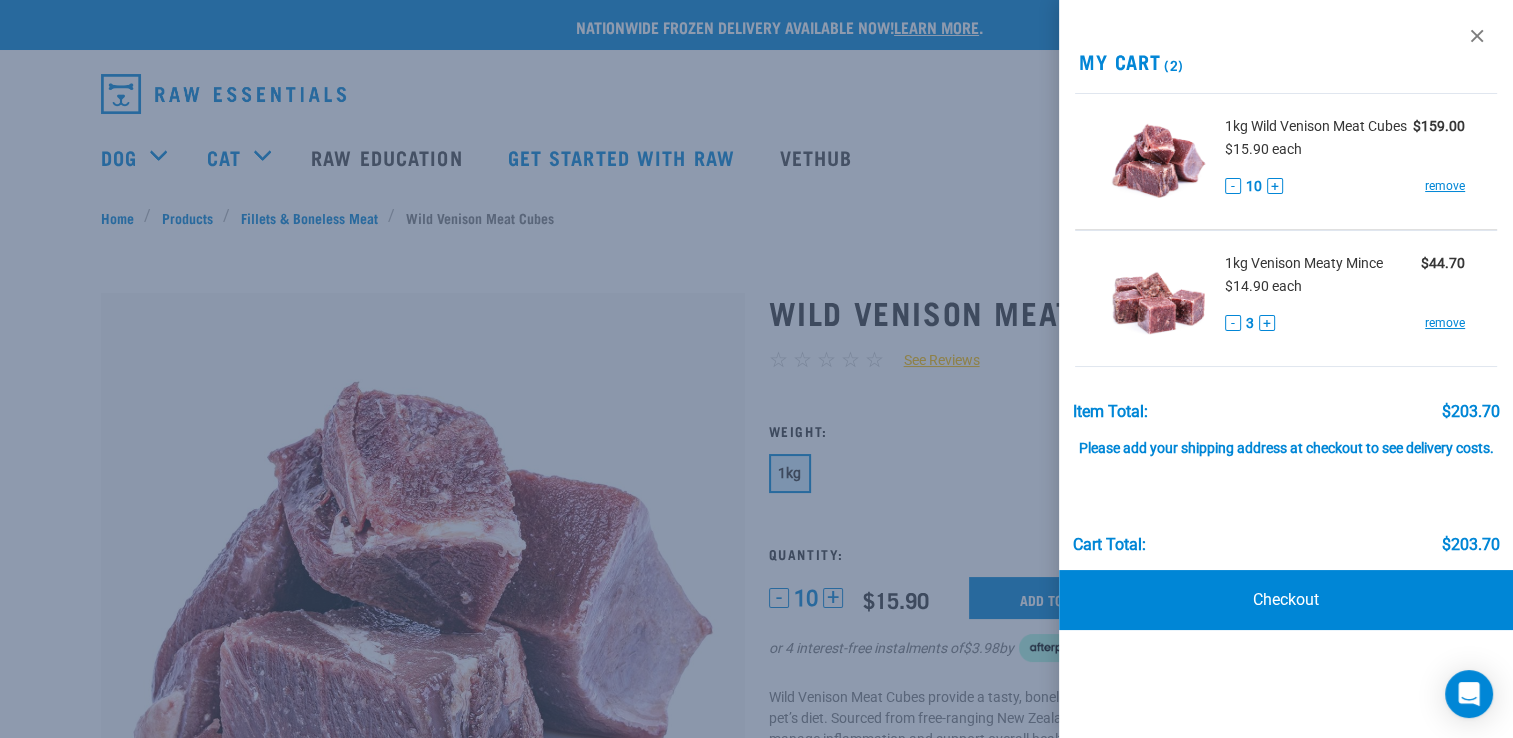 click at bounding box center (756, 369) 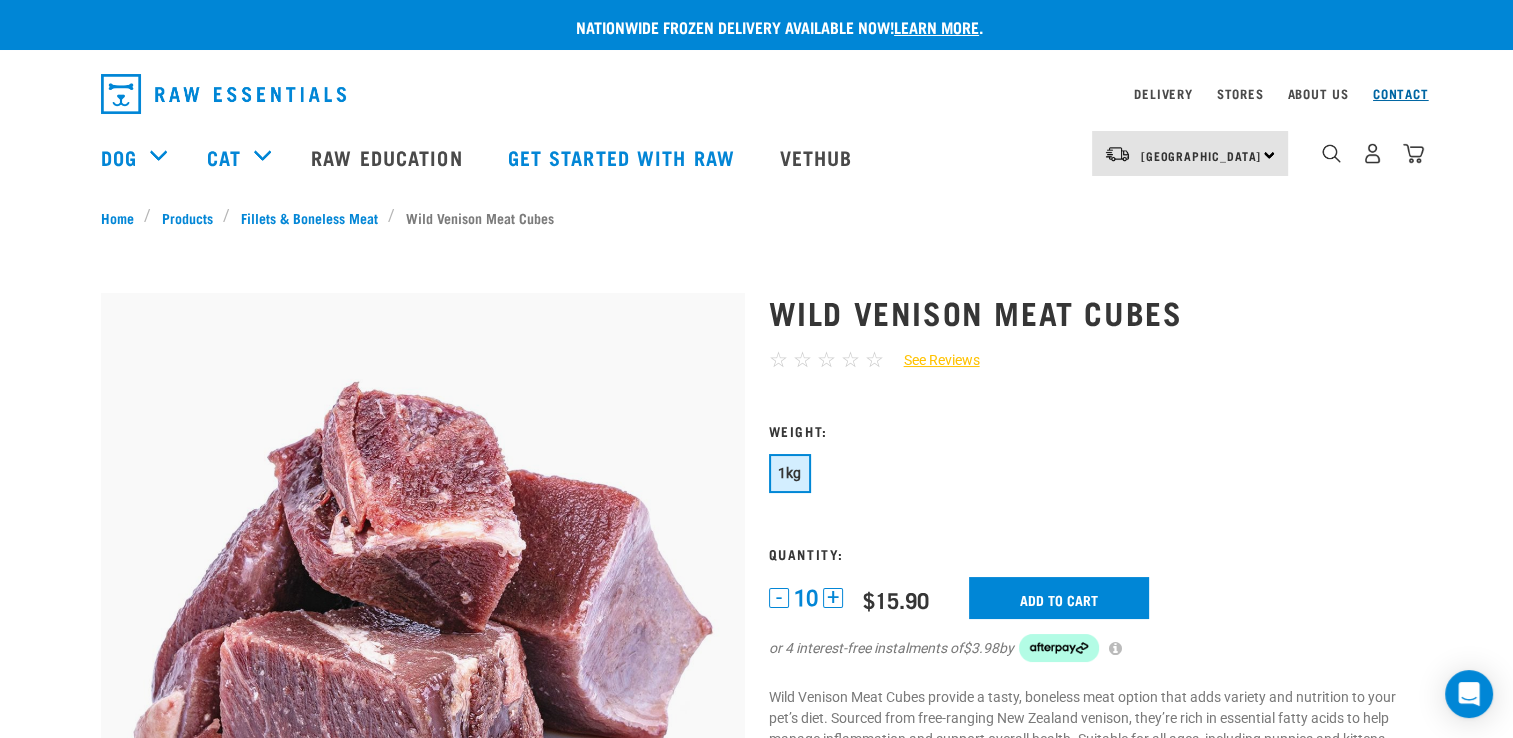 click on "Contact" at bounding box center (1401, 93) 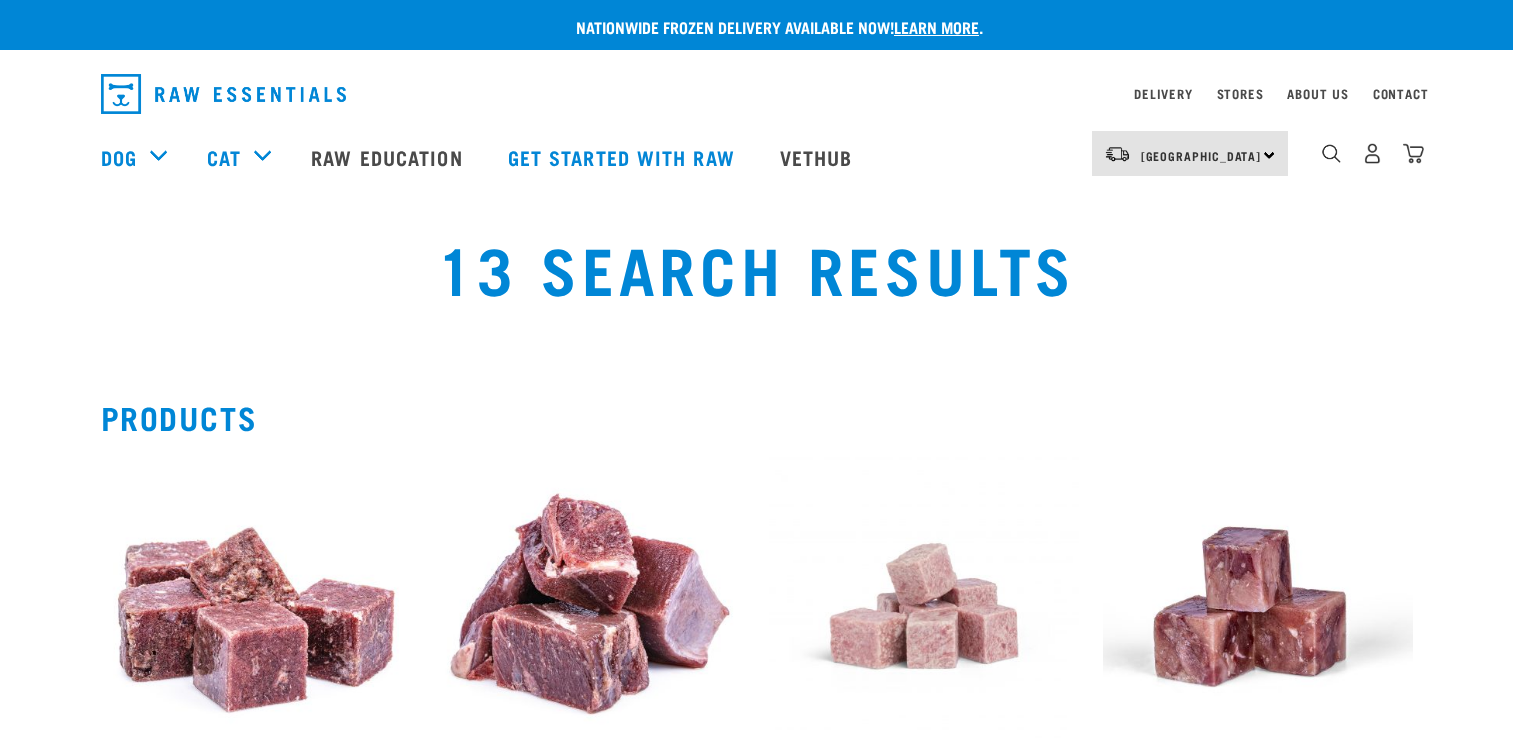 scroll, scrollTop: 0, scrollLeft: 0, axis: both 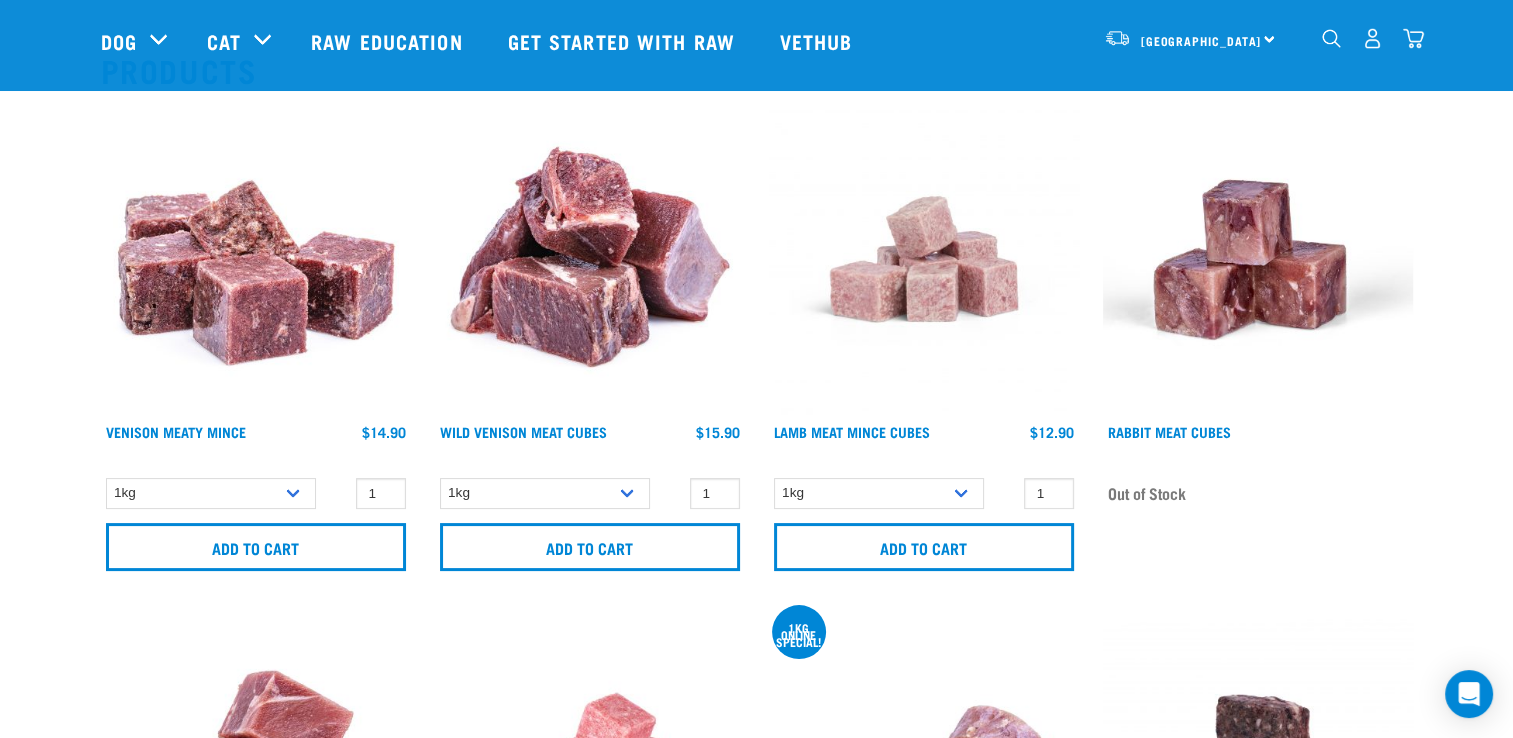 click at bounding box center (1413, 38) 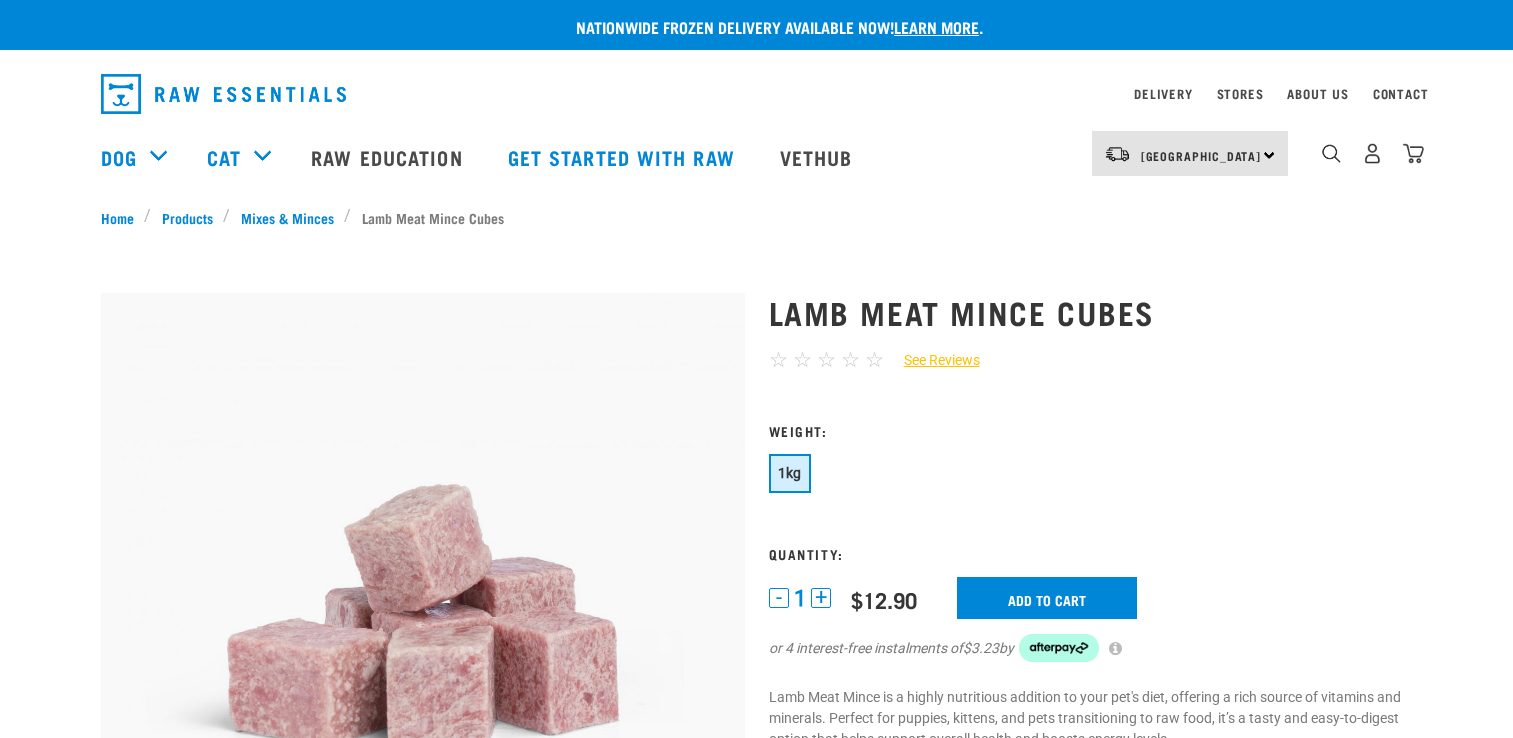 scroll, scrollTop: 0, scrollLeft: 0, axis: both 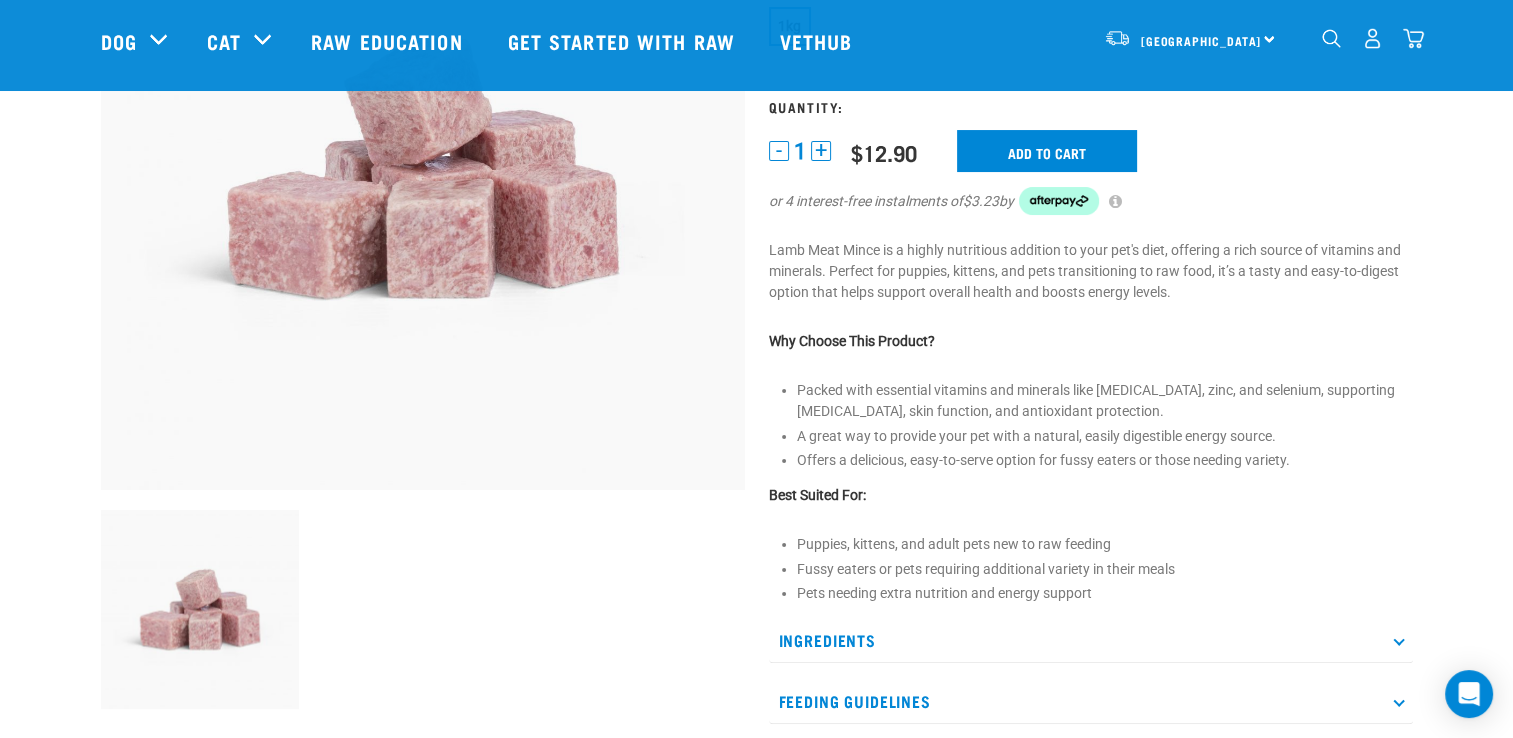click on "Ingredients" at bounding box center (1091, 640) 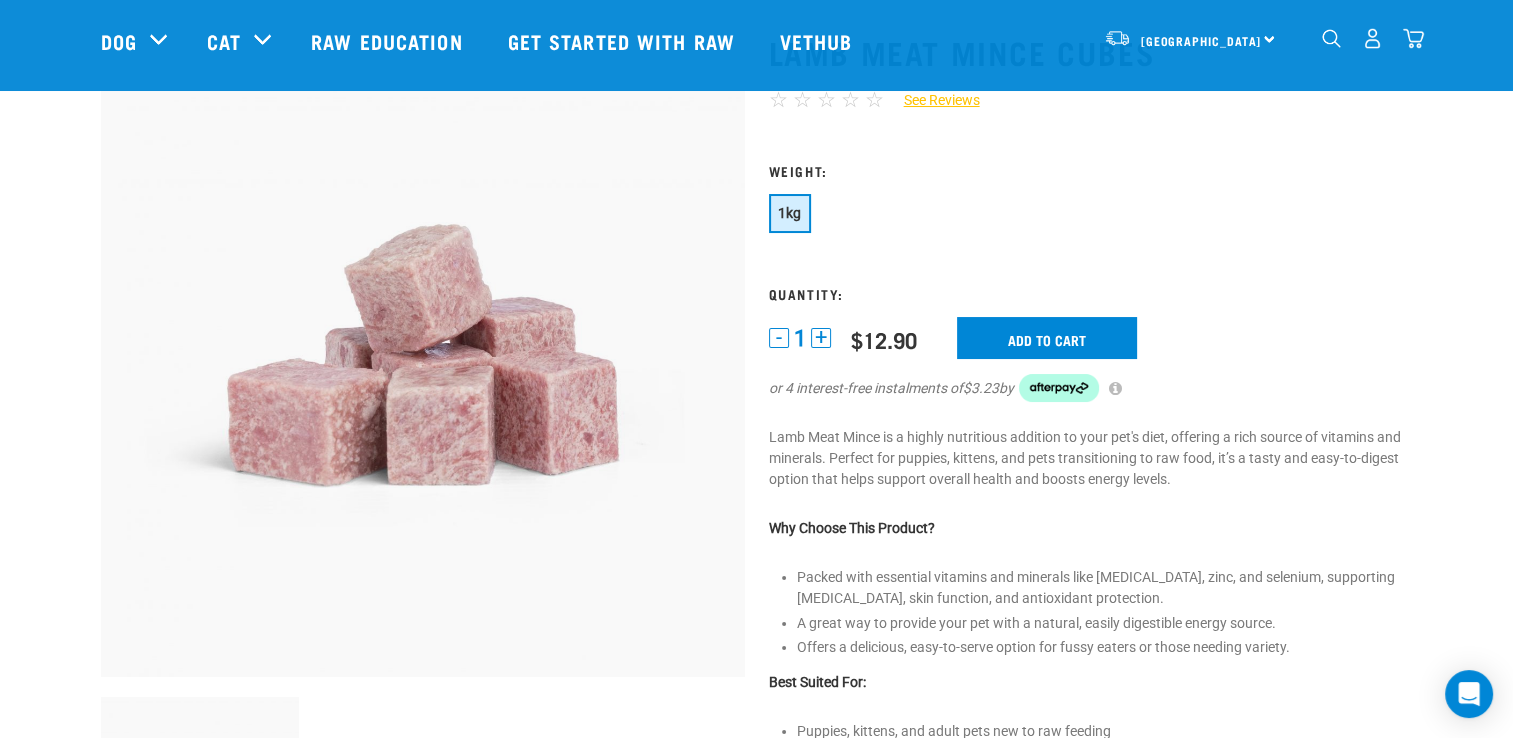 scroll, scrollTop: 200, scrollLeft: 0, axis: vertical 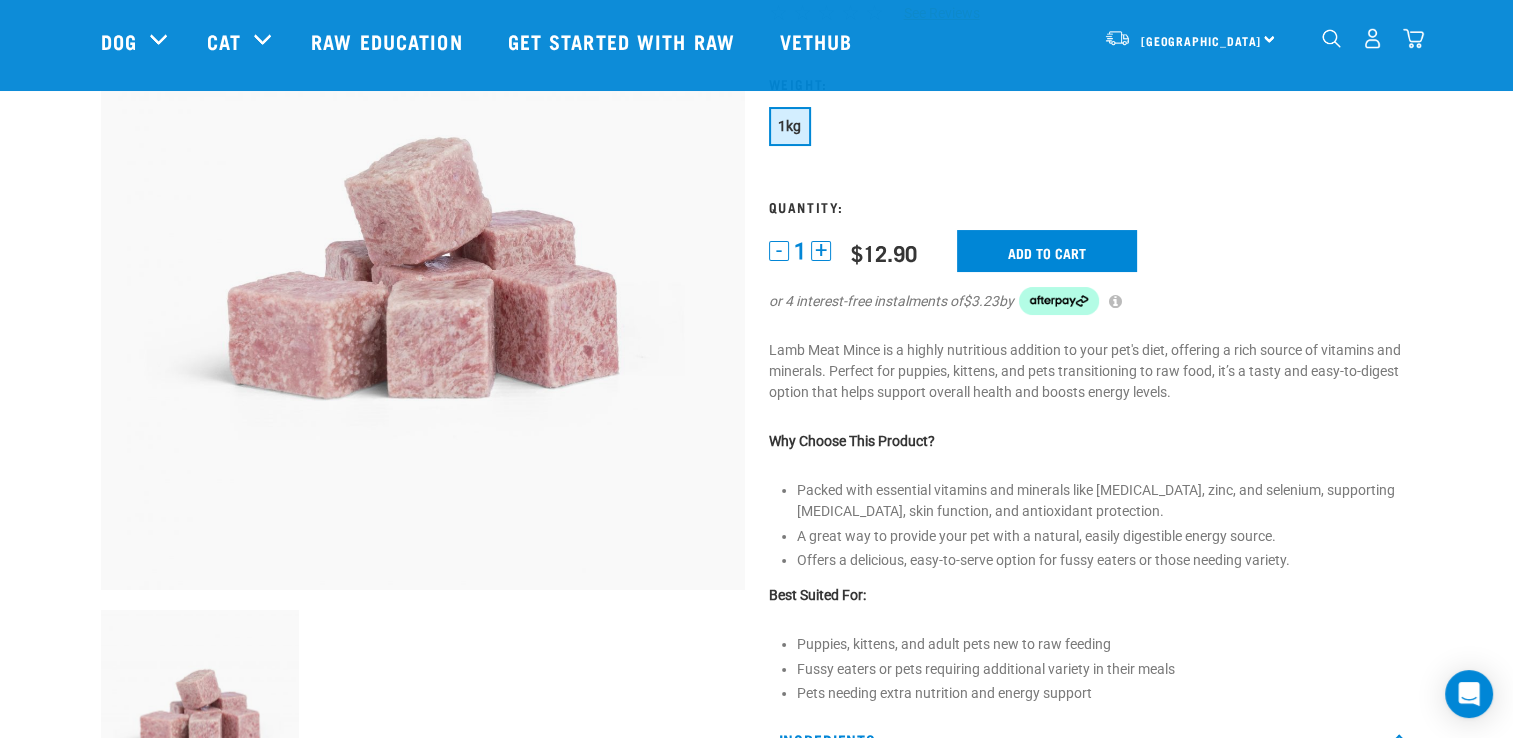 click on "+" at bounding box center [821, 251] 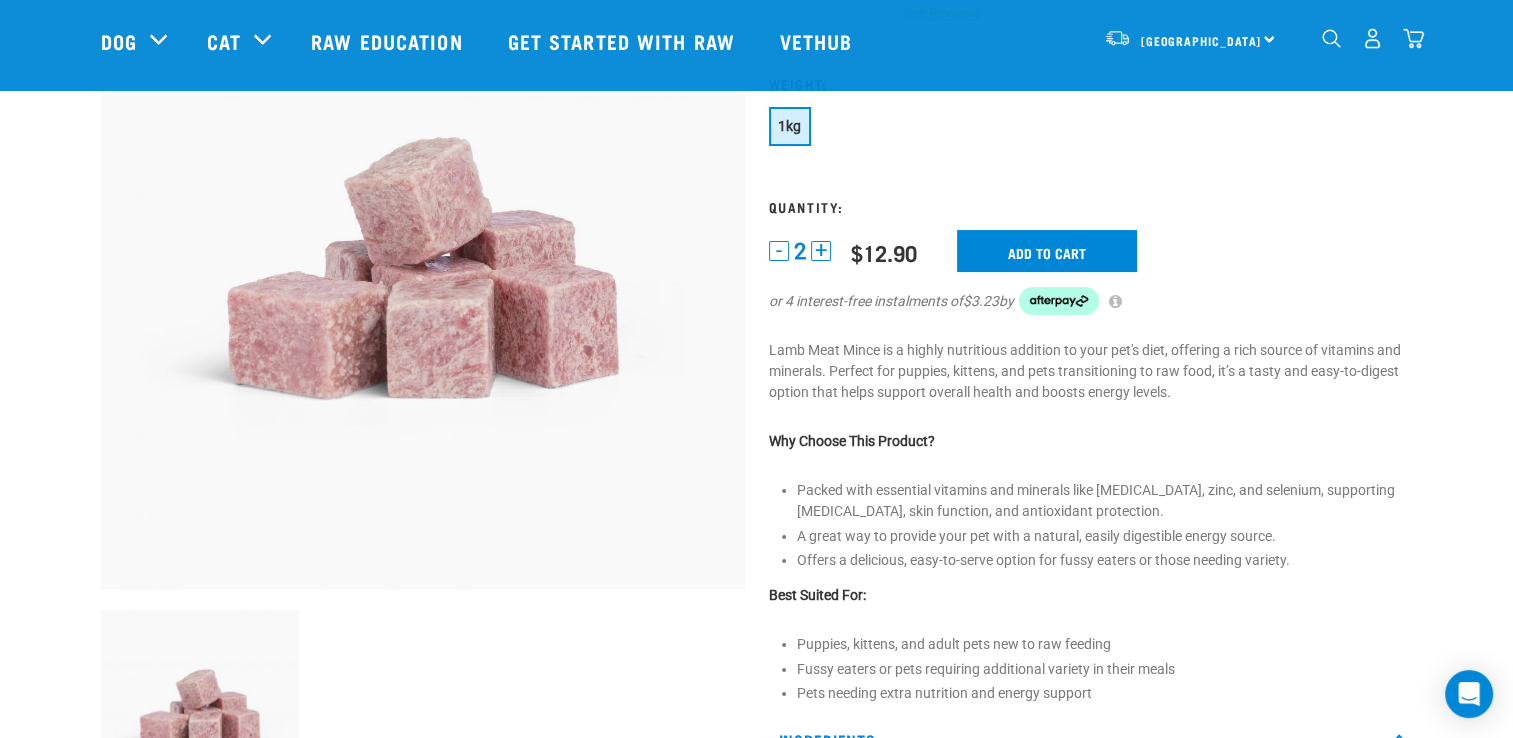 click on "+" at bounding box center (821, 251) 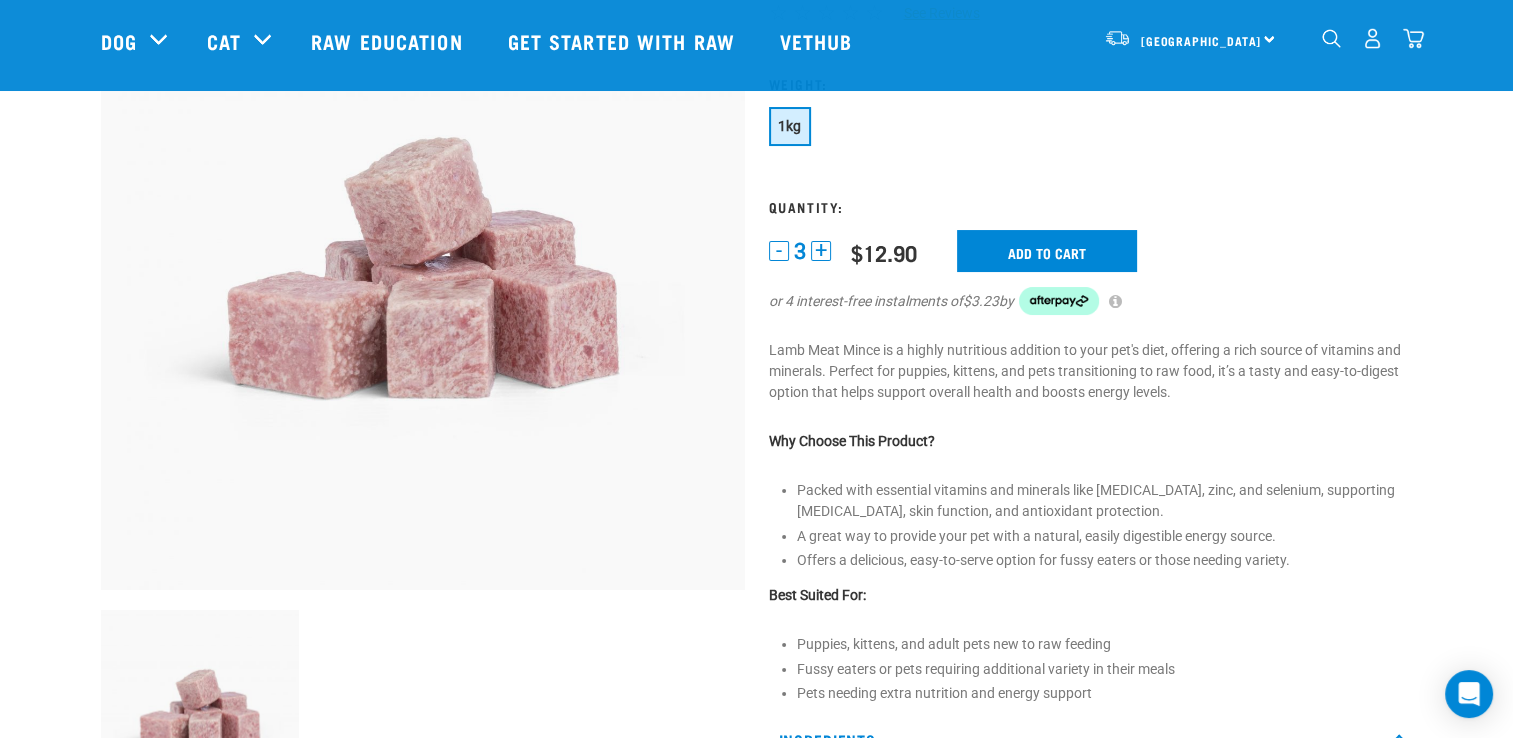click on "+" at bounding box center (821, 251) 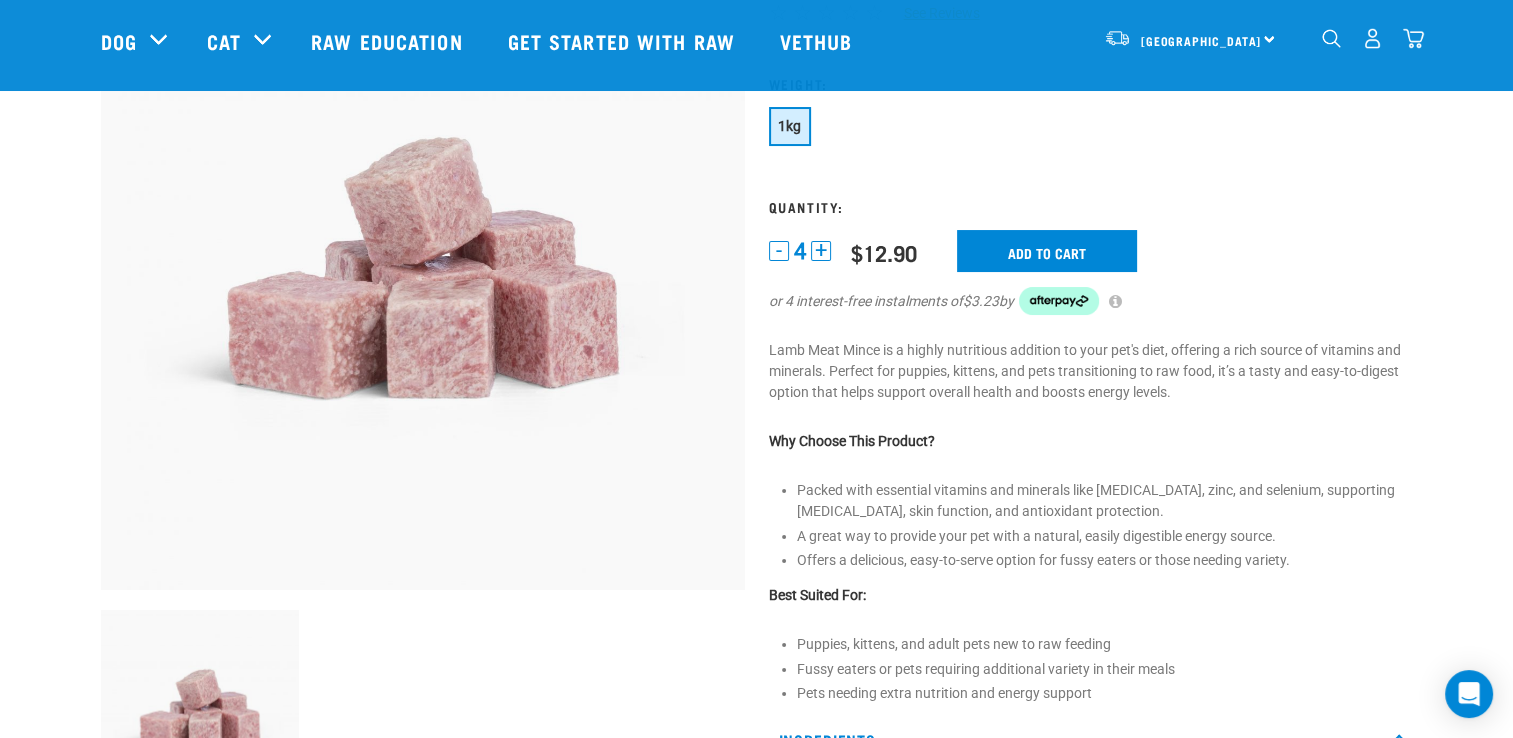 click on "+" at bounding box center [821, 251] 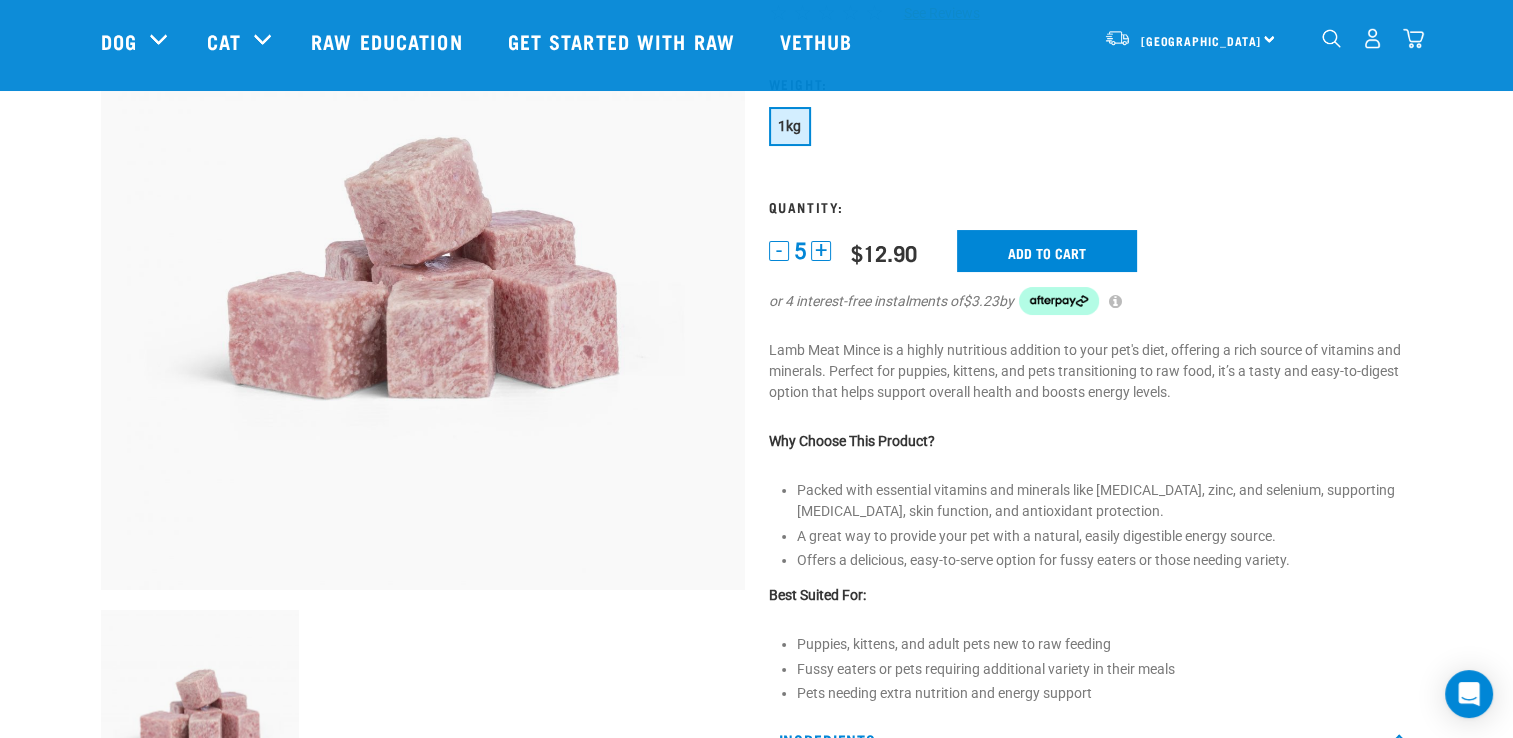 click on "+" at bounding box center [821, 251] 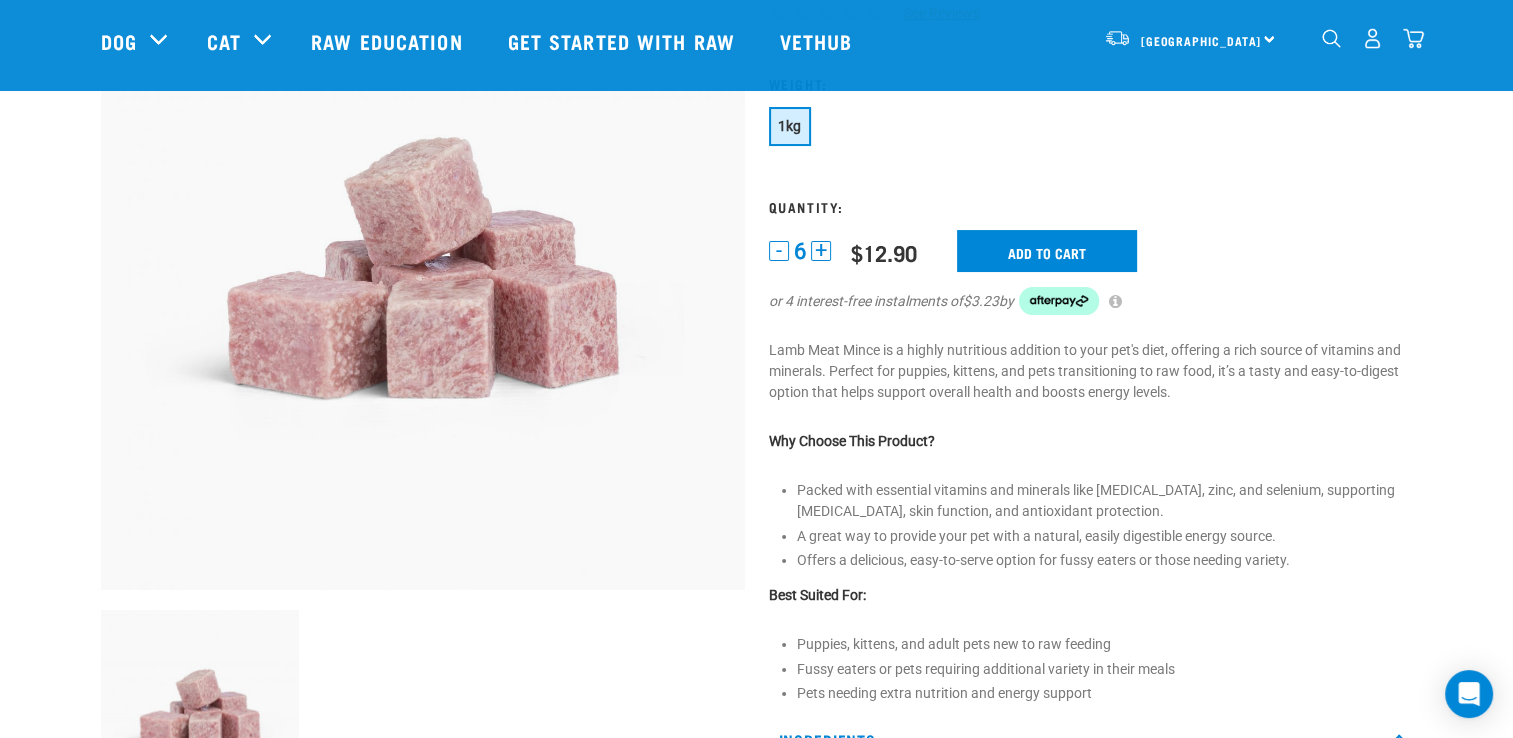 click on "+" at bounding box center [821, 251] 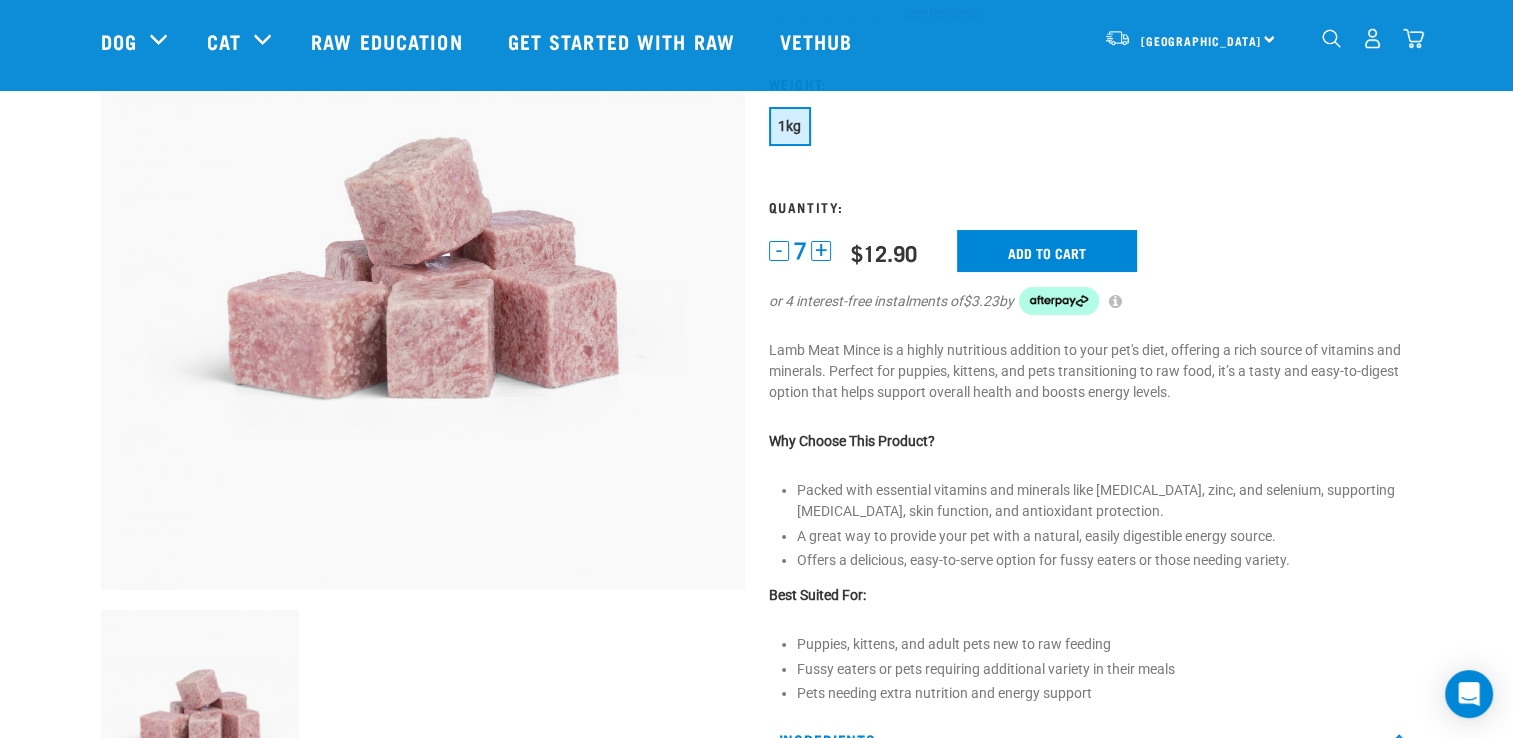 click on "+" at bounding box center (821, 251) 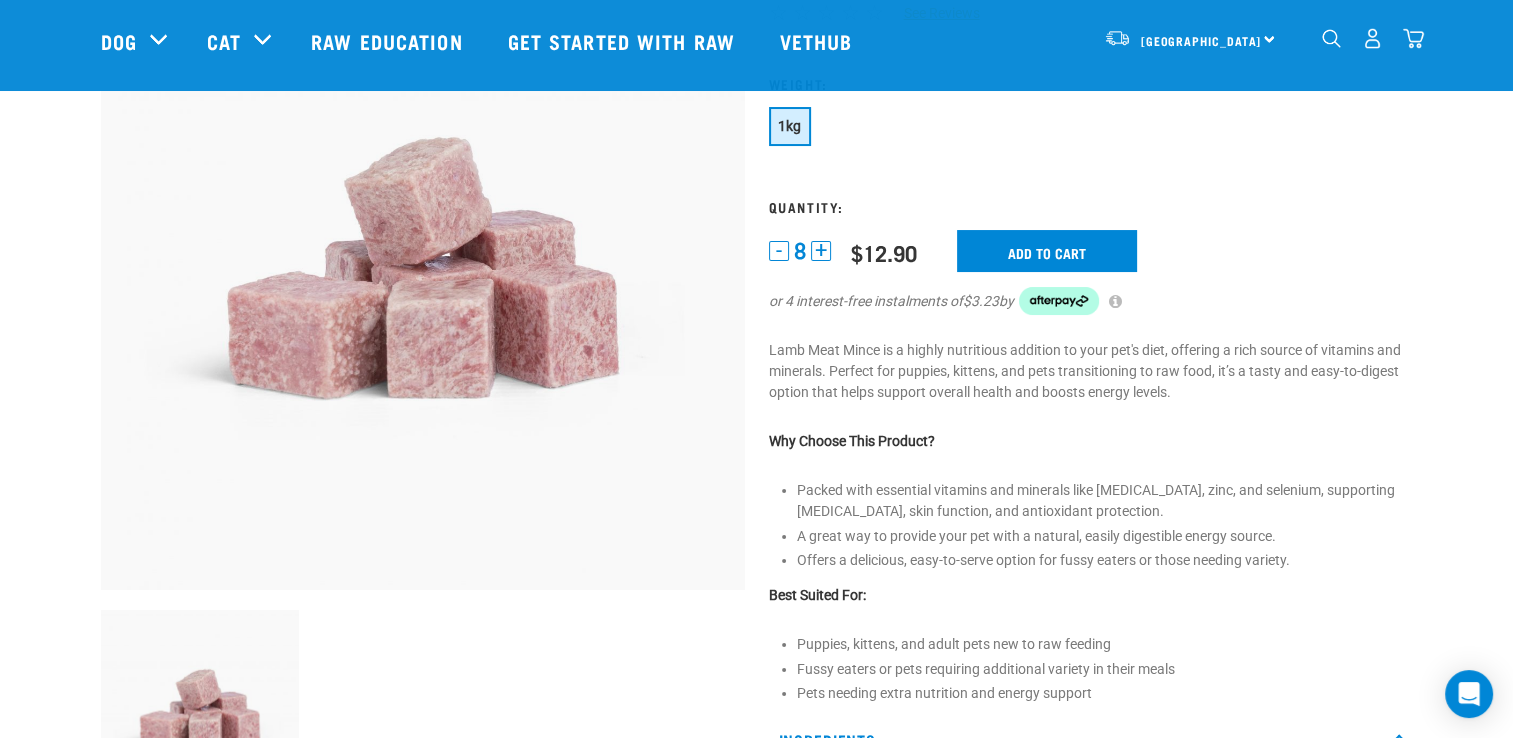click on "+" at bounding box center [821, 251] 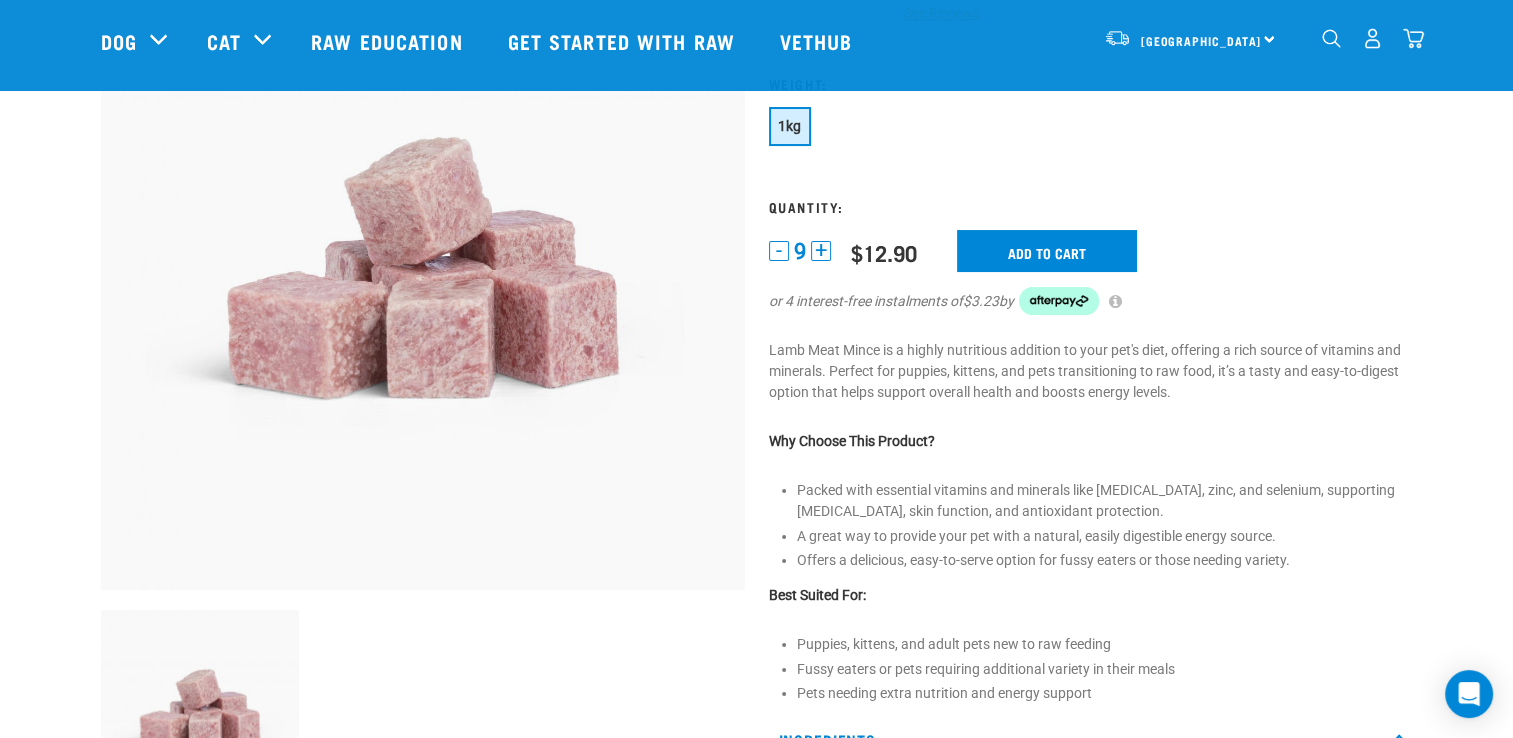 click on "+" at bounding box center [821, 251] 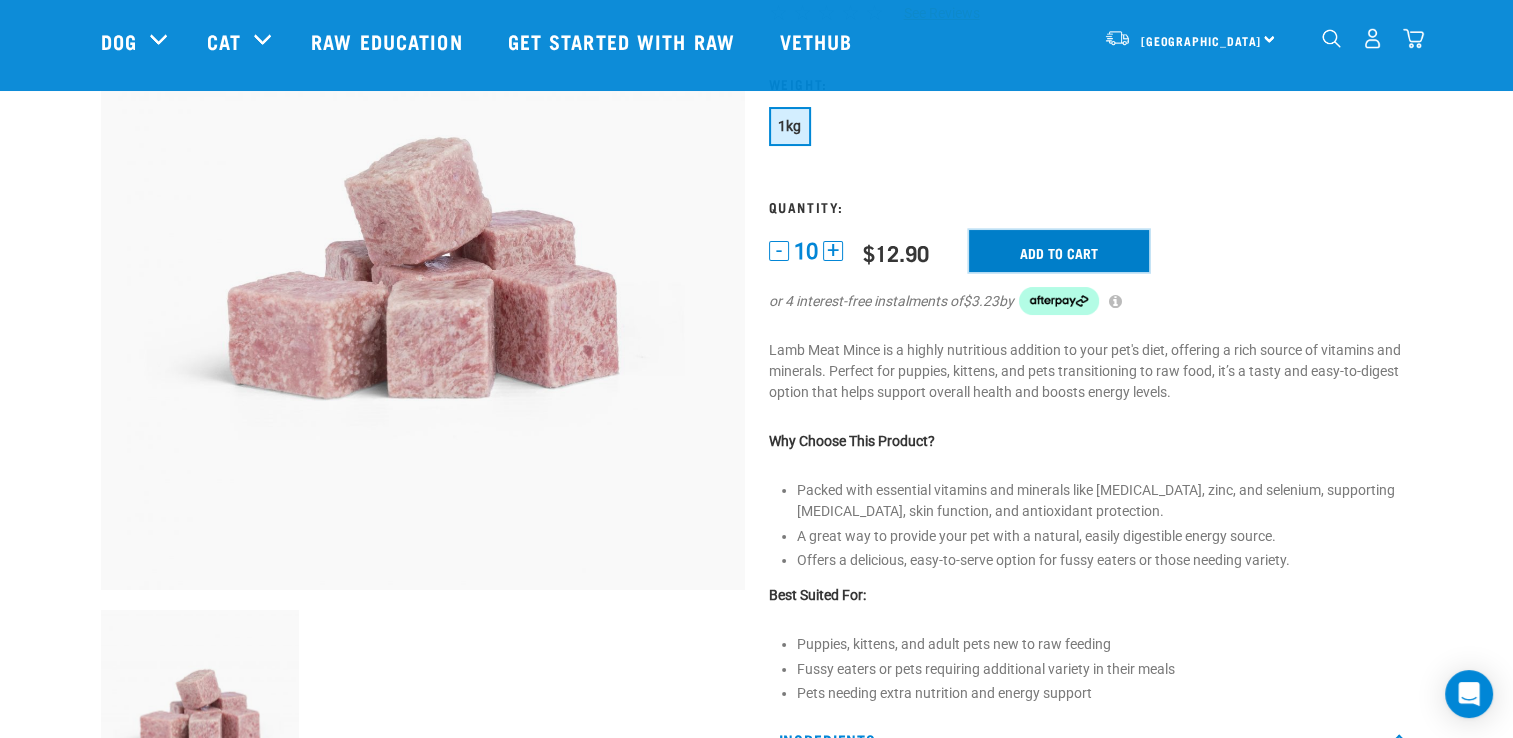 click on "Add to cart" at bounding box center [1059, 251] 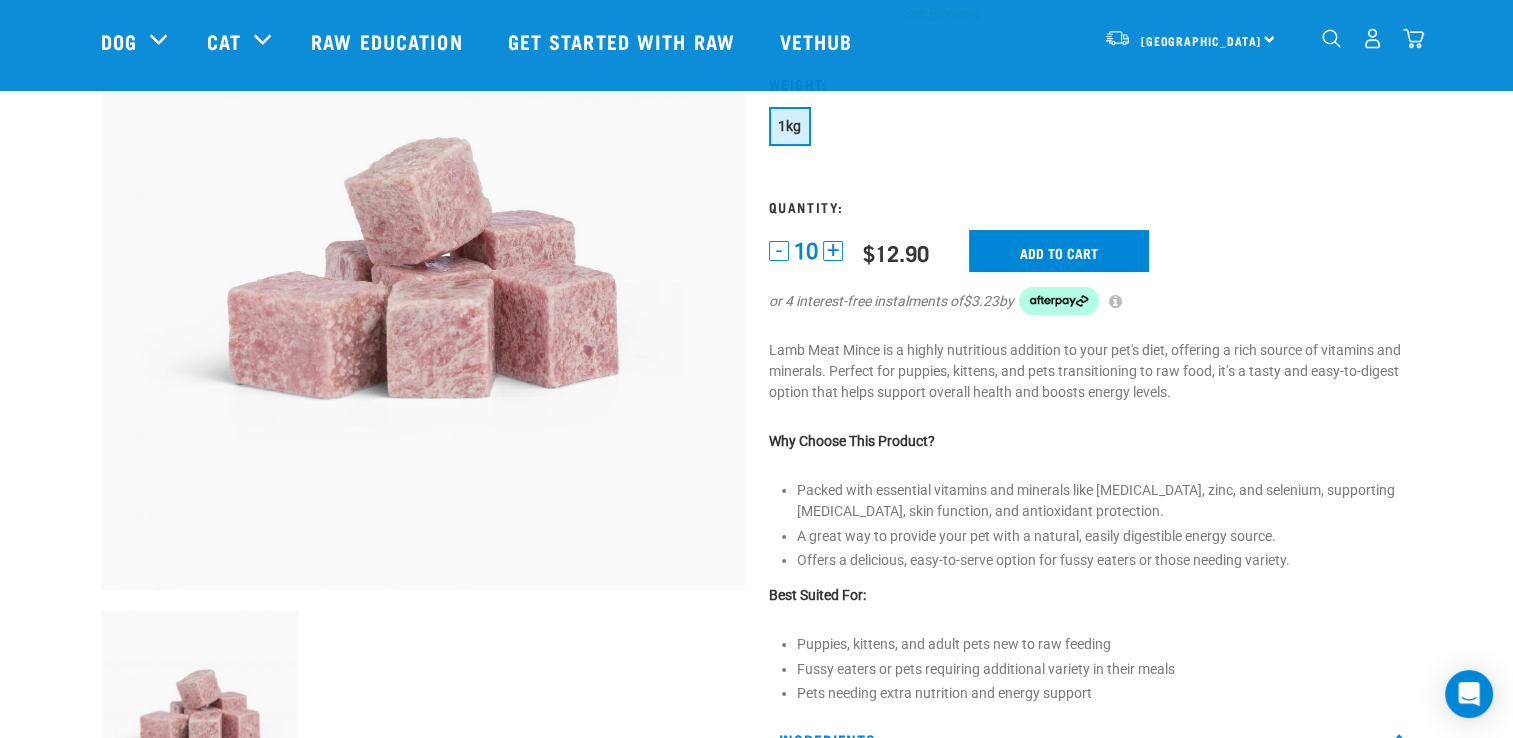 click at bounding box center (62, 369) 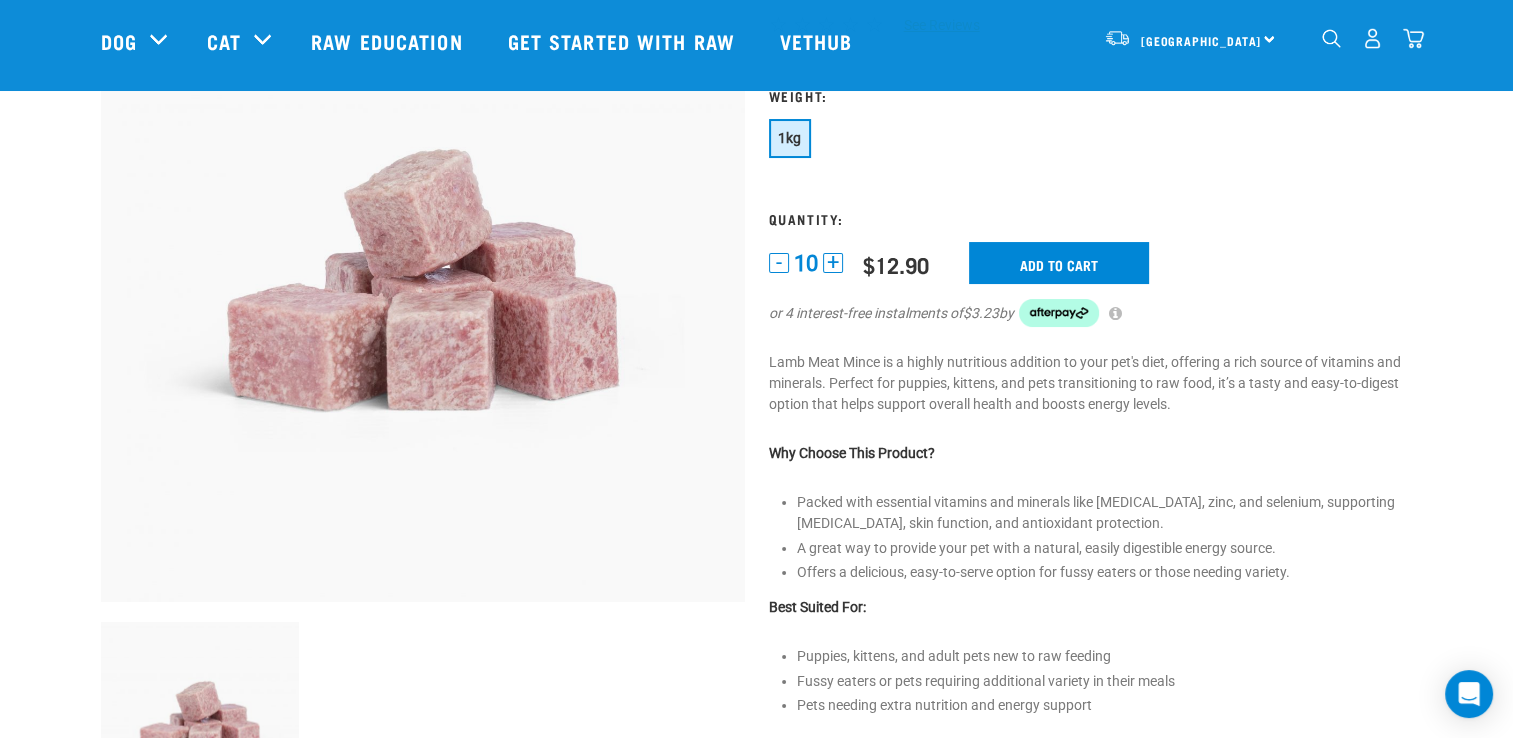 scroll, scrollTop: 100, scrollLeft: 0, axis: vertical 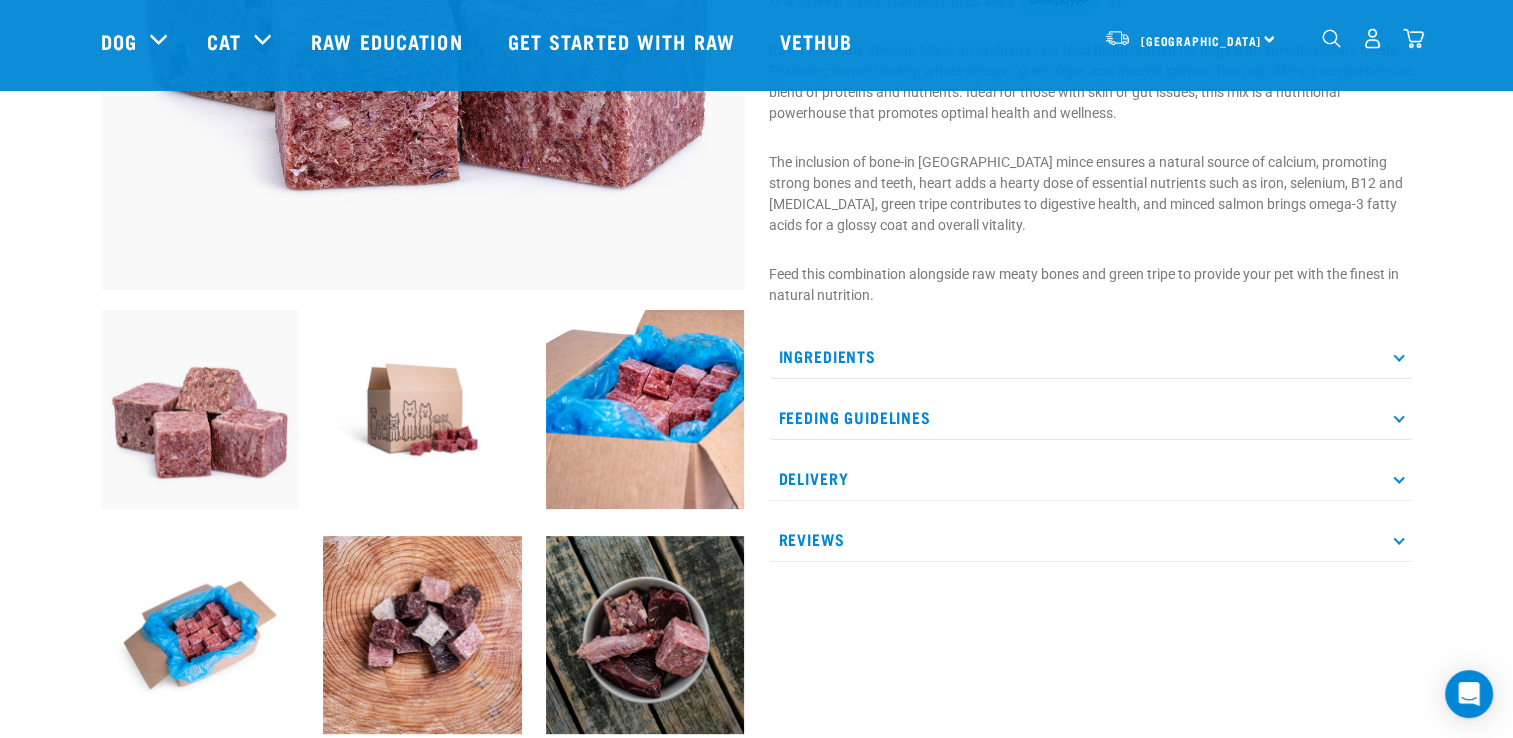 click on "Raw Essentials Venison Mix
☆
☆
☆
☆
☆
See Reviews" at bounding box center [1091, 184] 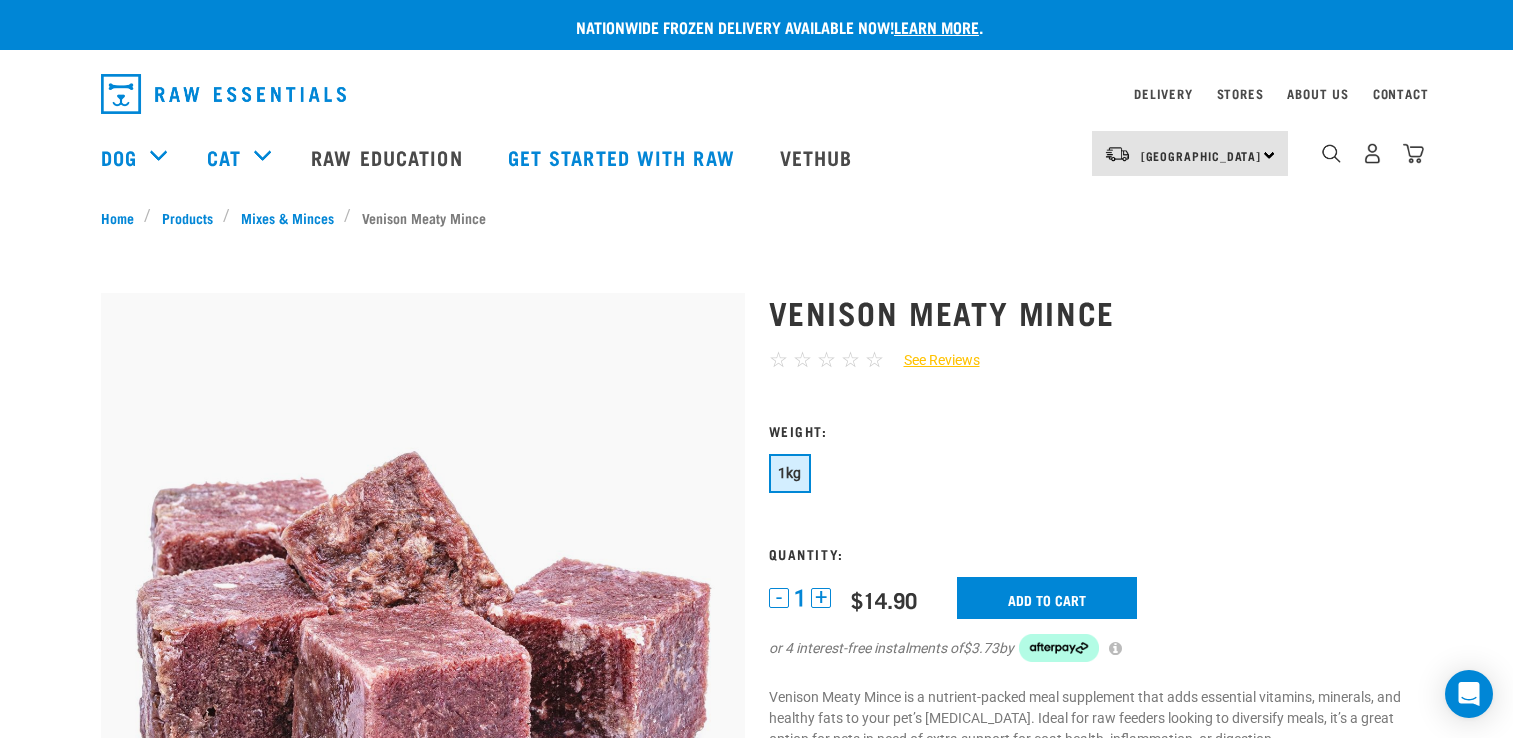scroll, scrollTop: 0, scrollLeft: 0, axis: both 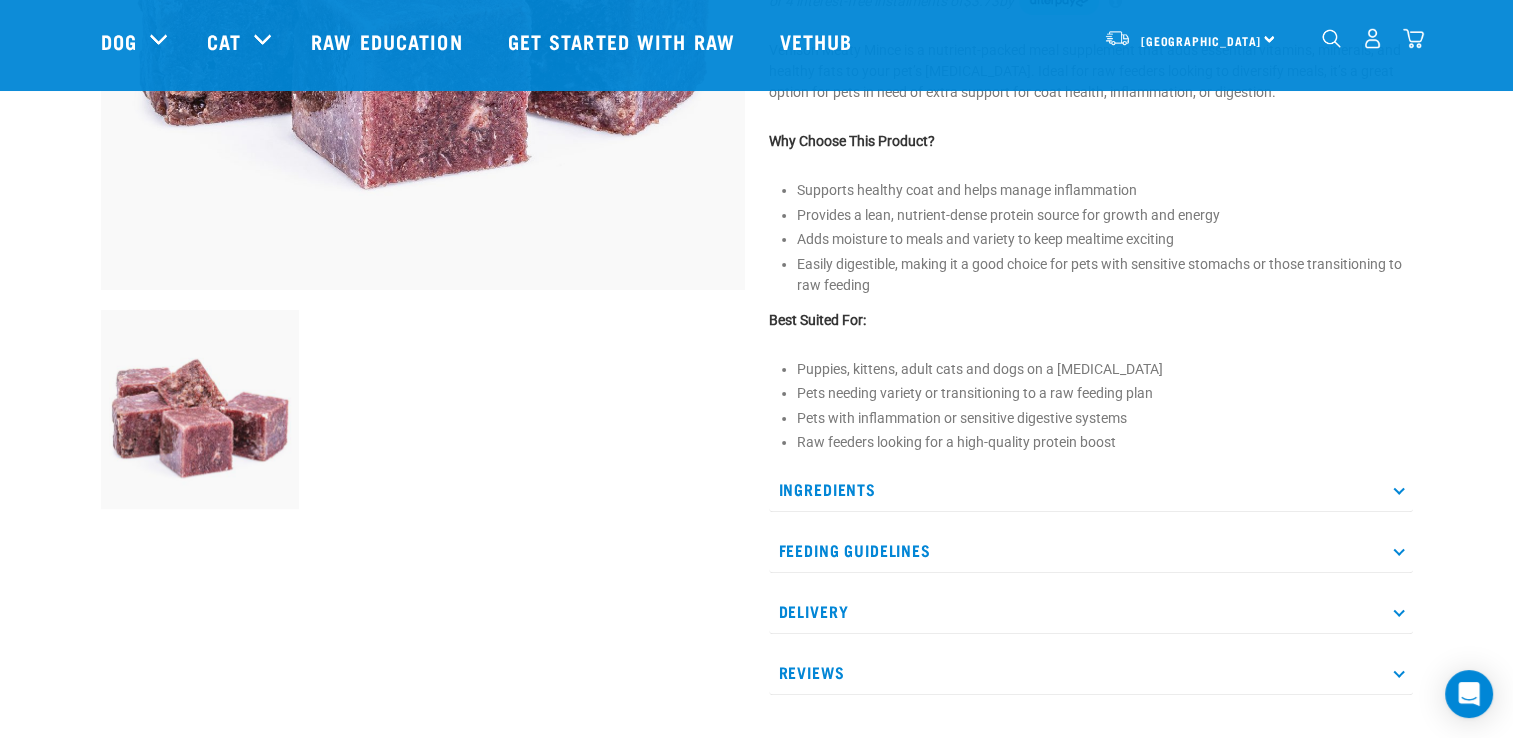 click on "Ingredients" at bounding box center (1091, 489) 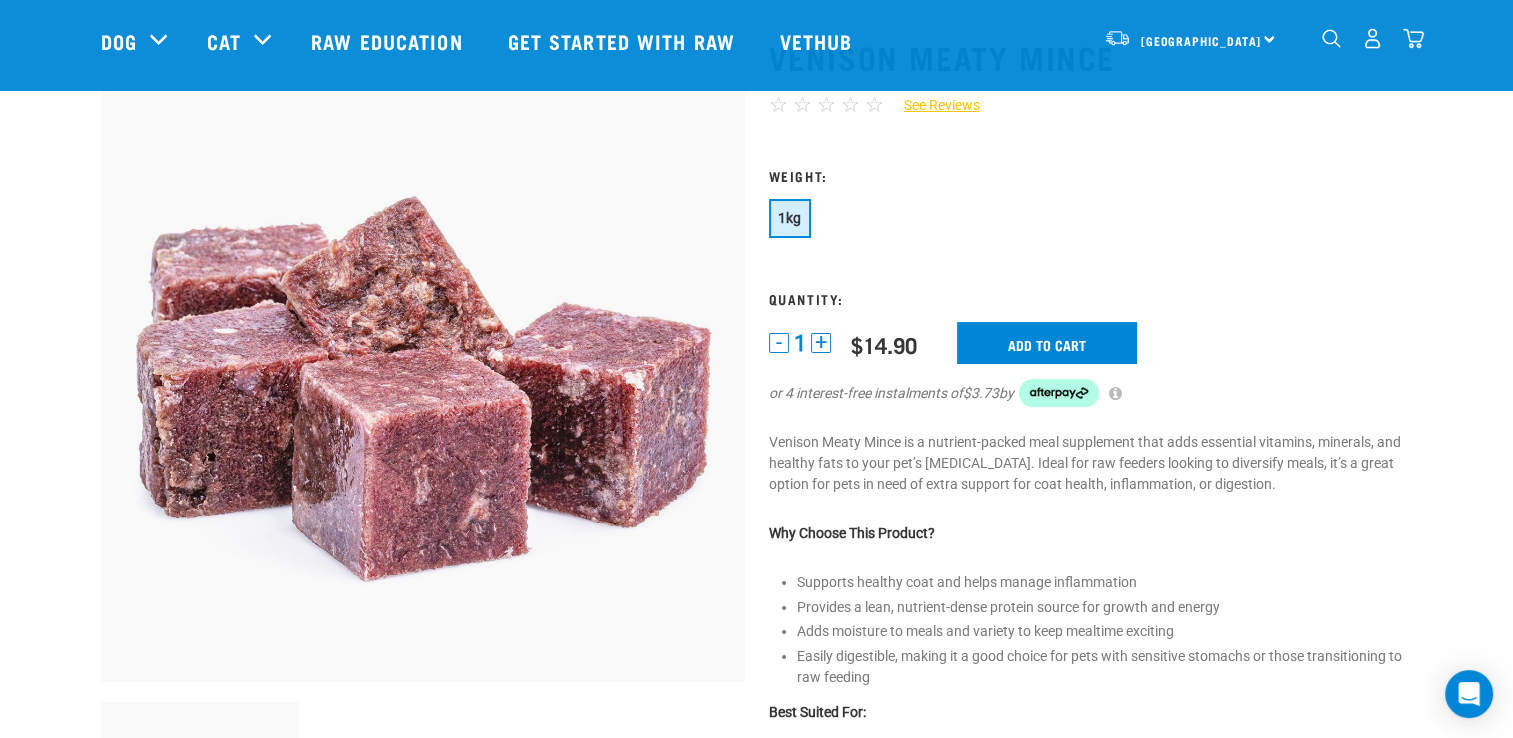 scroll, scrollTop: 100, scrollLeft: 0, axis: vertical 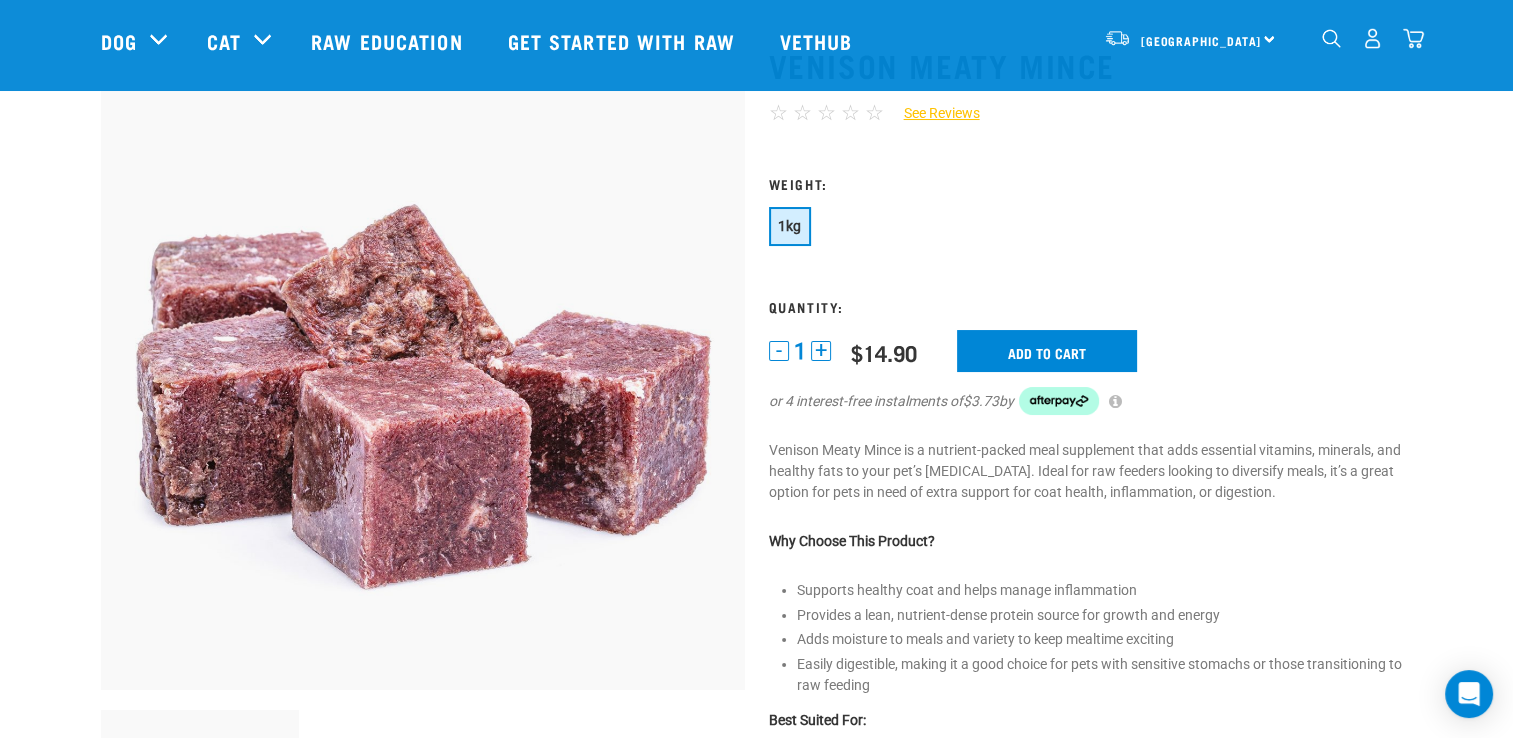 click on "+" at bounding box center (821, 351) 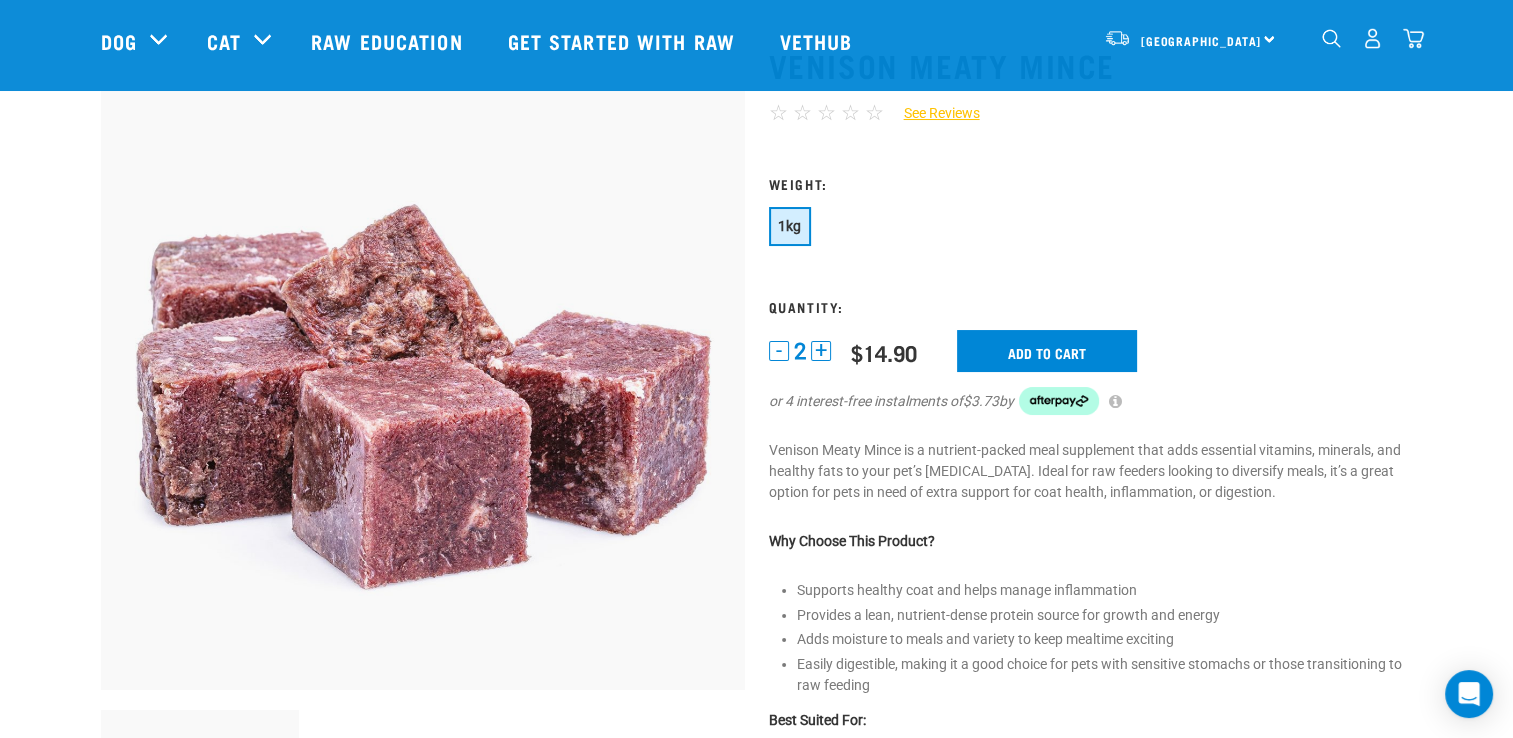 click on "+" at bounding box center (821, 351) 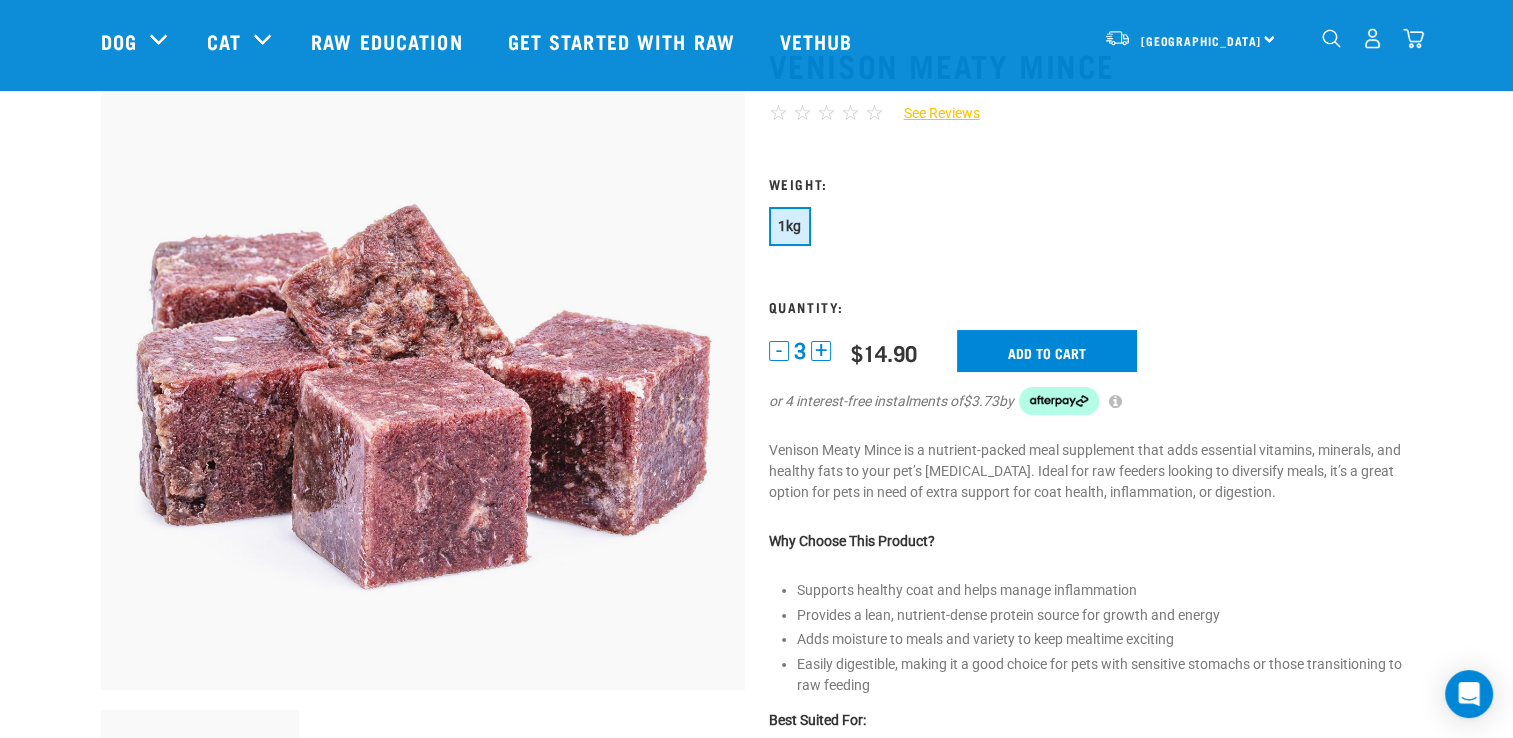 click on "+" at bounding box center [821, 351] 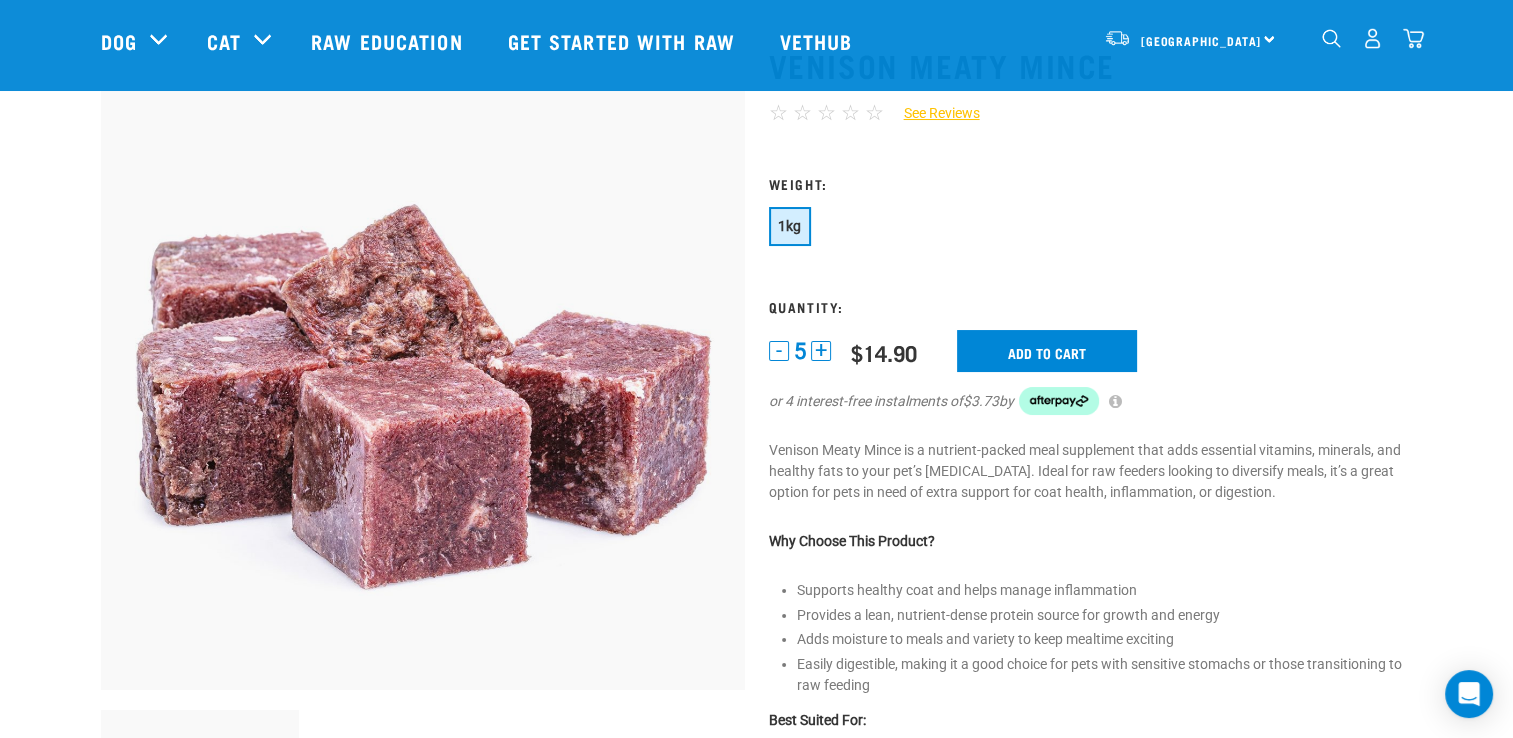click on "+" at bounding box center (821, 351) 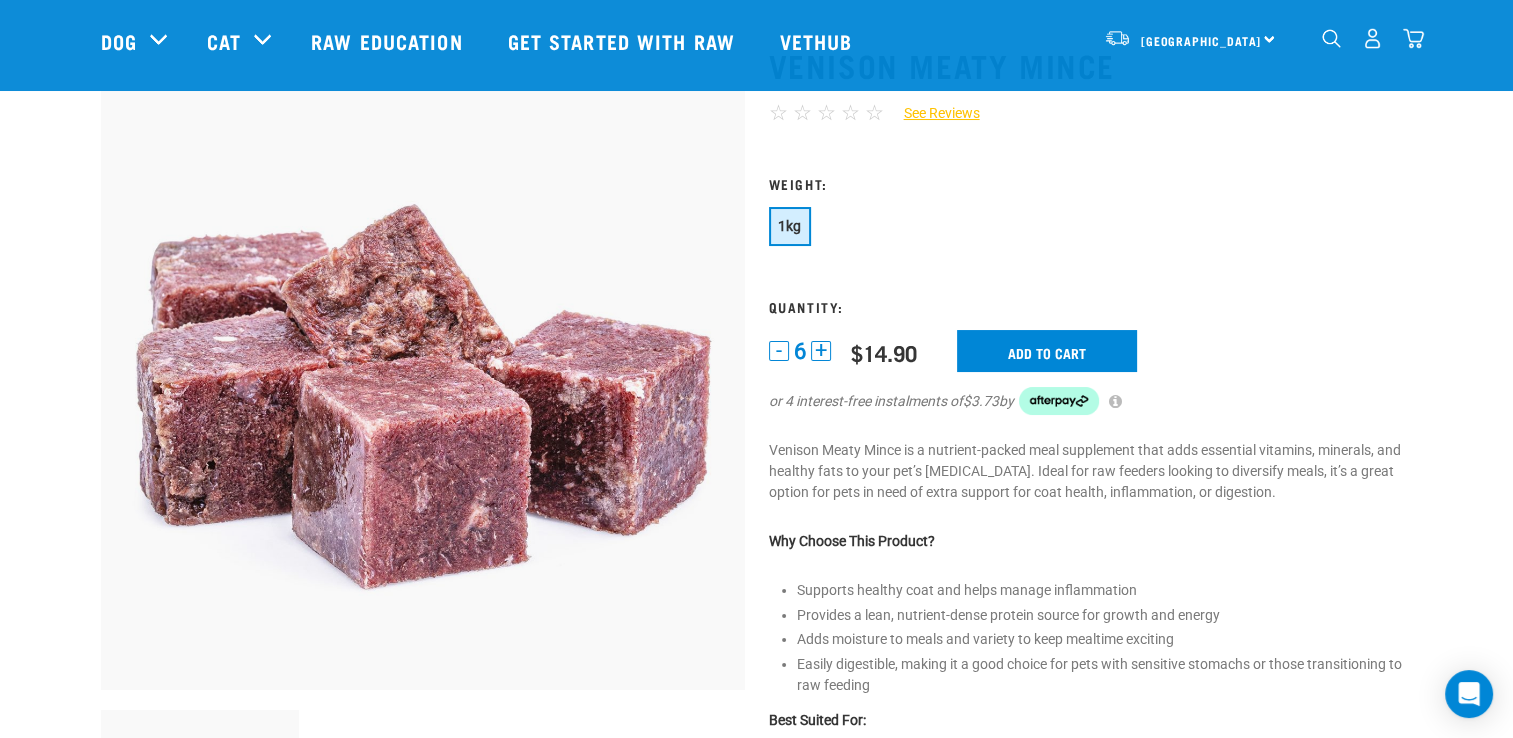 click on "+" at bounding box center [821, 351] 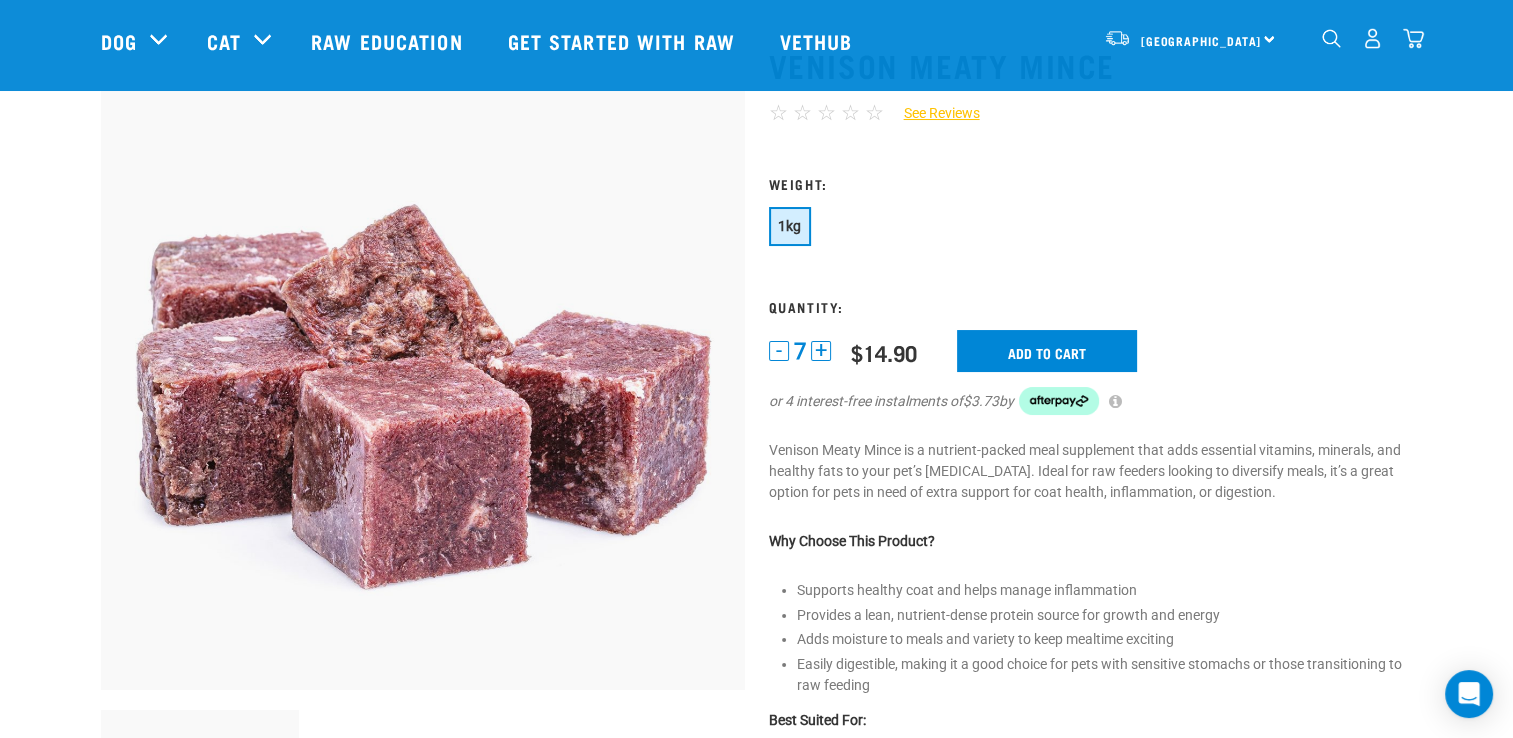 click on "+" at bounding box center [821, 351] 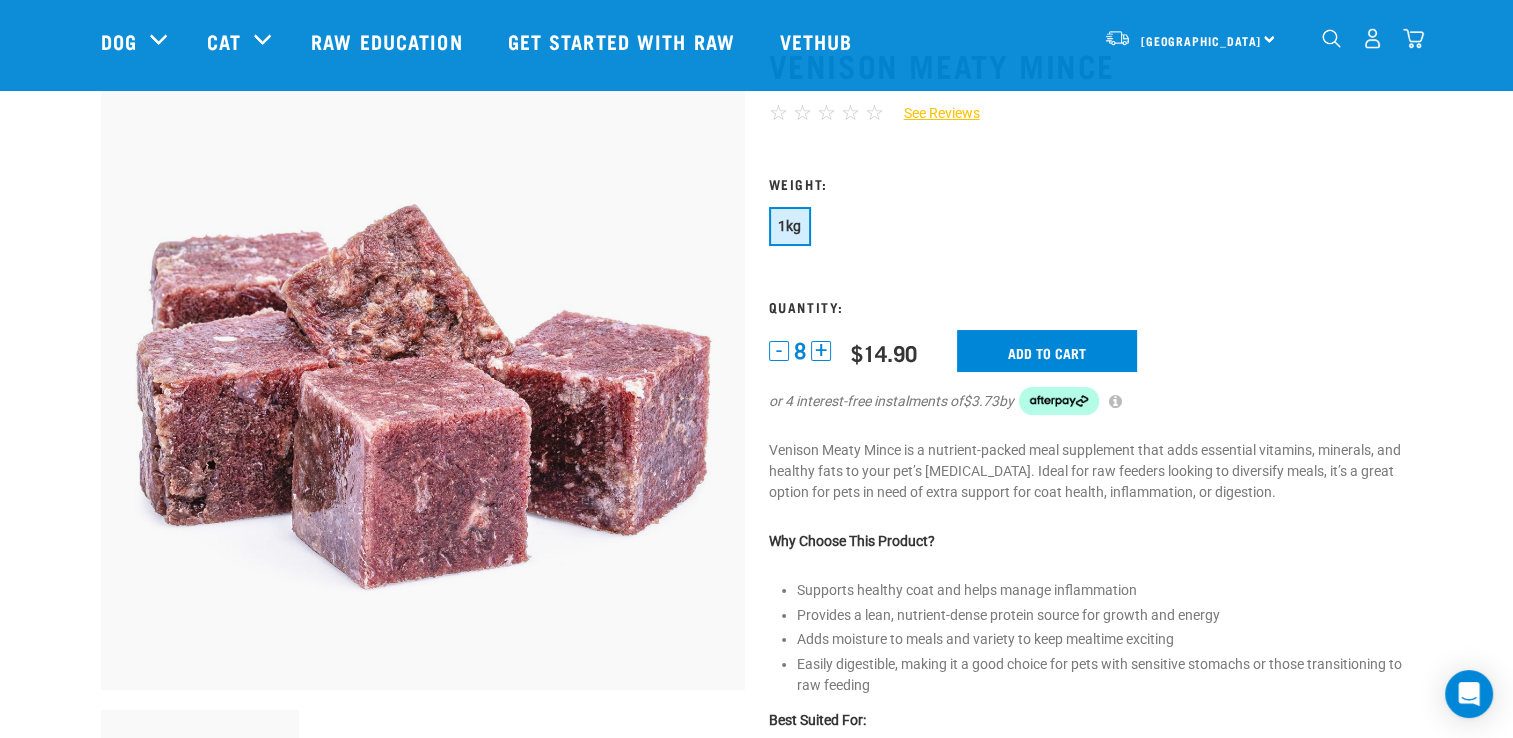 click on "+" at bounding box center [821, 351] 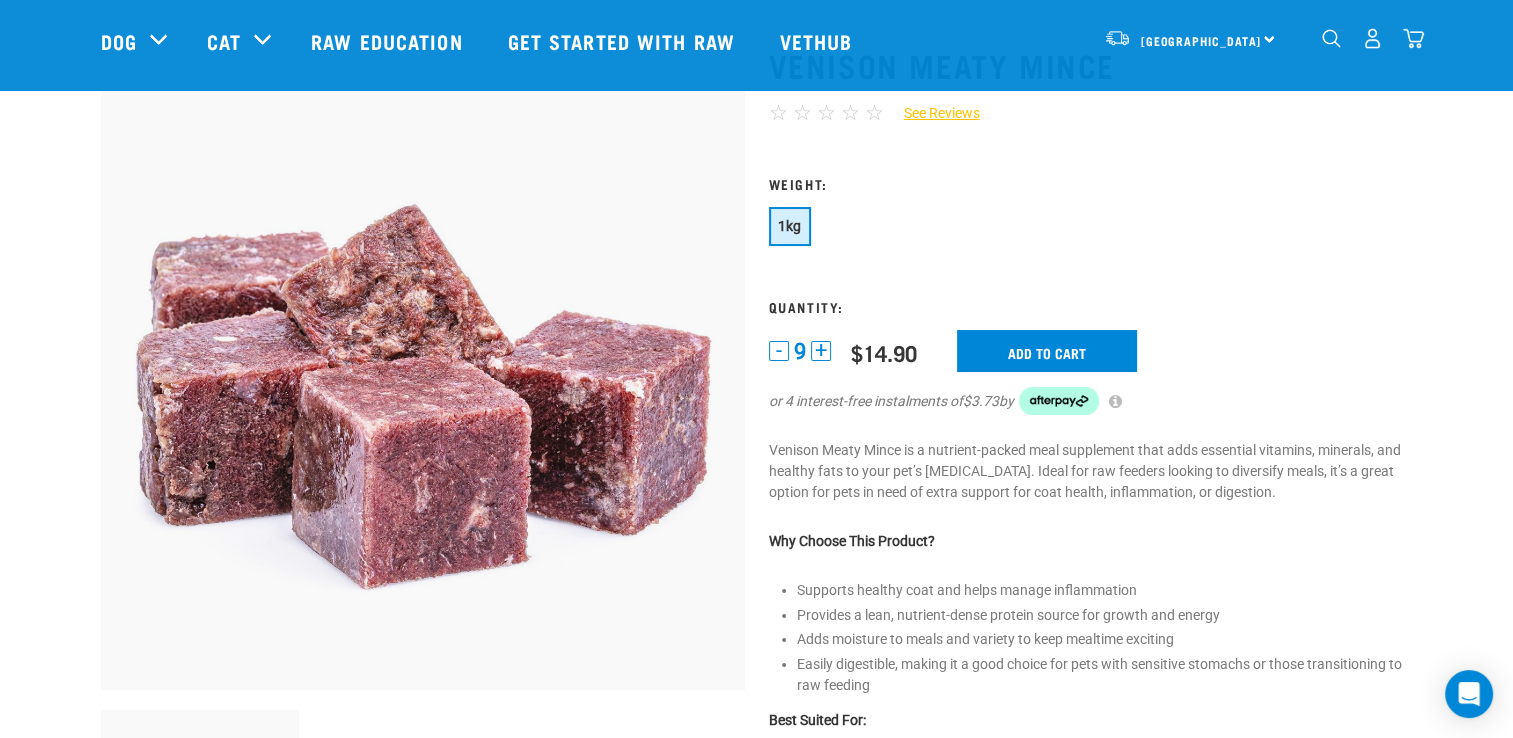 click on "+" at bounding box center (821, 351) 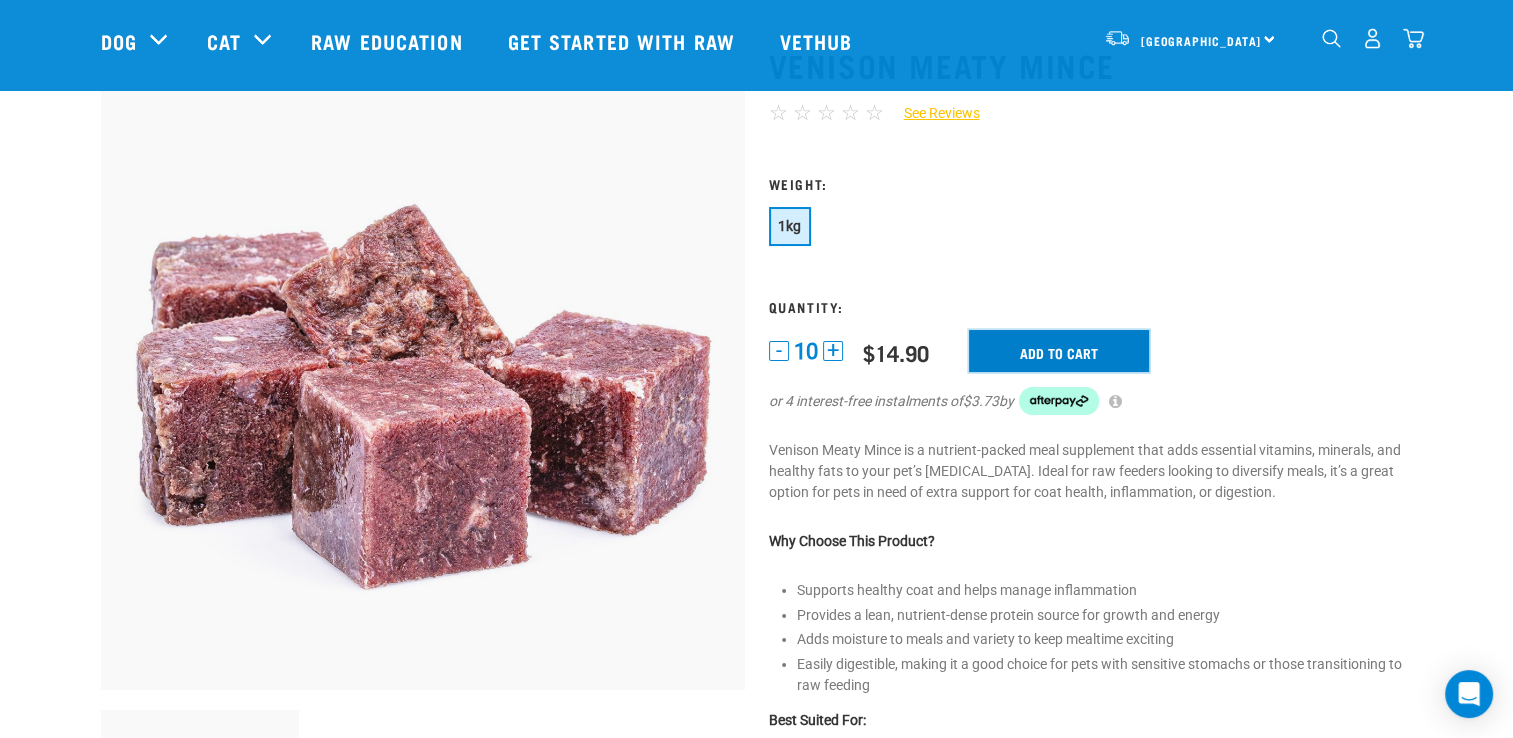 click on "Add to cart" at bounding box center (1059, 351) 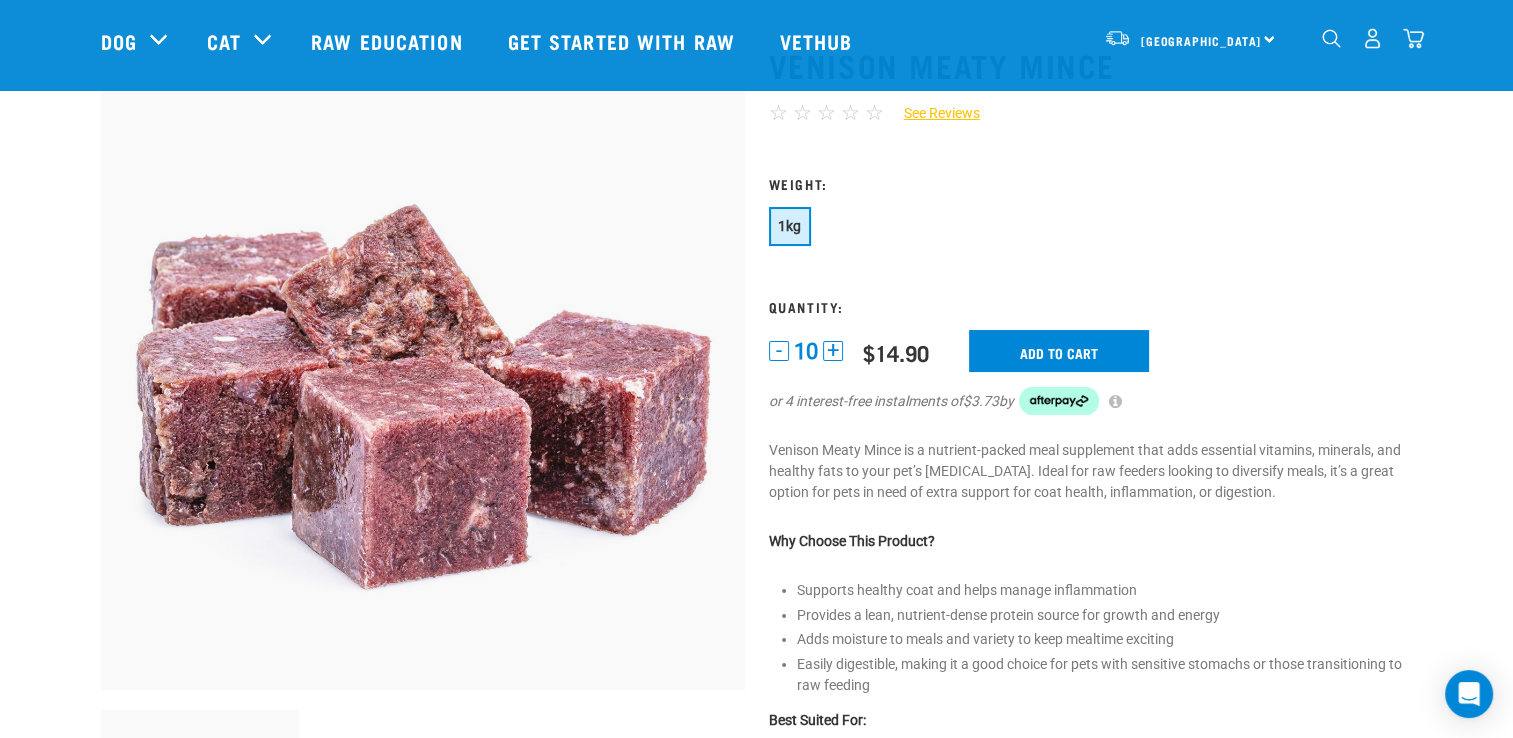 click at bounding box center [67, 369] 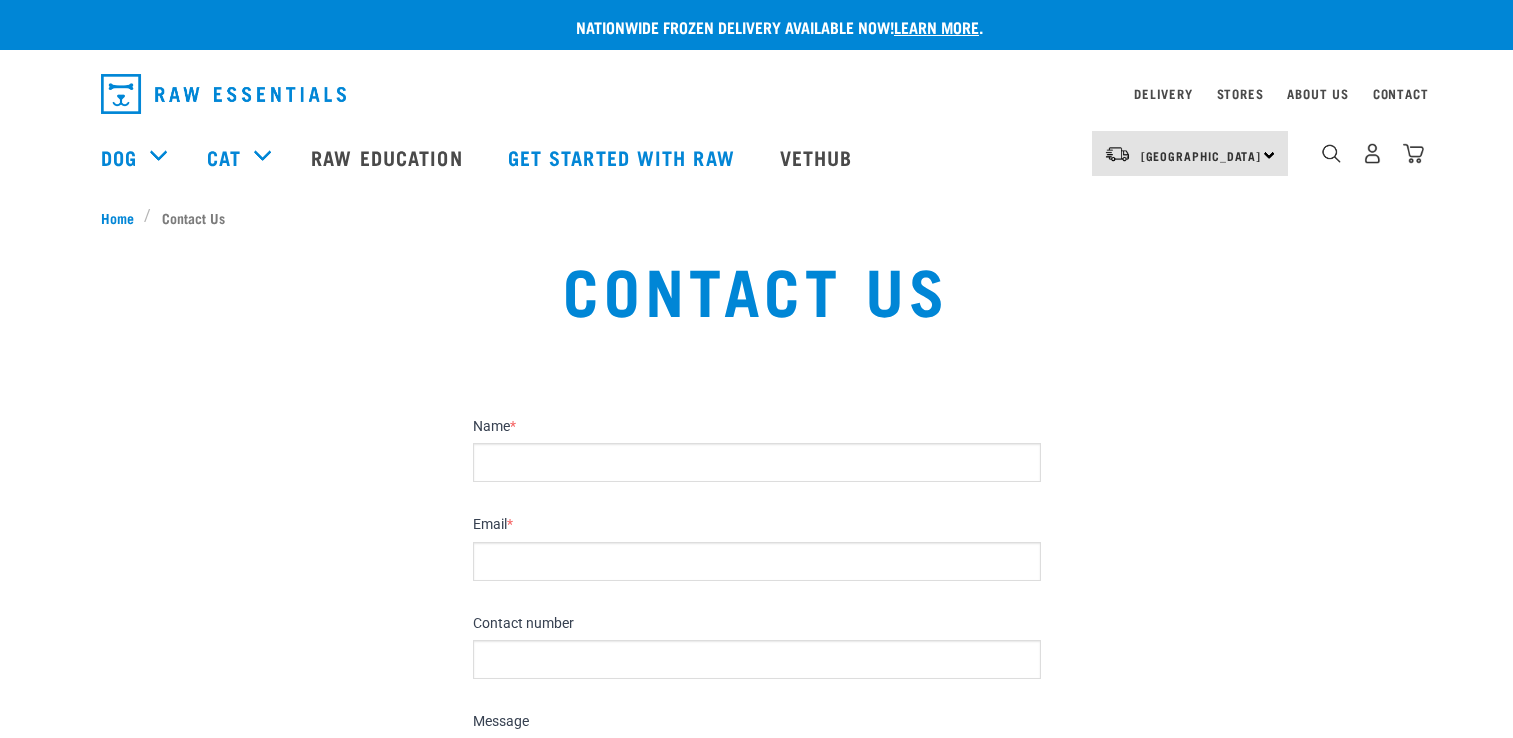 scroll, scrollTop: 0, scrollLeft: 0, axis: both 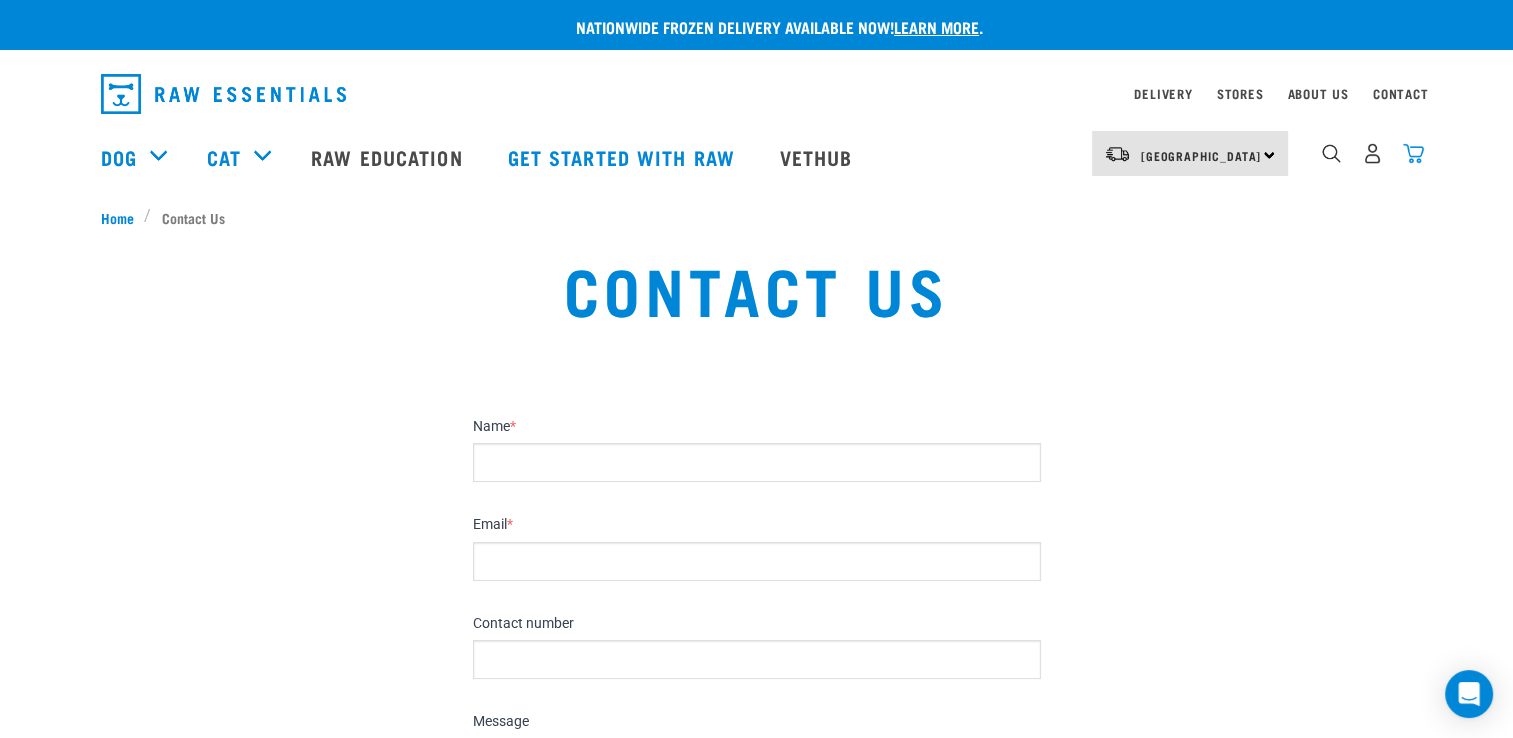 click at bounding box center [1413, 153] 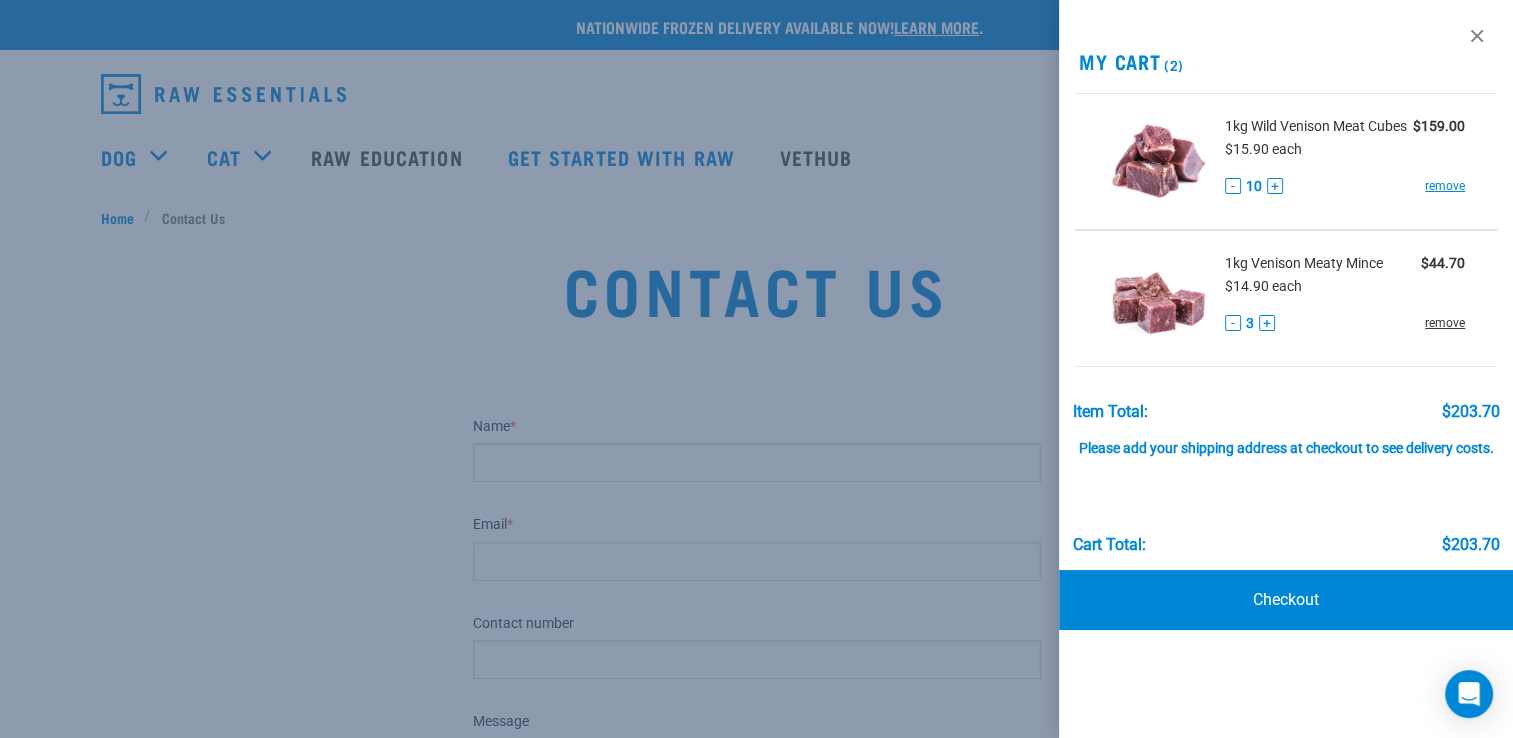 click on "remove" at bounding box center [1445, 323] 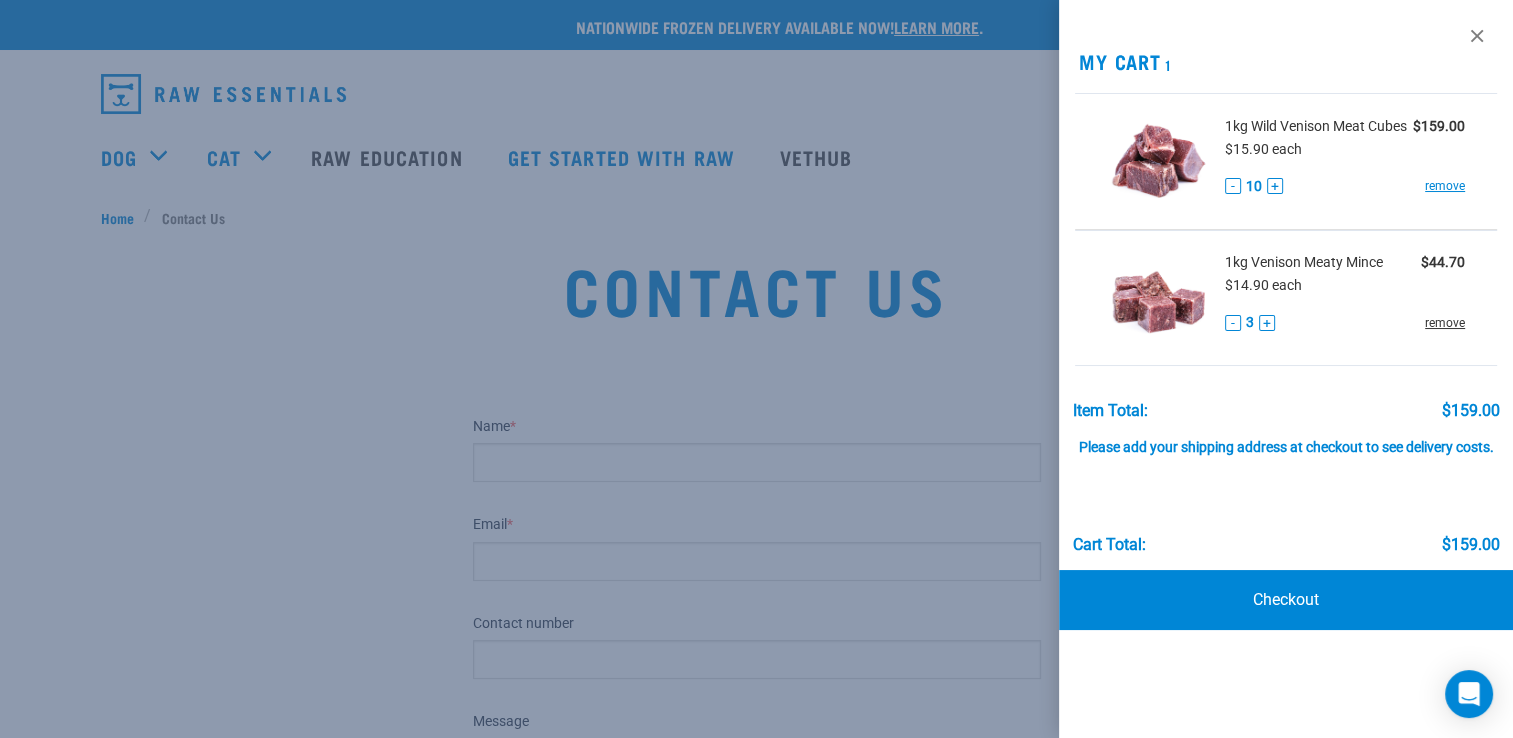 click on "remove" at bounding box center [1445, 323] 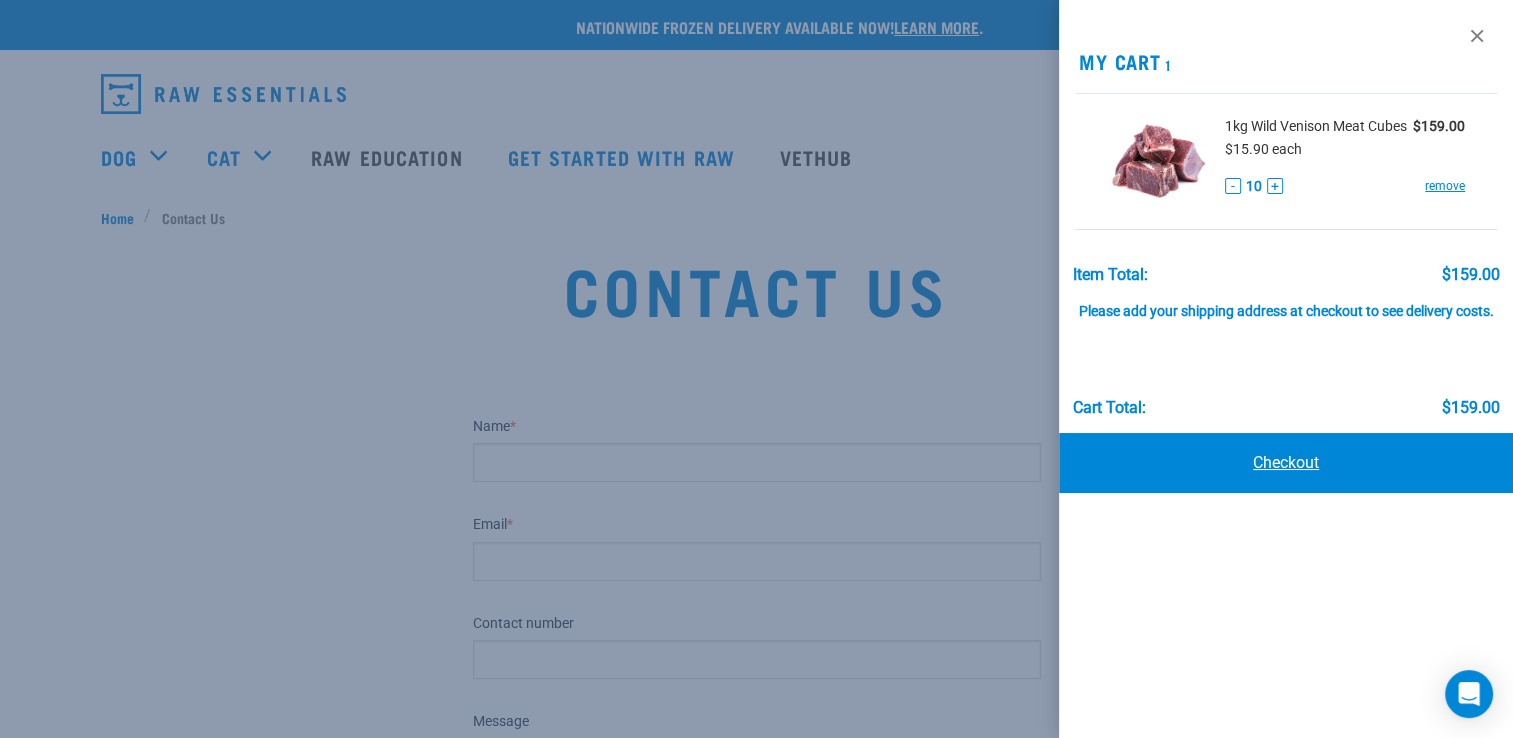 click on "Checkout" at bounding box center (1286, 463) 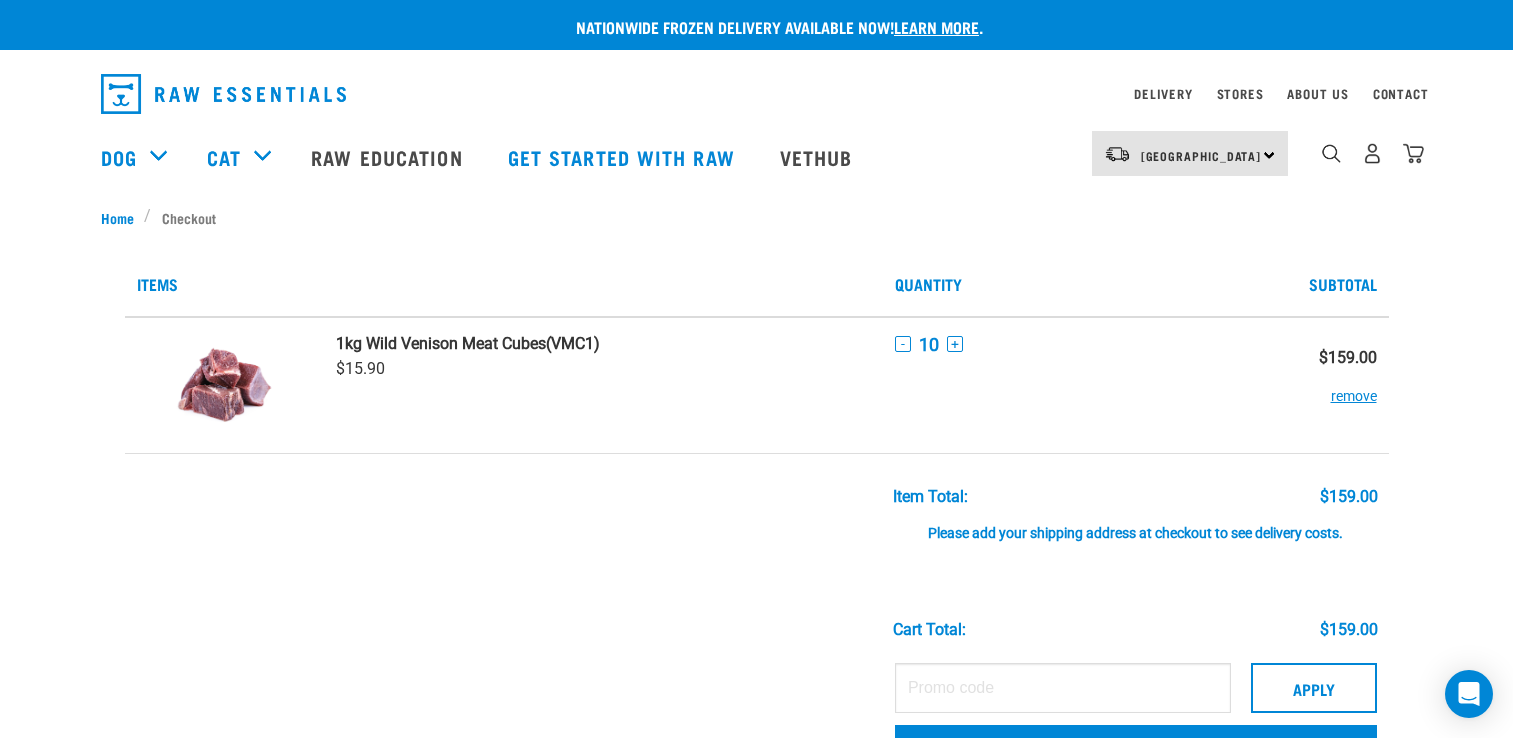 scroll, scrollTop: 0, scrollLeft: 0, axis: both 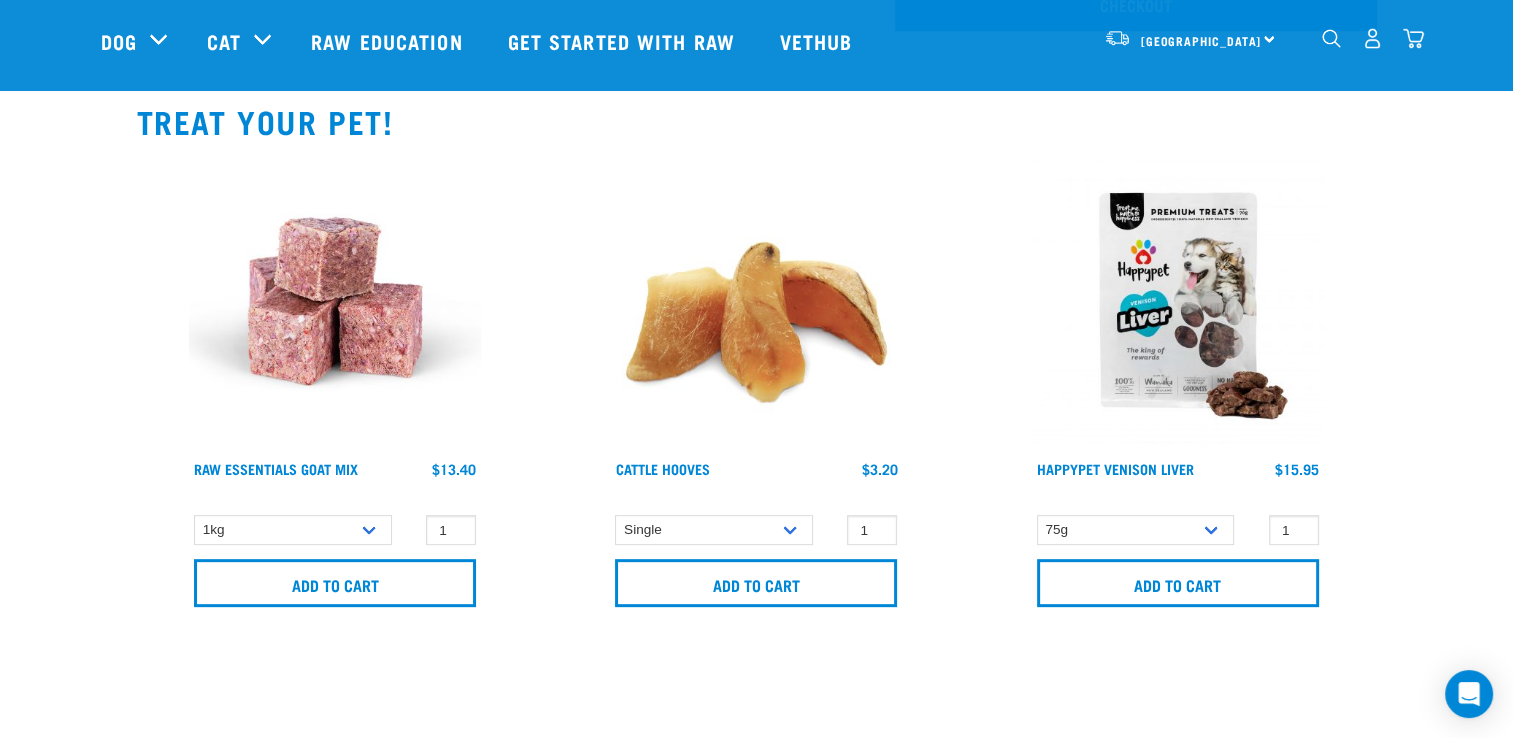 click at bounding box center (1178, 301) 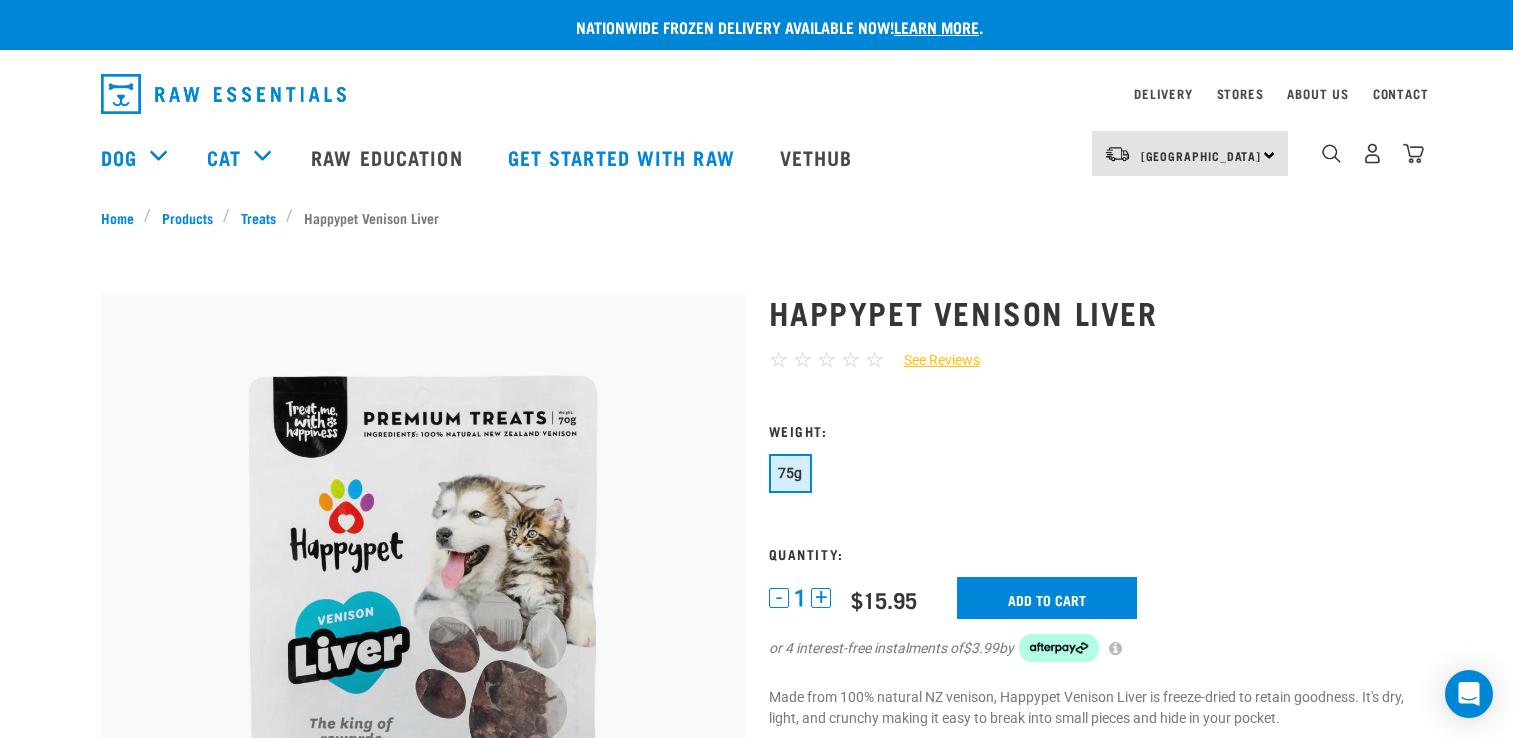 scroll, scrollTop: 0, scrollLeft: 0, axis: both 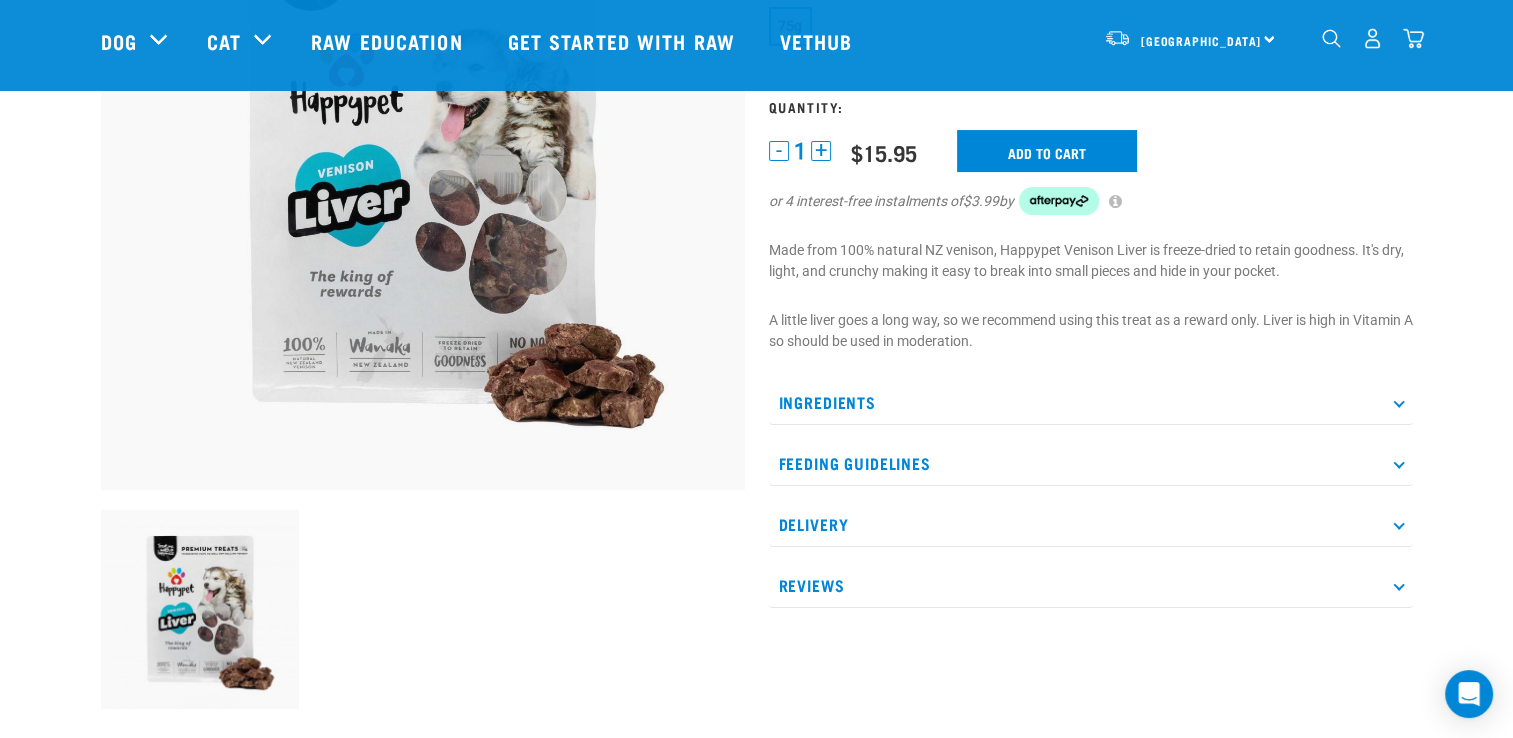 click on "Ingredients" at bounding box center [1091, 402] 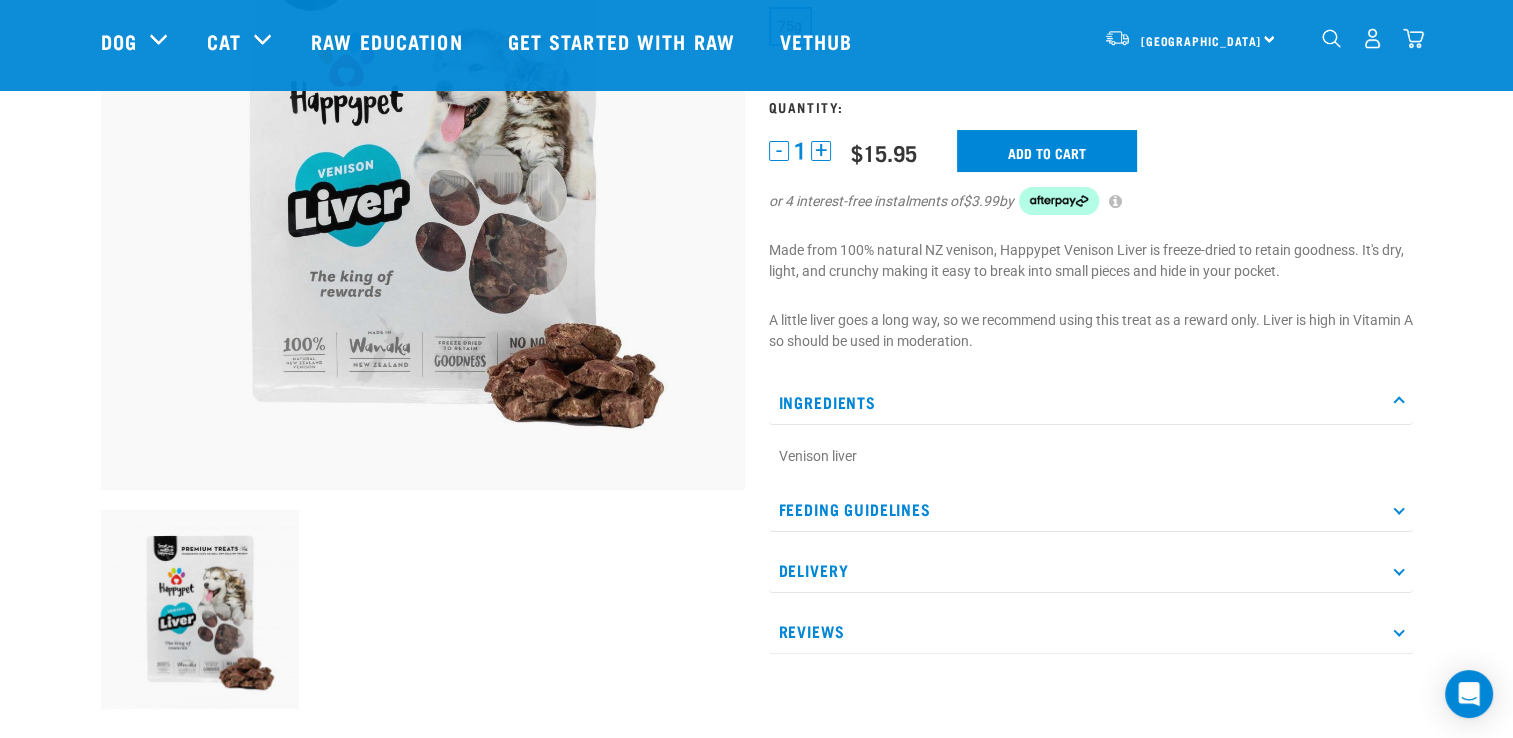 click on "Ingredients" at bounding box center [1091, 402] 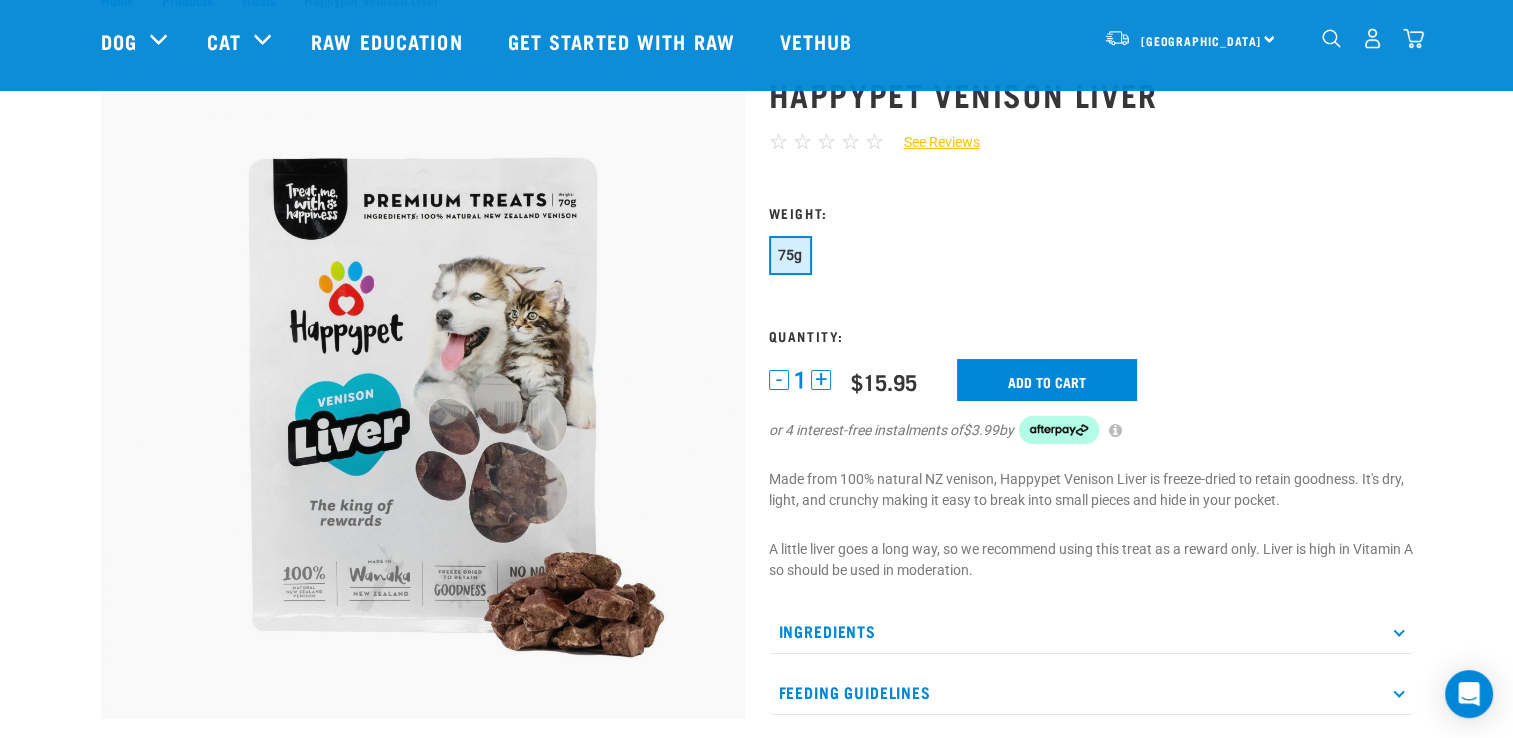 scroll, scrollTop: 0, scrollLeft: 0, axis: both 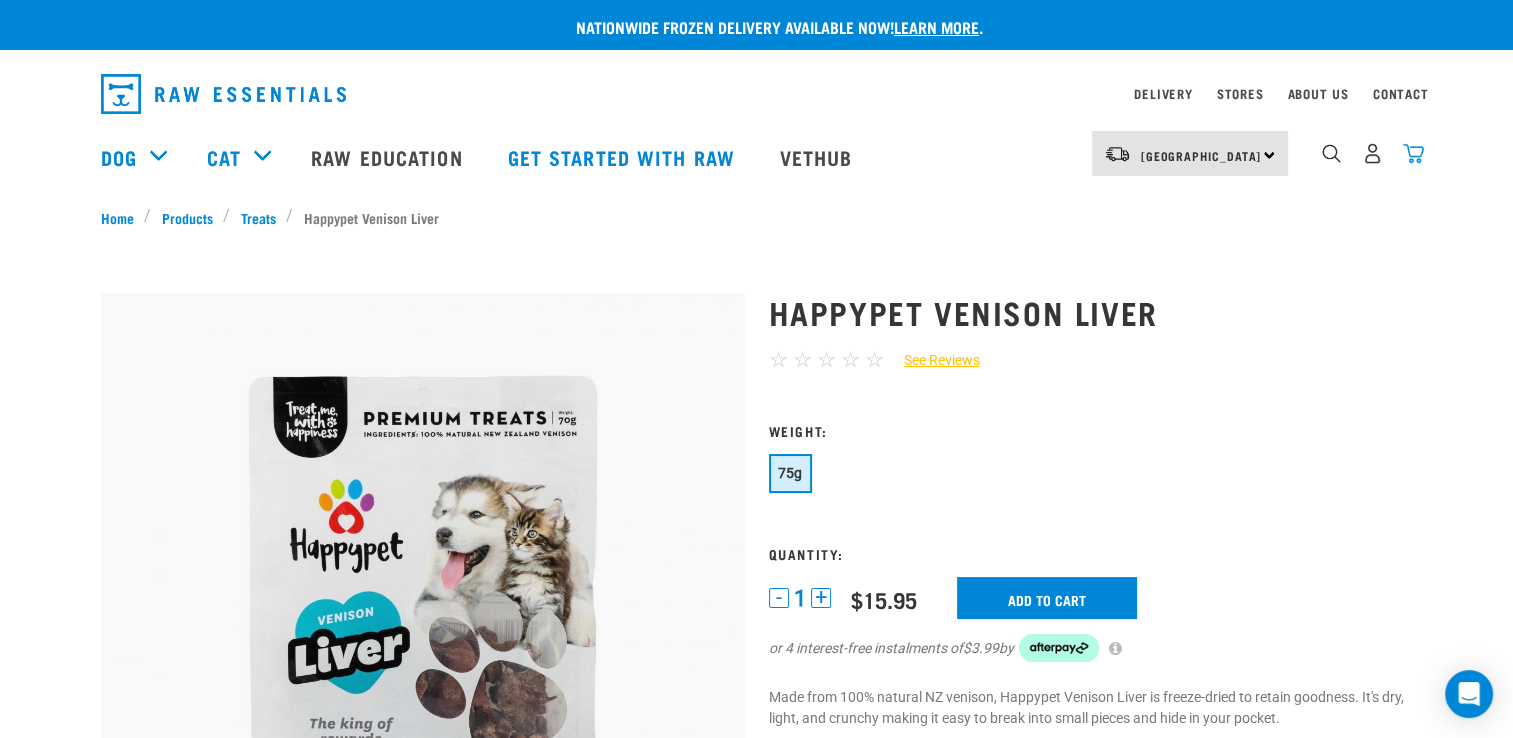 click at bounding box center (1413, 153) 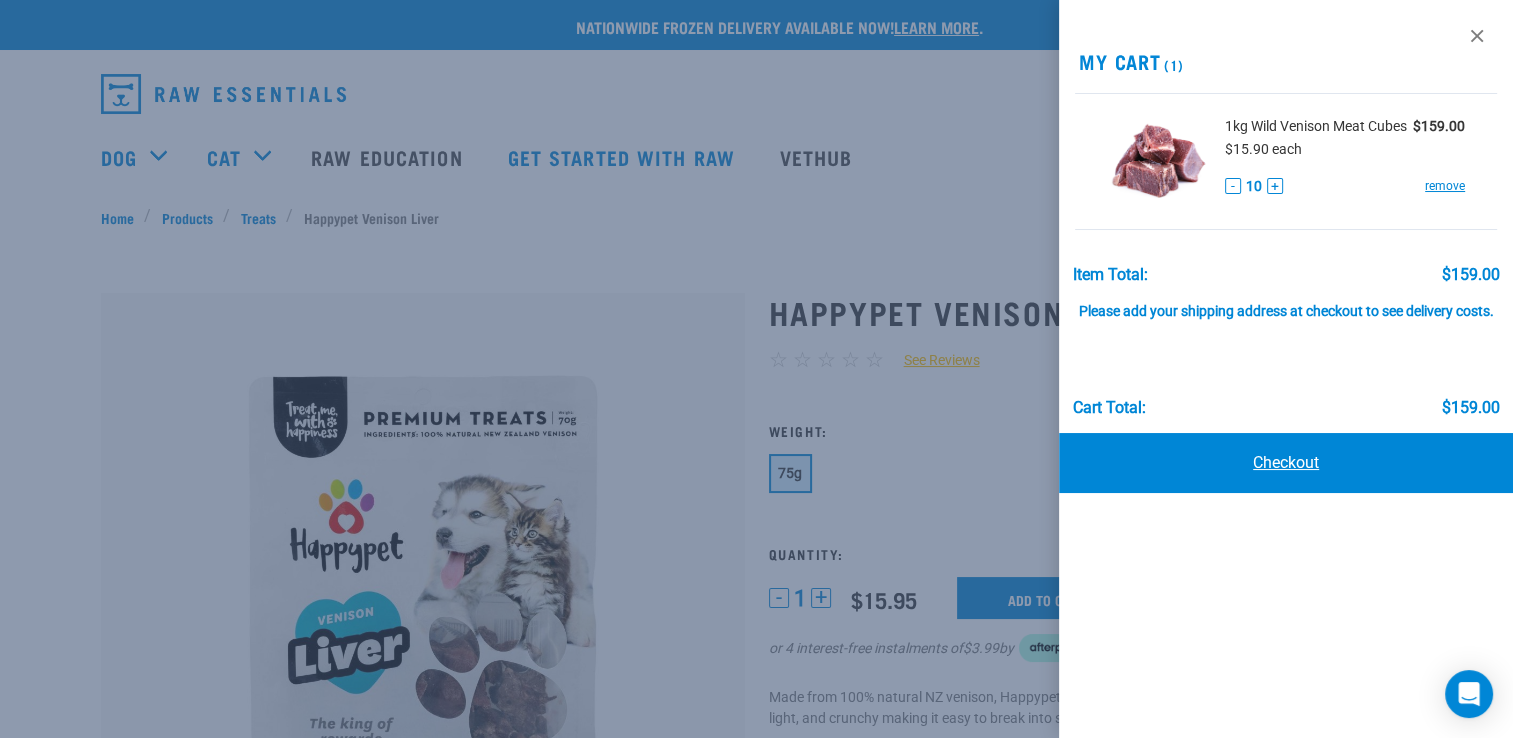 click on "Checkout" at bounding box center (1286, 463) 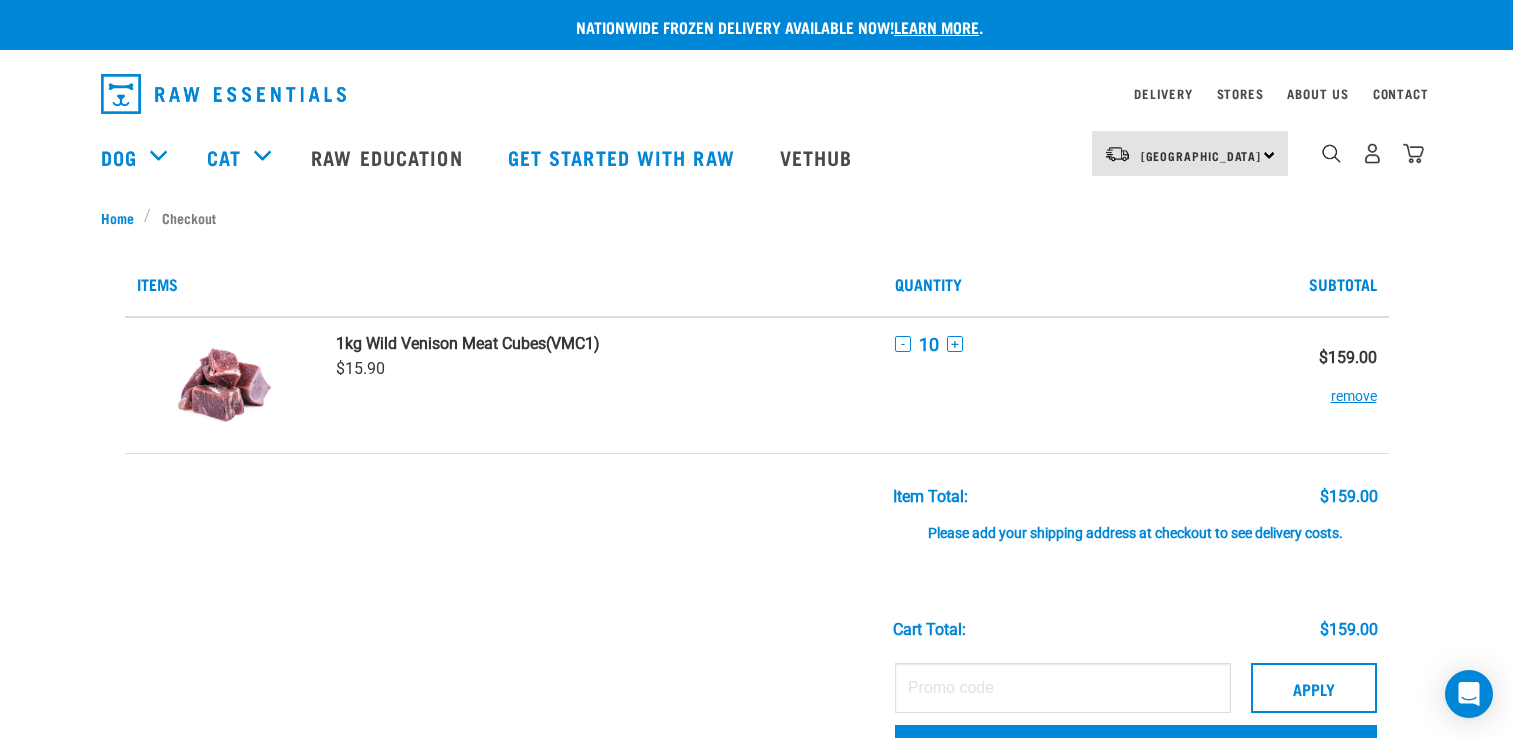 scroll, scrollTop: 0, scrollLeft: 0, axis: both 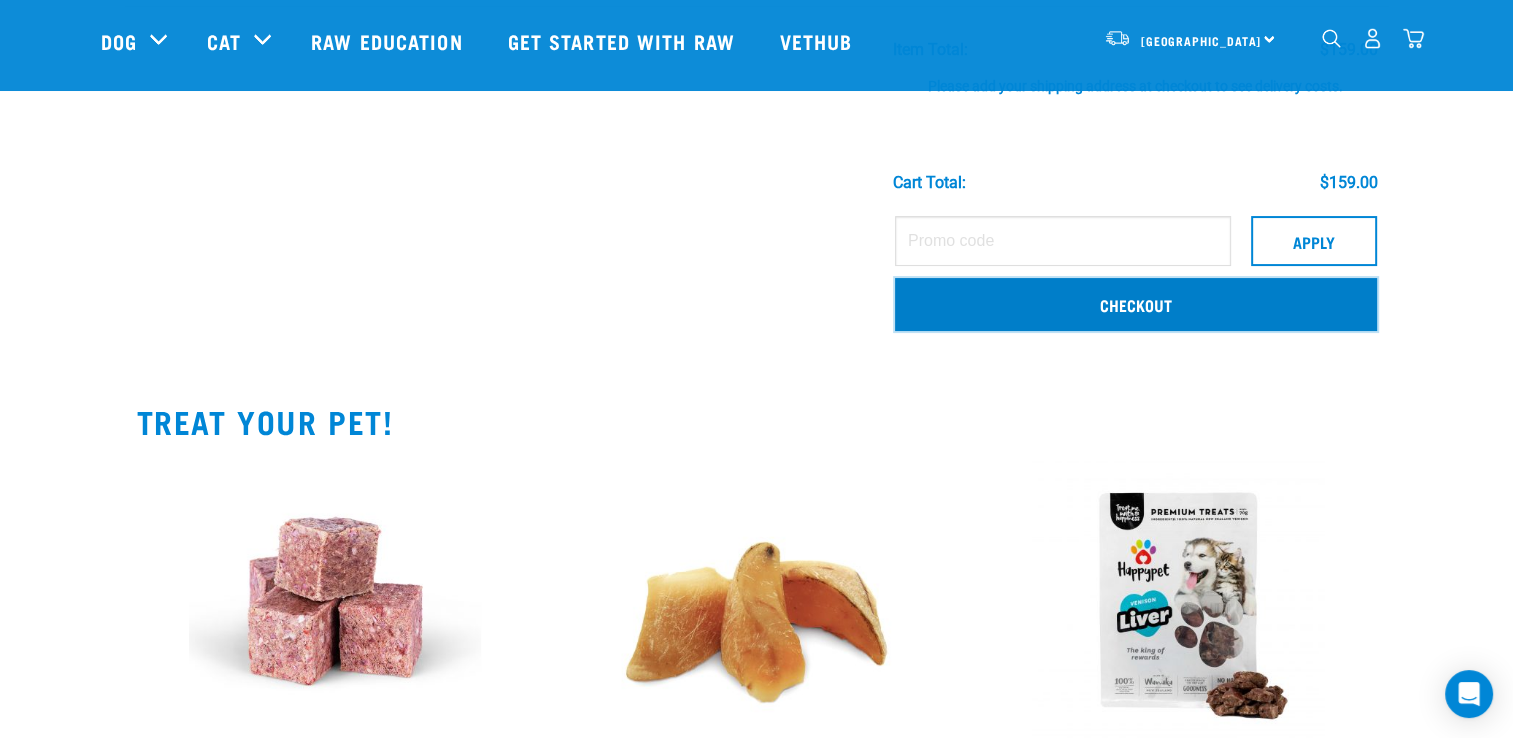 click on "Checkout" at bounding box center (1136, 304) 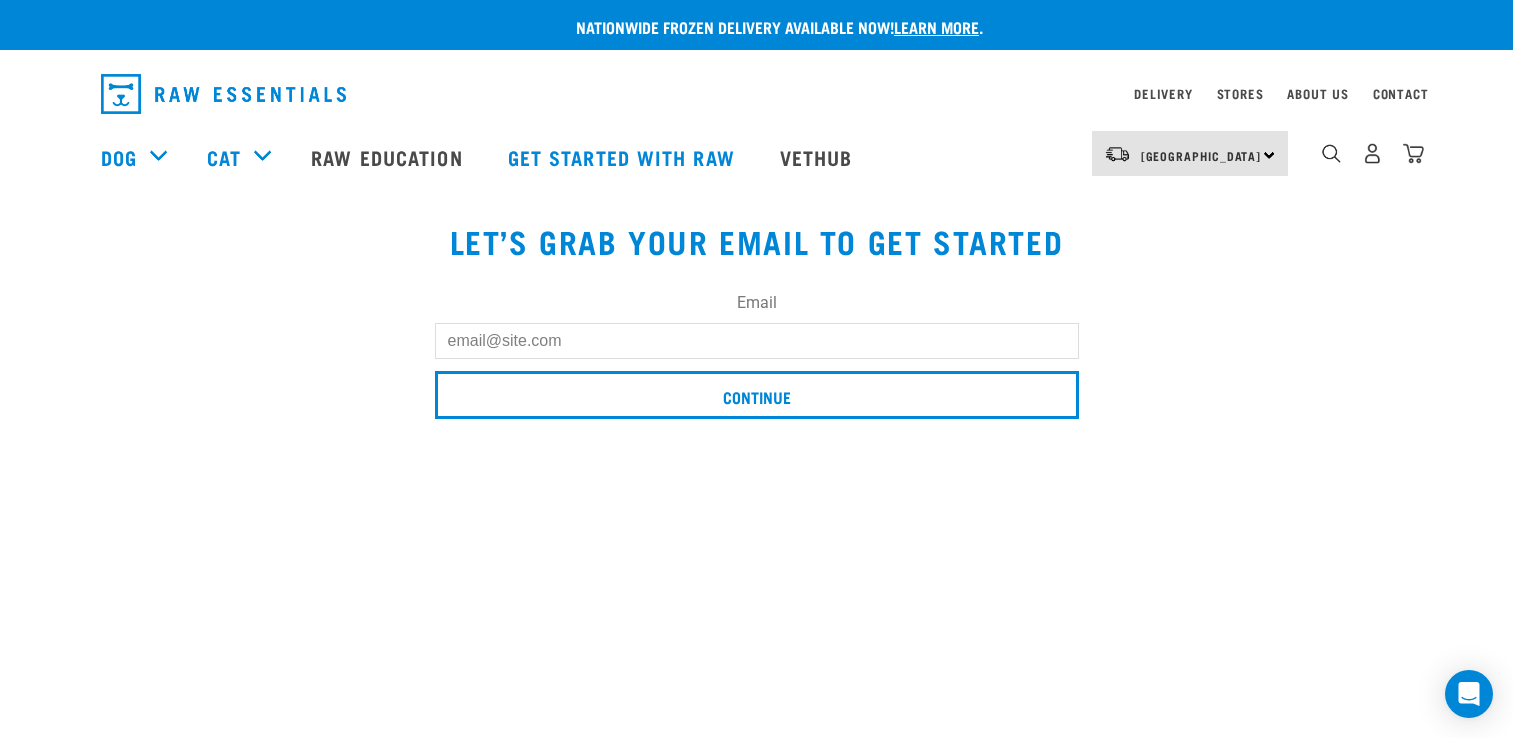 scroll, scrollTop: 0, scrollLeft: 0, axis: both 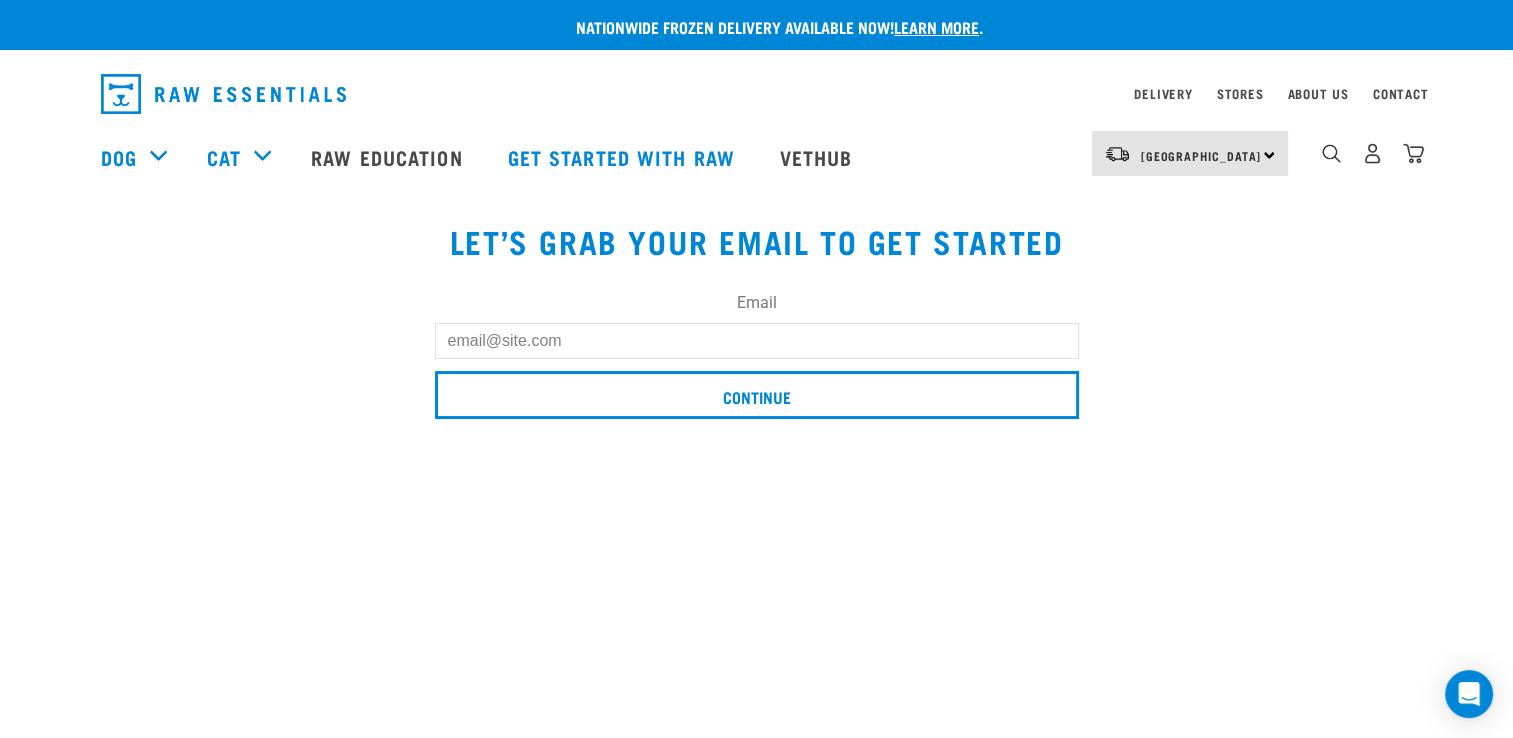 click on "Email" at bounding box center (757, 341) 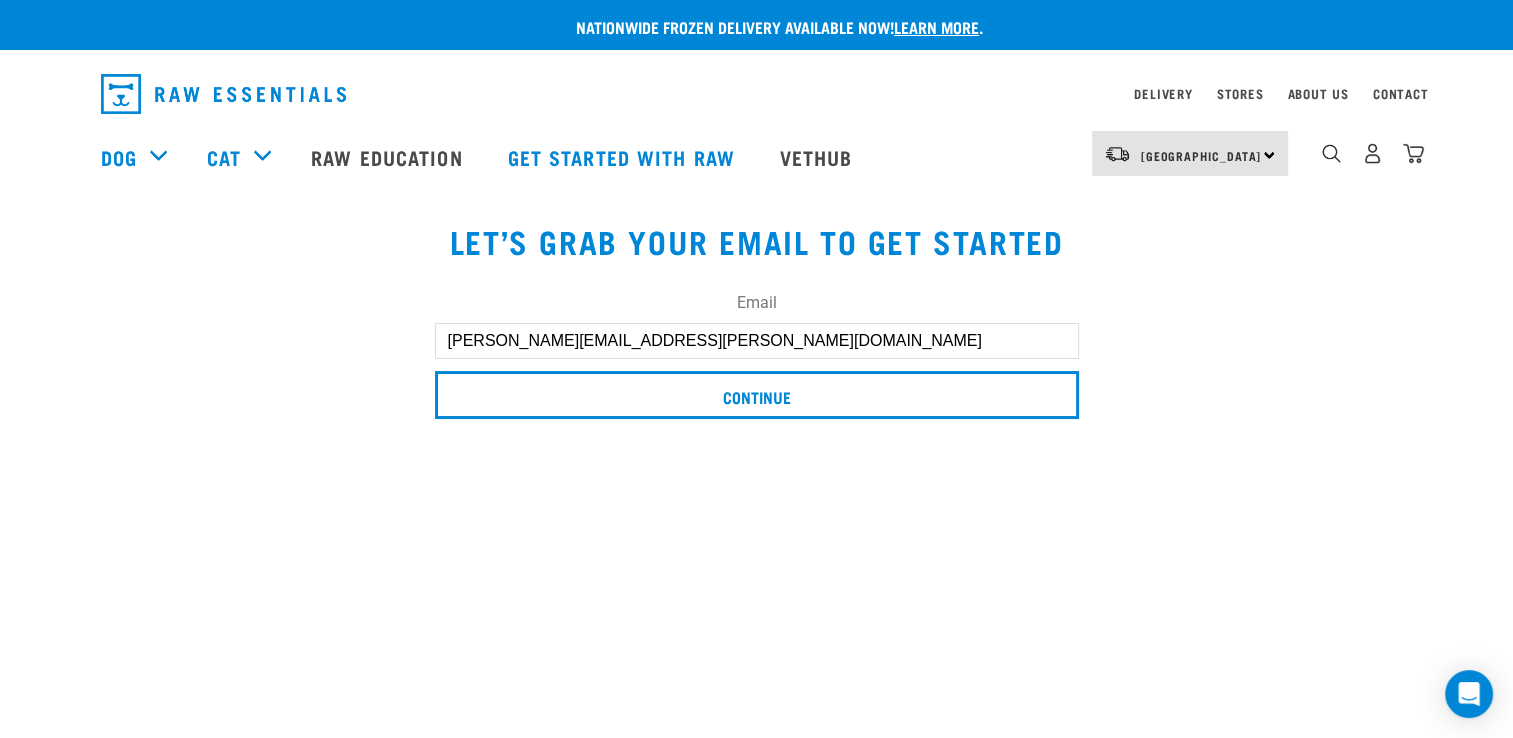 drag, startPoint x: 670, startPoint y: 335, endPoint x: 0, endPoint y: 338, distance: 670.0067 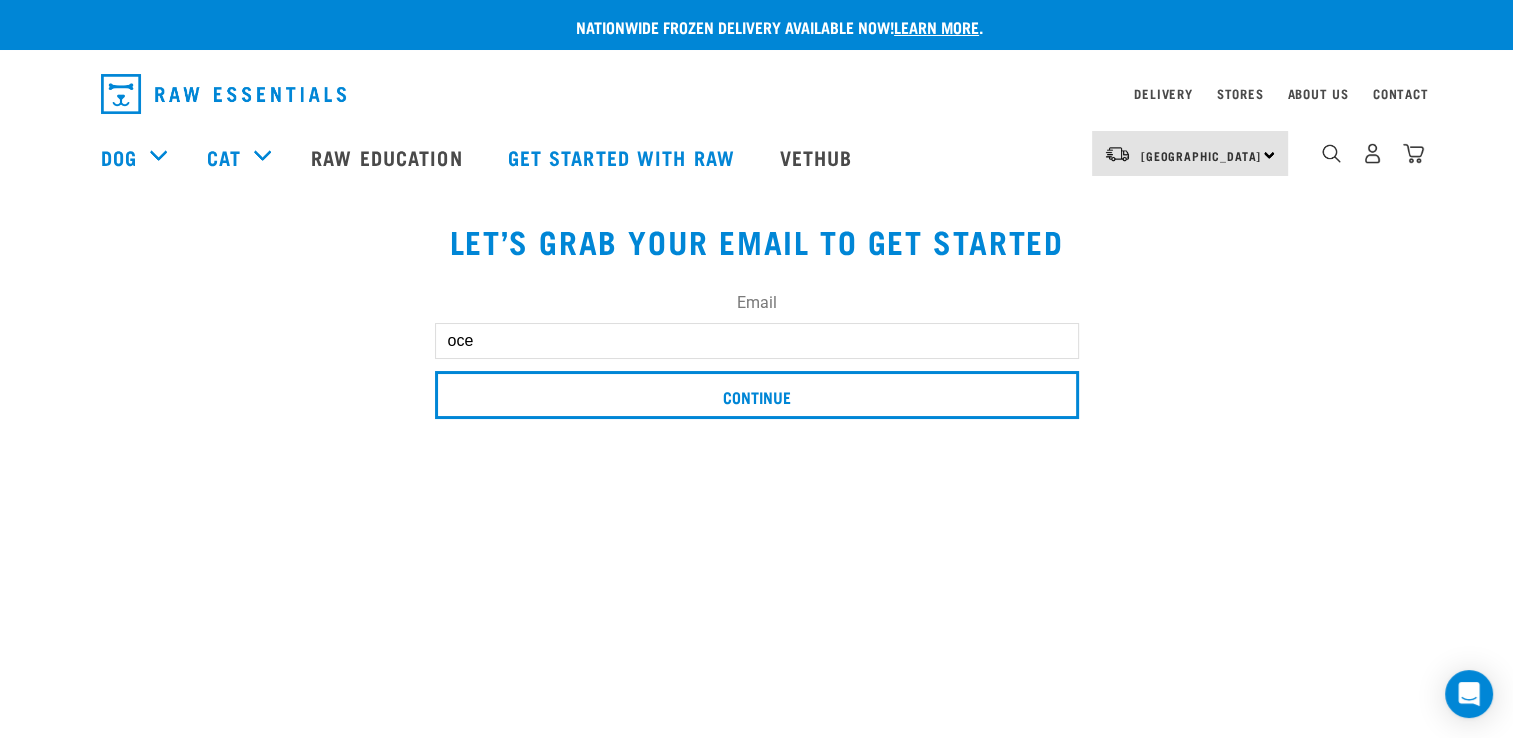 type on "oceanenergy73552@gmail.com" 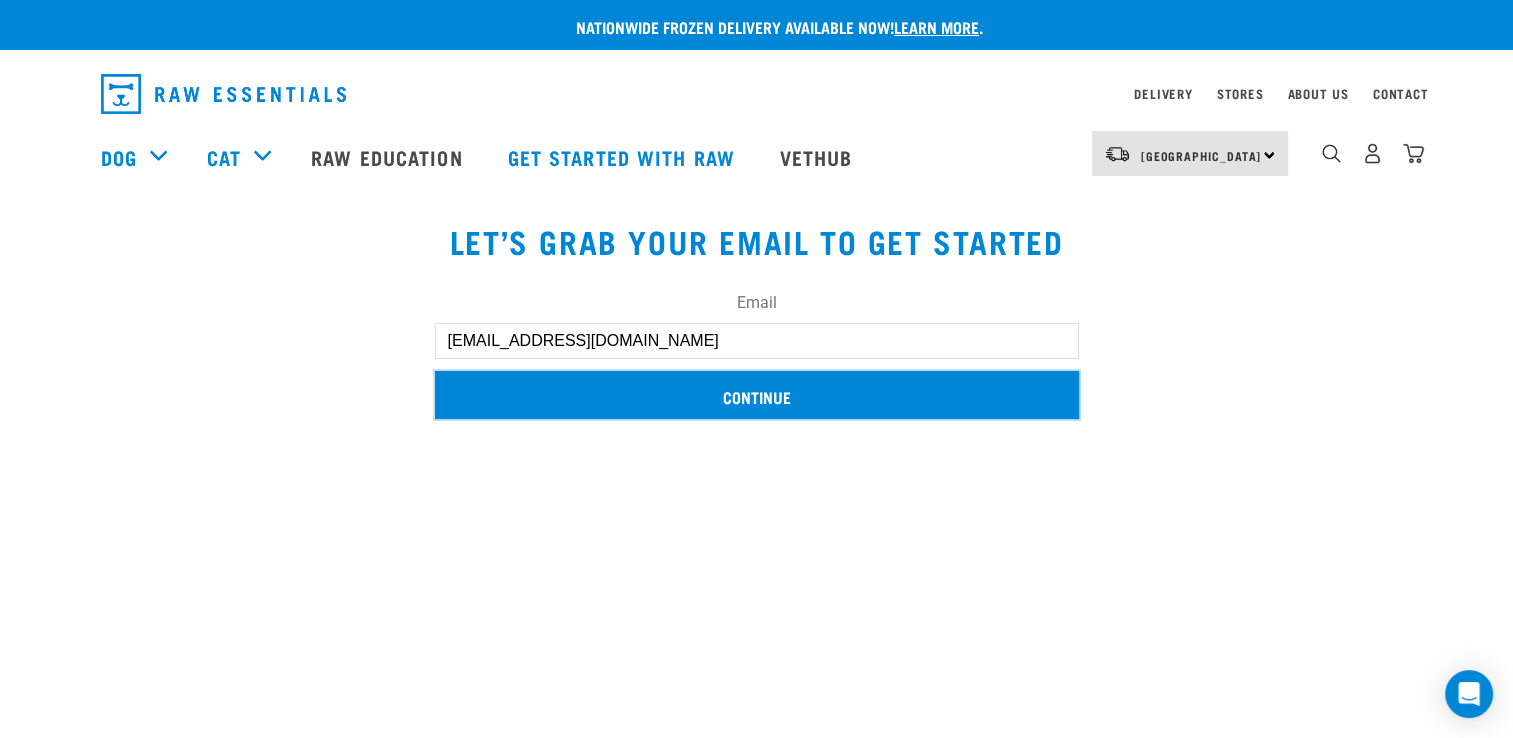 click on "Continue" at bounding box center (757, 395) 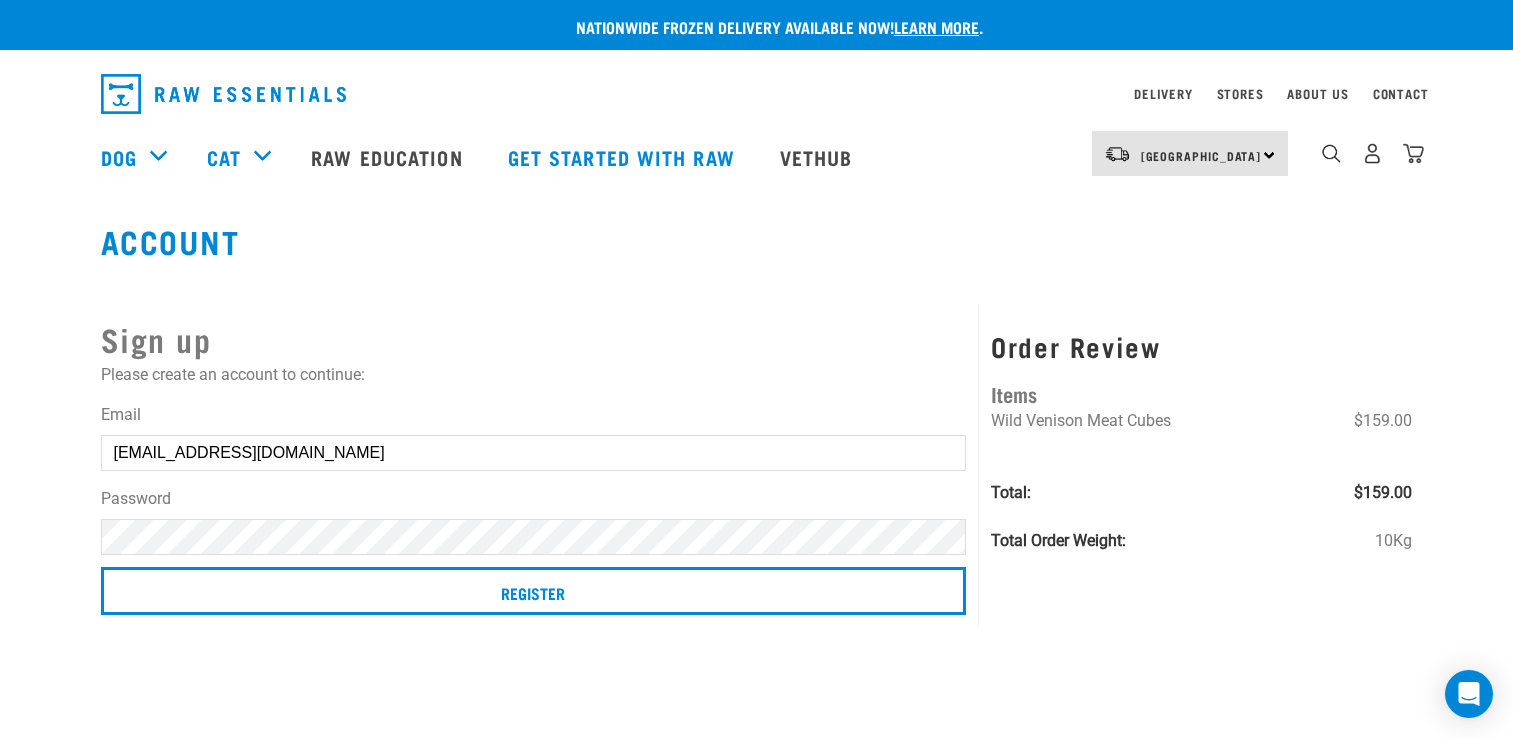 scroll, scrollTop: 0, scrollLeft: 0, axis: both 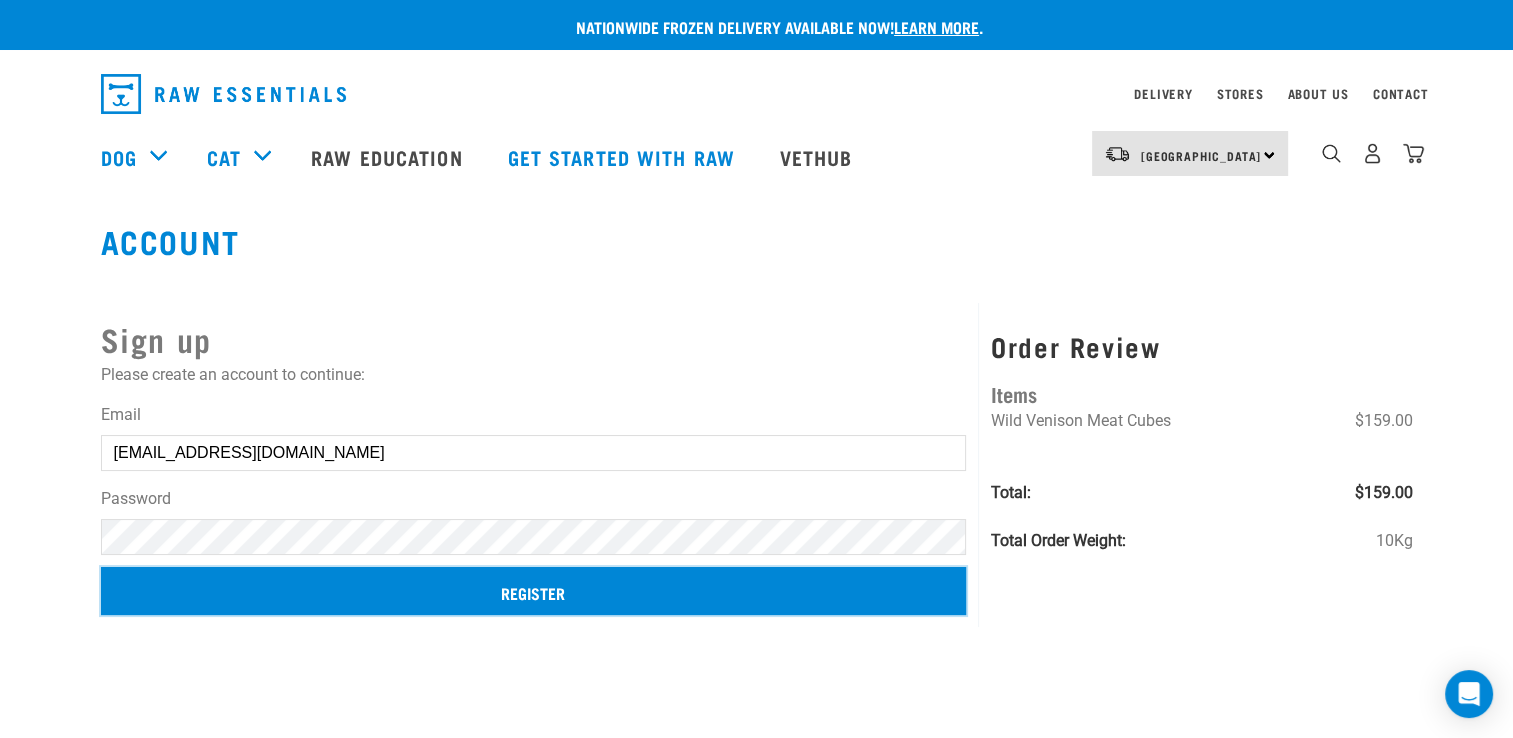 click on "Register" at bounding box center (534, 591) 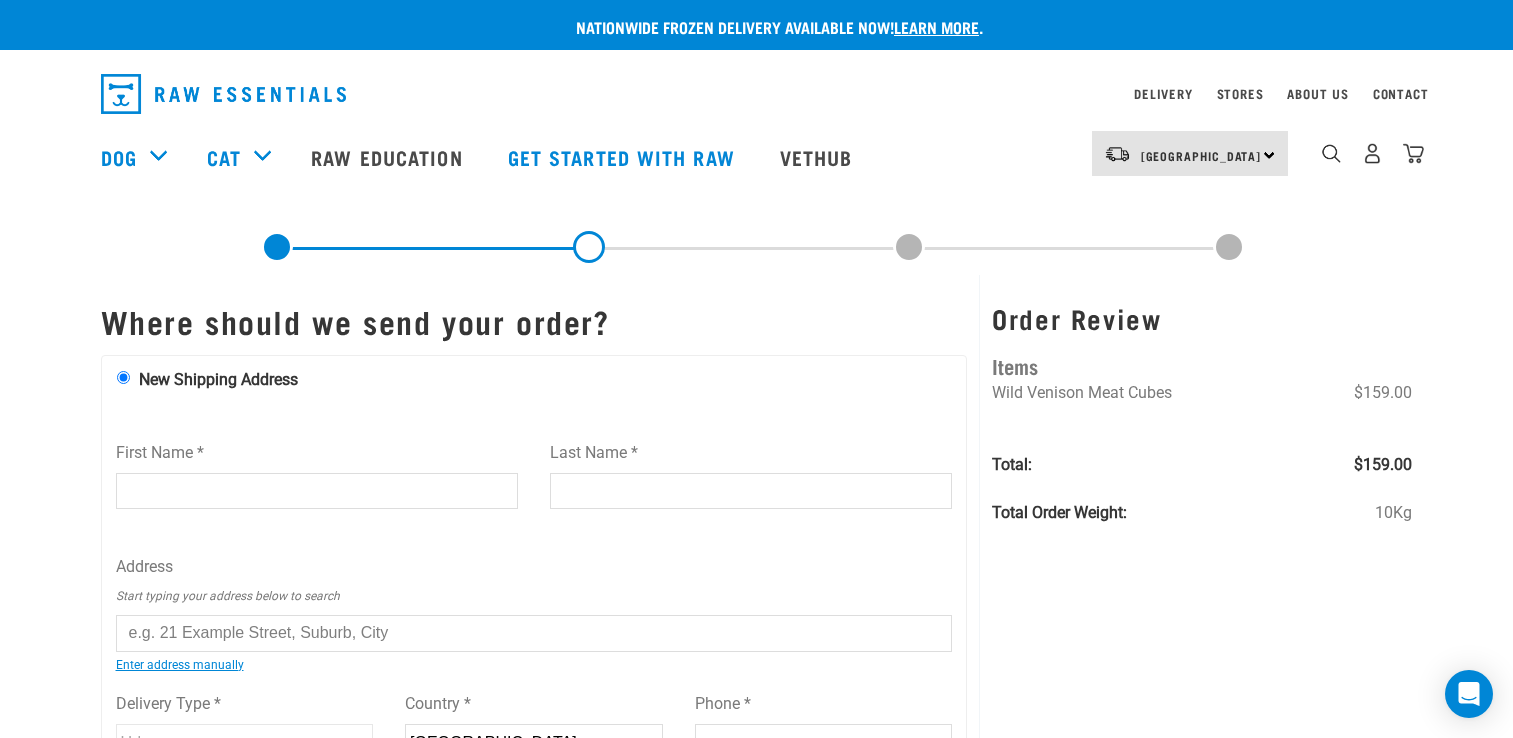 scroll, scrollTop: 0, scrollLeft: 0, axis: both 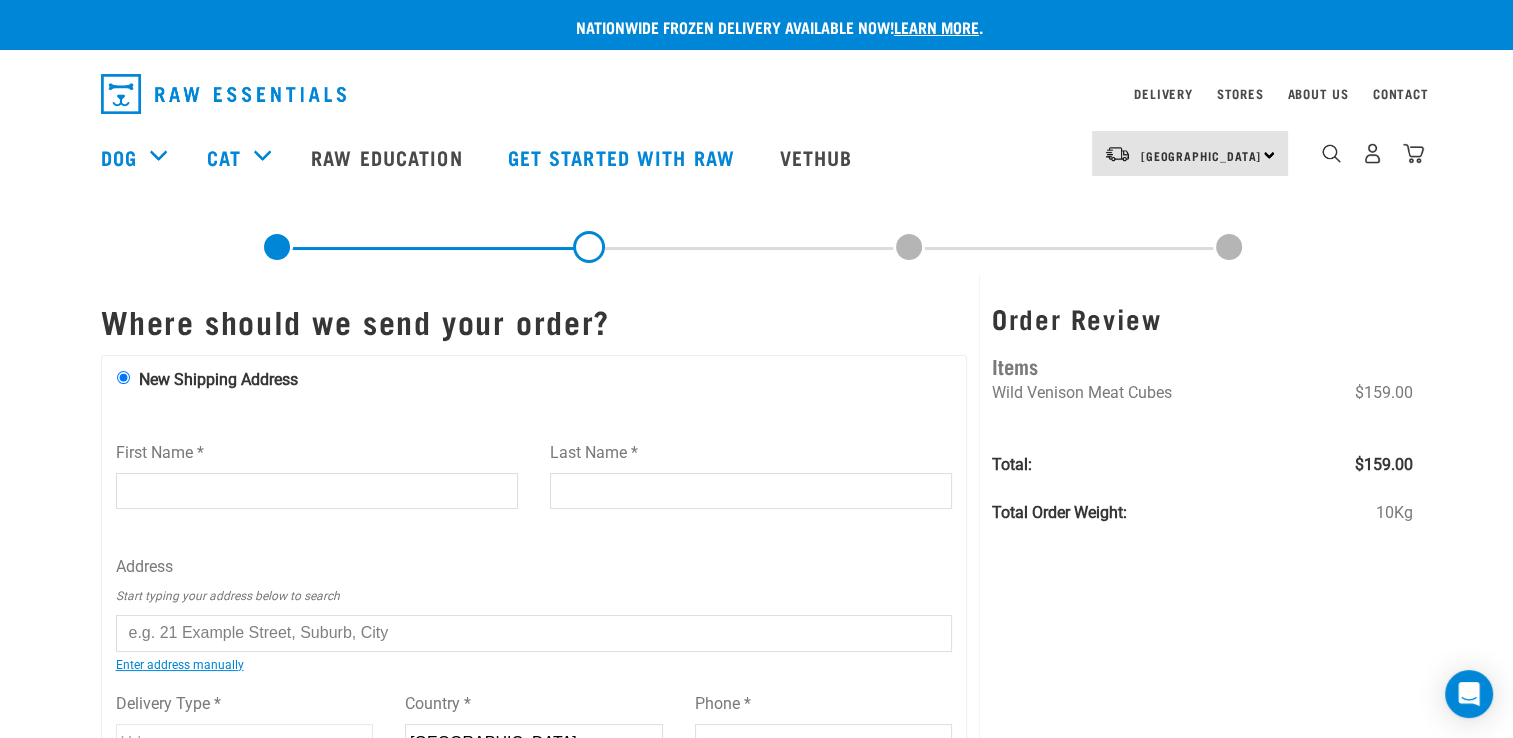 click on "First Name *" at bounding box center (317, 491) 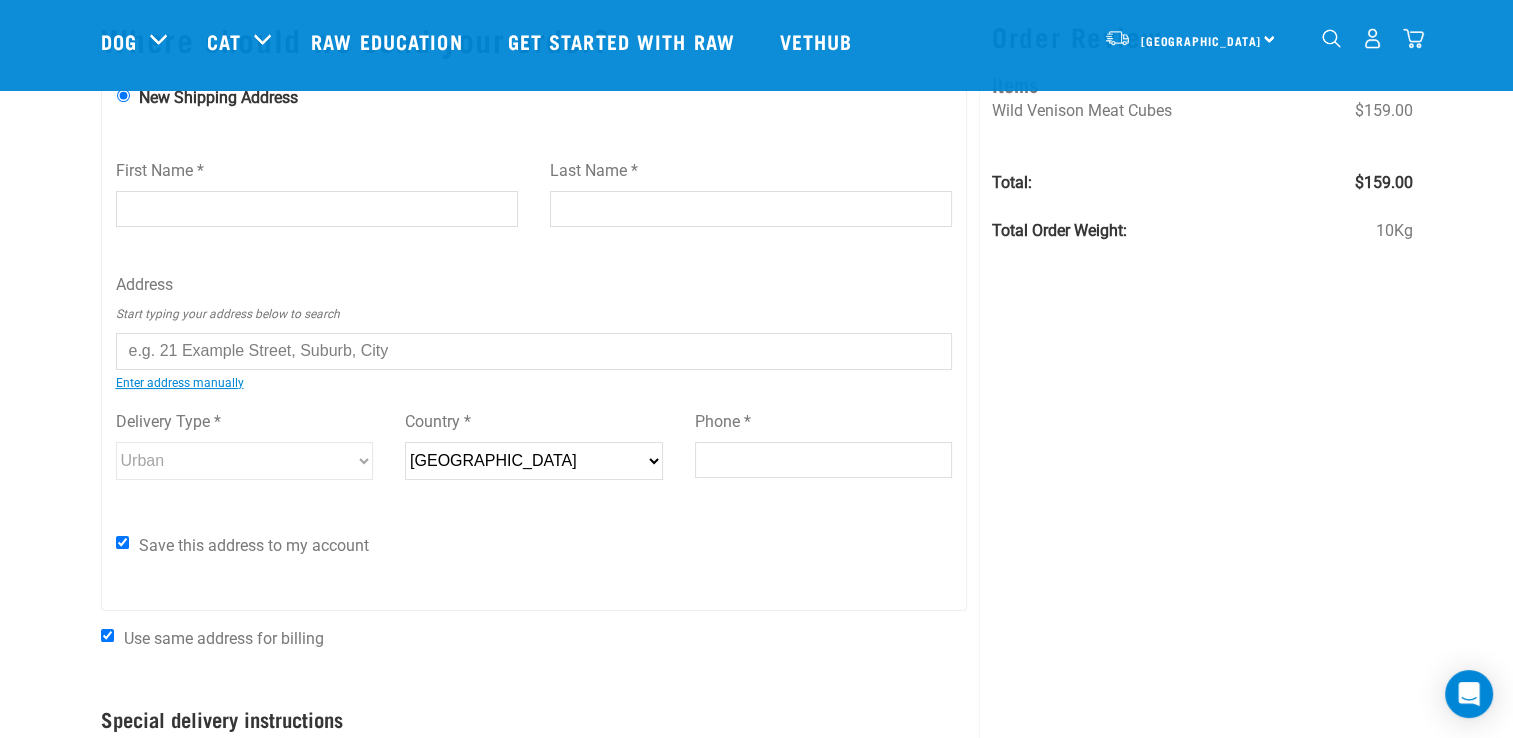 scroll, scrollTop: 100, scrollLeft: 0, axis: vertical 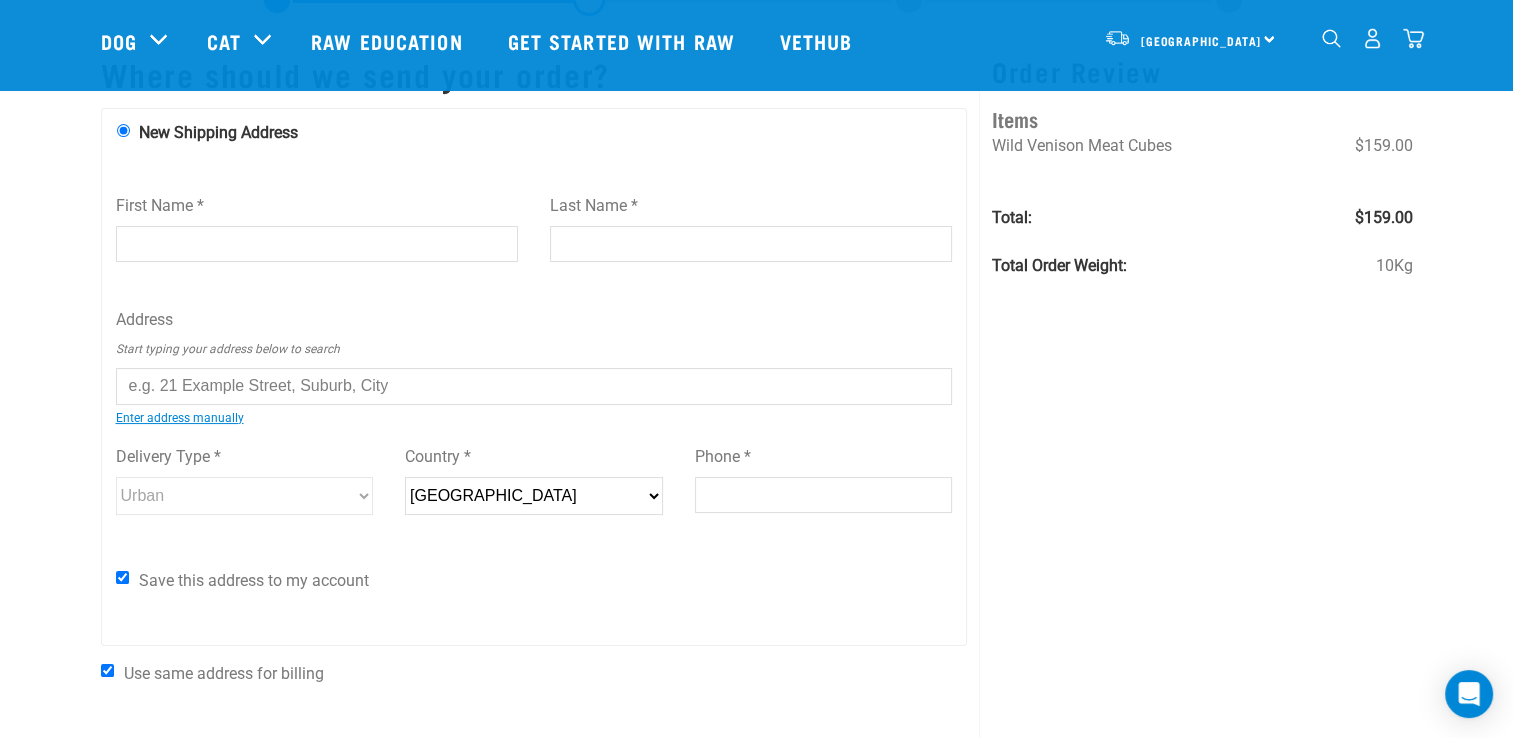 drag, startPoint x: 396, startPoint y: 498, endPoint x: 236, endPoint y: 460, distance: 164.4506 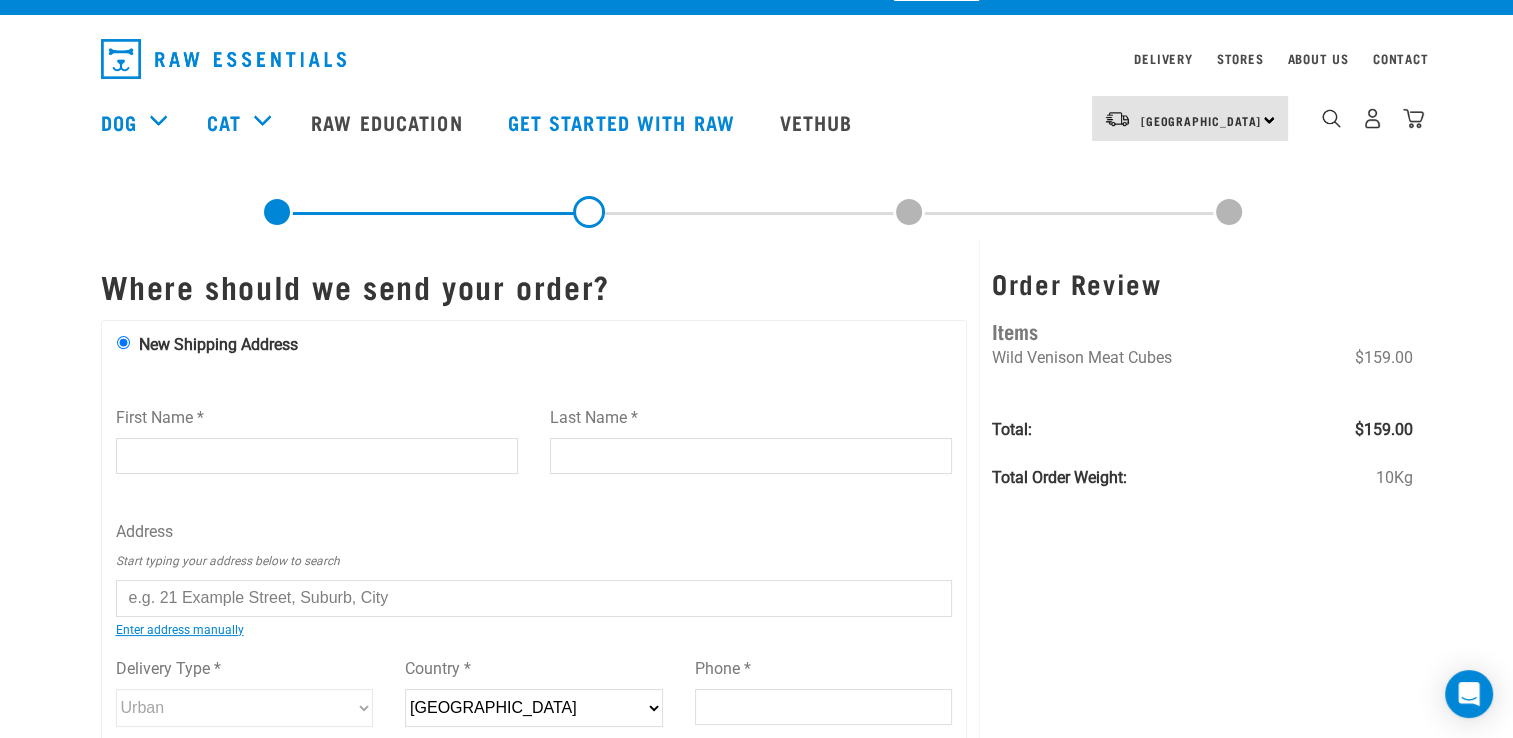 scroll, scrollTop: 0, scrollLeft: 0, axis: both 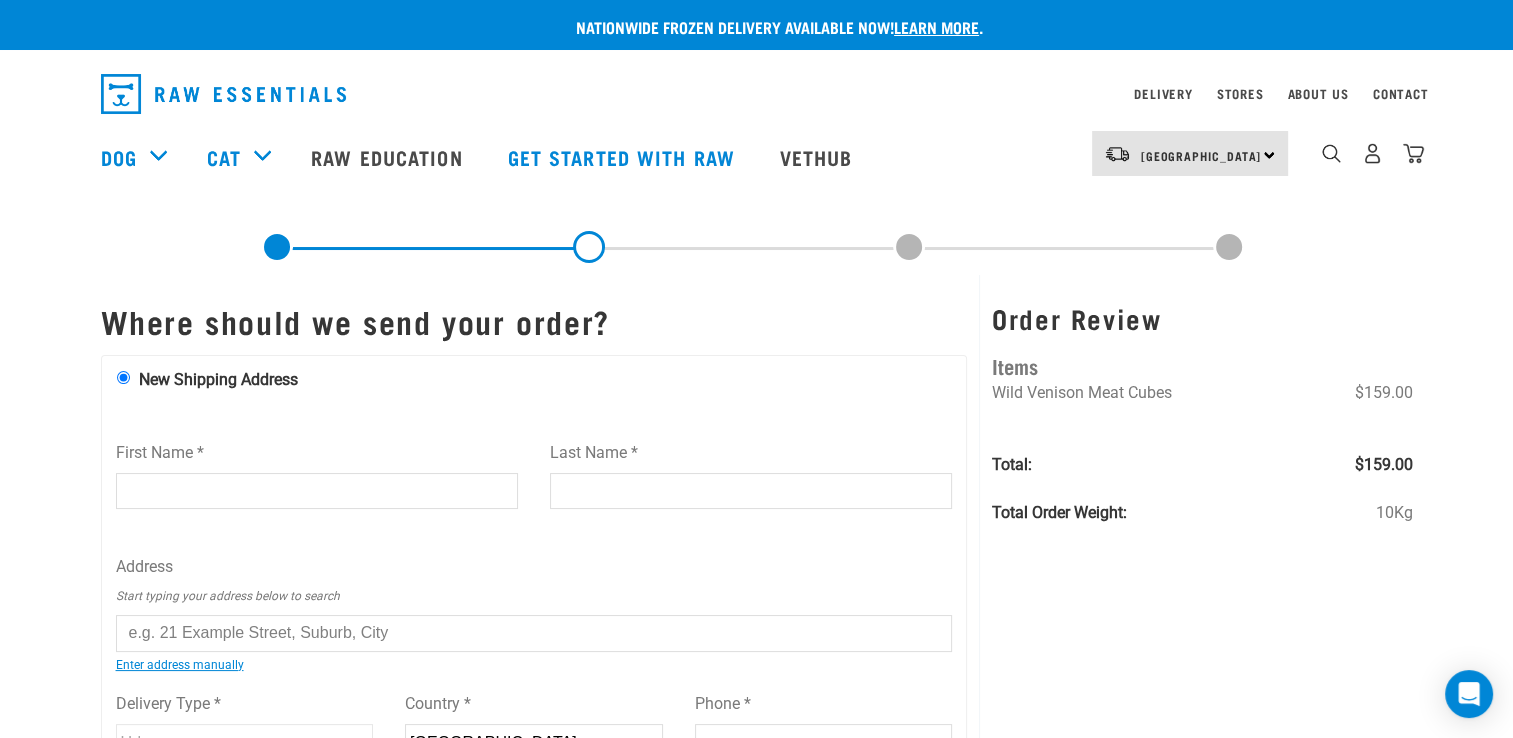 drag, startPoint x: 244, startPoint y: 498, endPoint x: 298, endPoint y: 496, distance: 54.037025 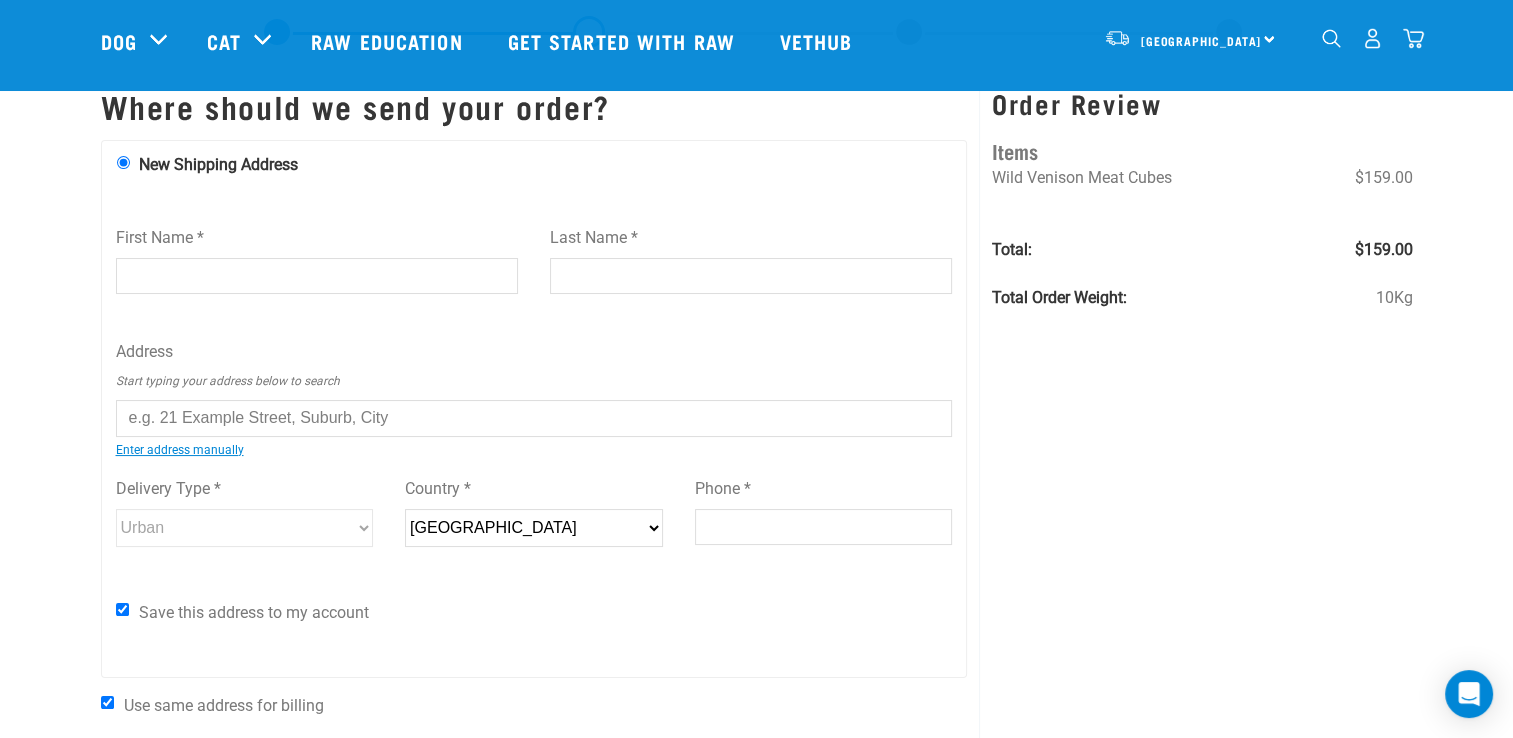 scroll, scrollTop: 100, scrollLeft: 0, axis: vertical 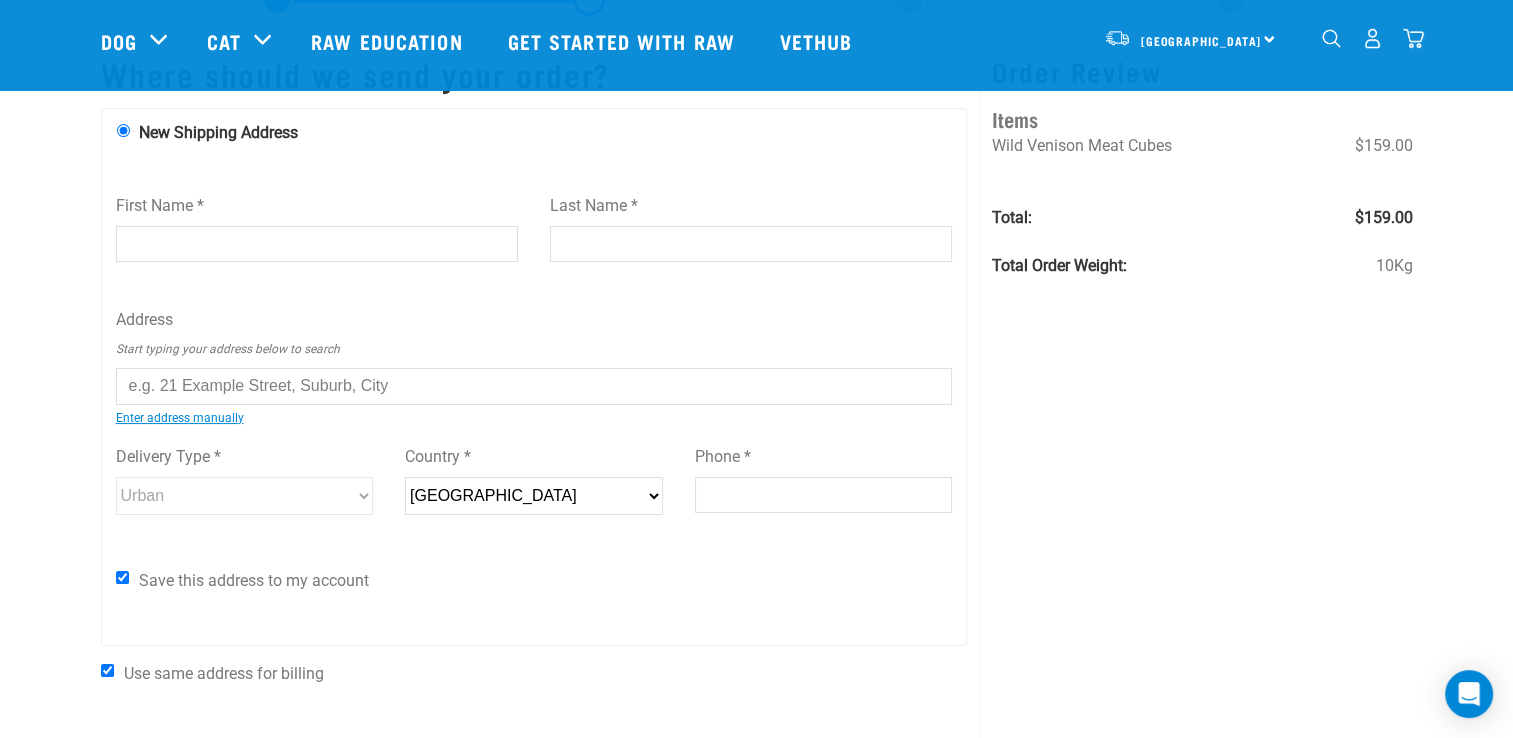 click at bounding box center [534, 386] 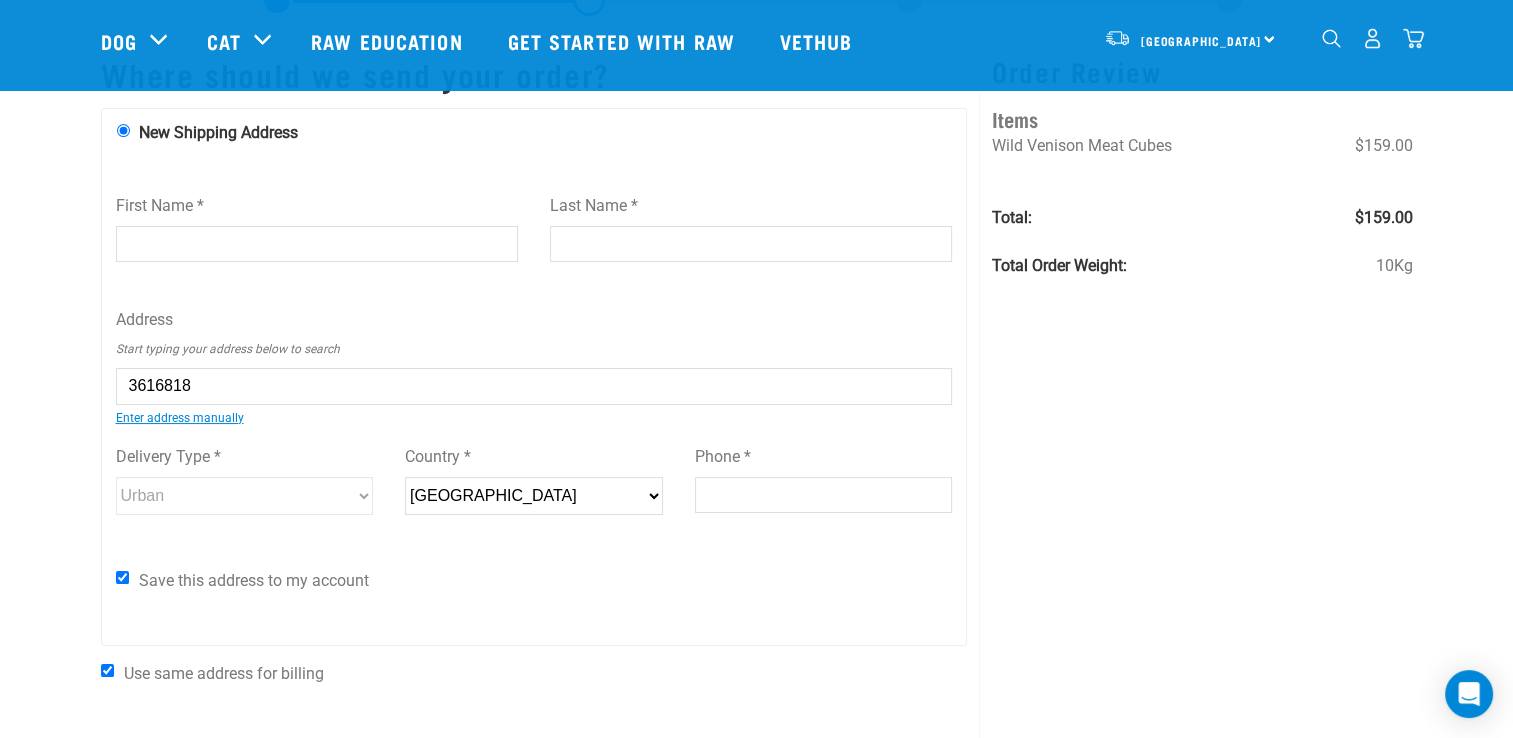click on "16 Main Road  Lower Moutere, Lower Moutere 7175 16 Main Road , Clinton 9534 16 Main Road , Fairfield, Dunedin 9018 16 Main Road , Halfmoon Bay / Oban, Stewart Island 9818 16 Main Road , Katikati 3129 16 Main Road , Kumeū 0810 16 Main Road , Moerewa 0211 16 Main Road , Mount Pleasant, Christchurch 8081 16 Main Road , Ngakawau 7824 16 Main Road , RD 1, Lyttelton 8971" at bounding box center [138, 401] 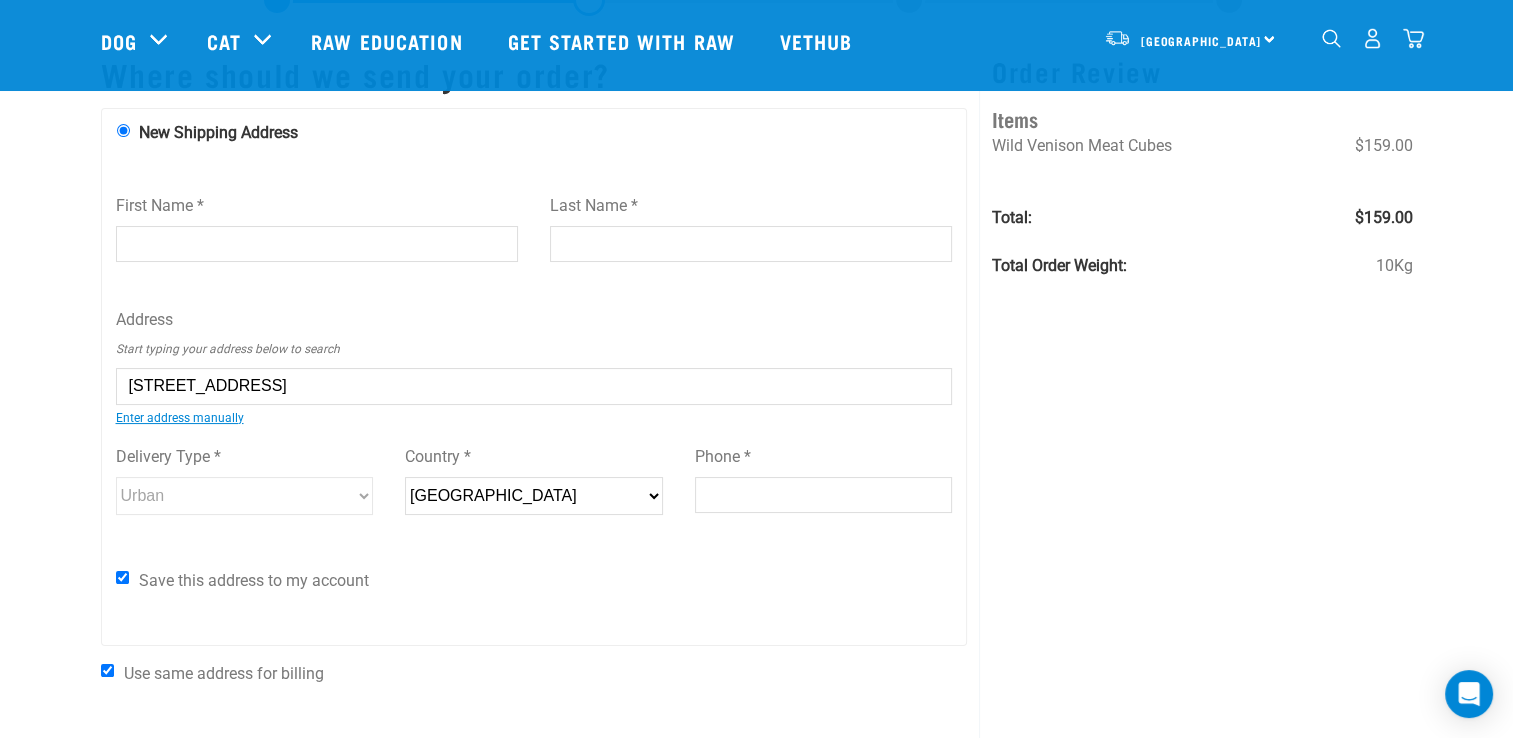 type on "[STREET_ADDRESS]" 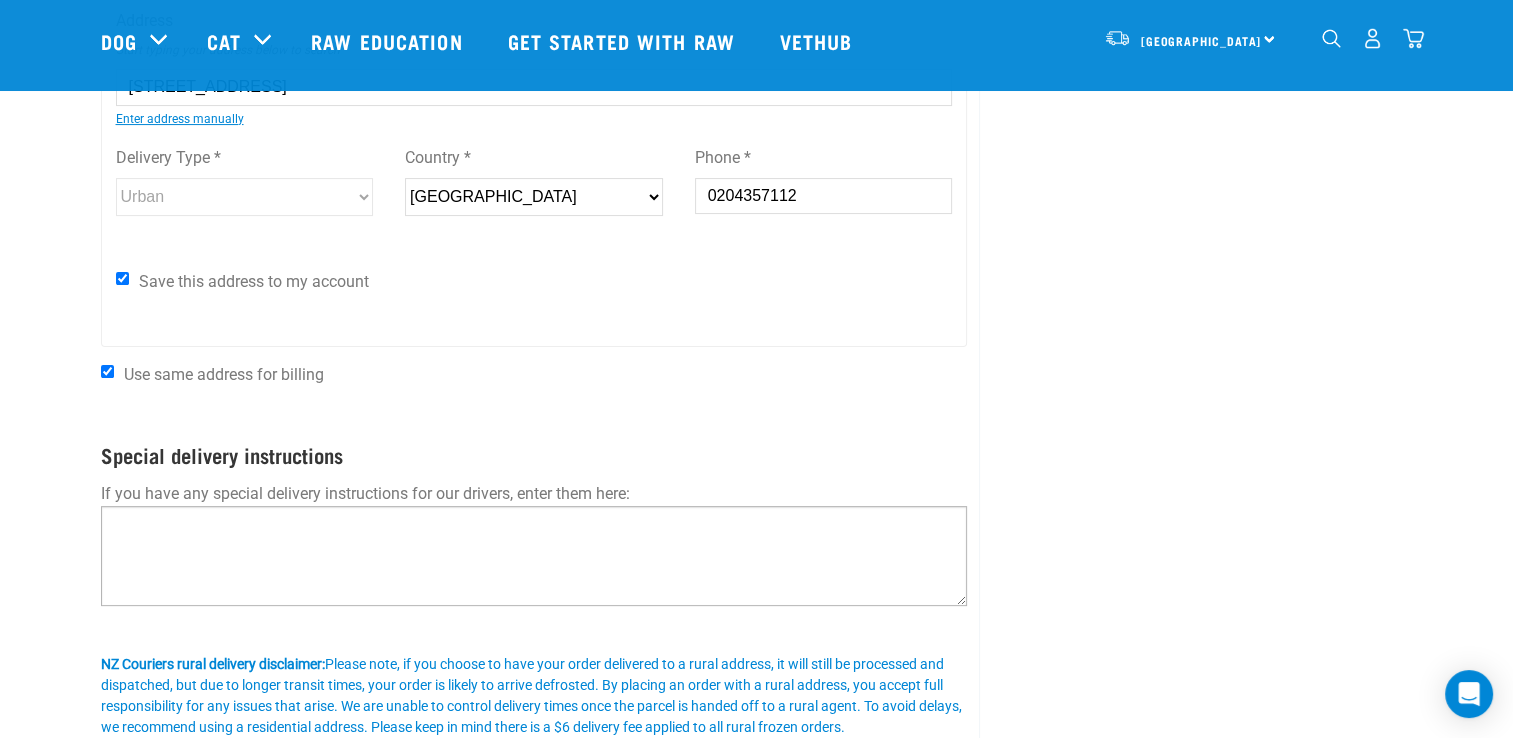 scroll, scrollTop: 400, scrollLeft: 0, axis: vertical 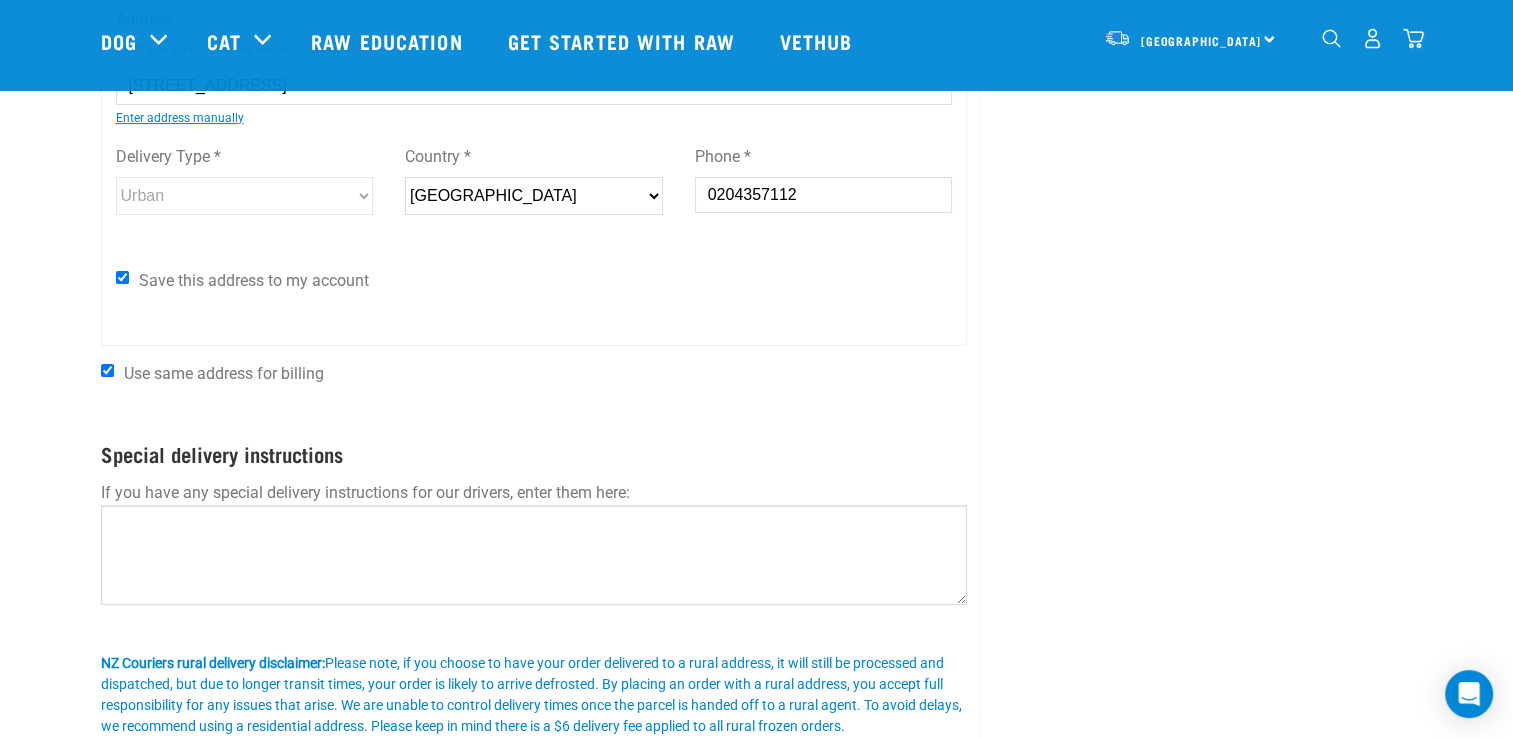 click on "Use same address for
billing" at bounding box center (107, 370) 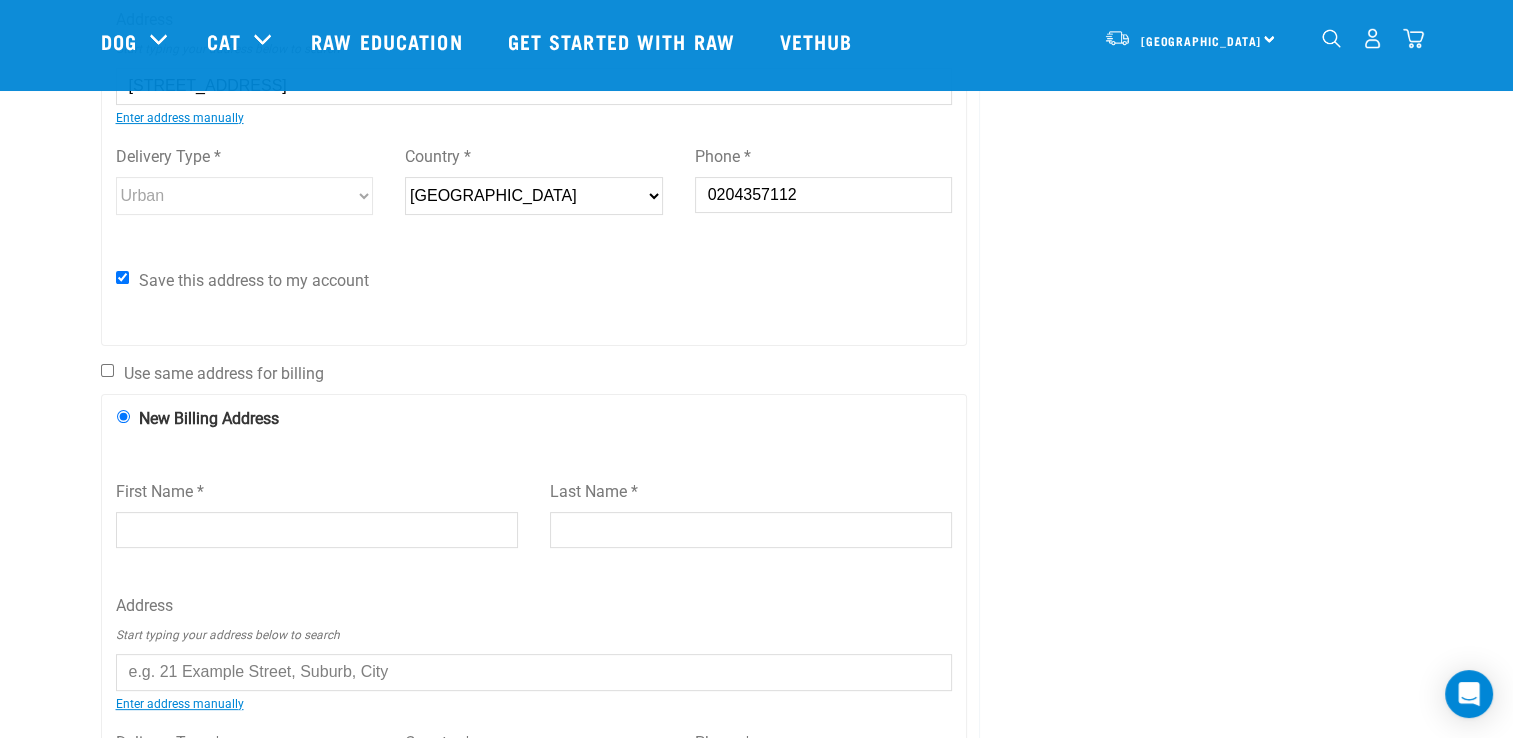 click on "Use same address for
billing" at bounding box center [534, 374] 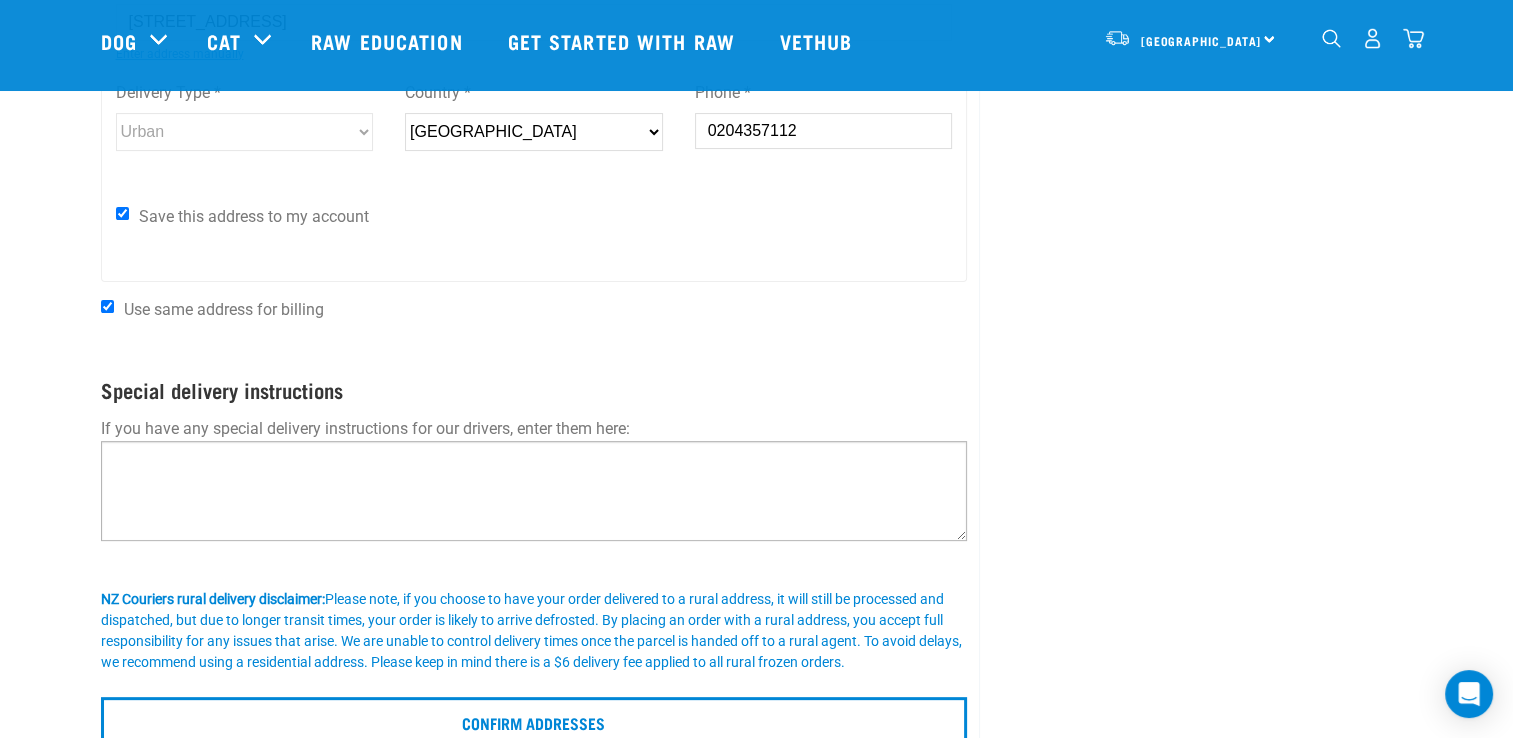 scroll, scrollTop: 500, scrollLeft: 0, axis: vertical 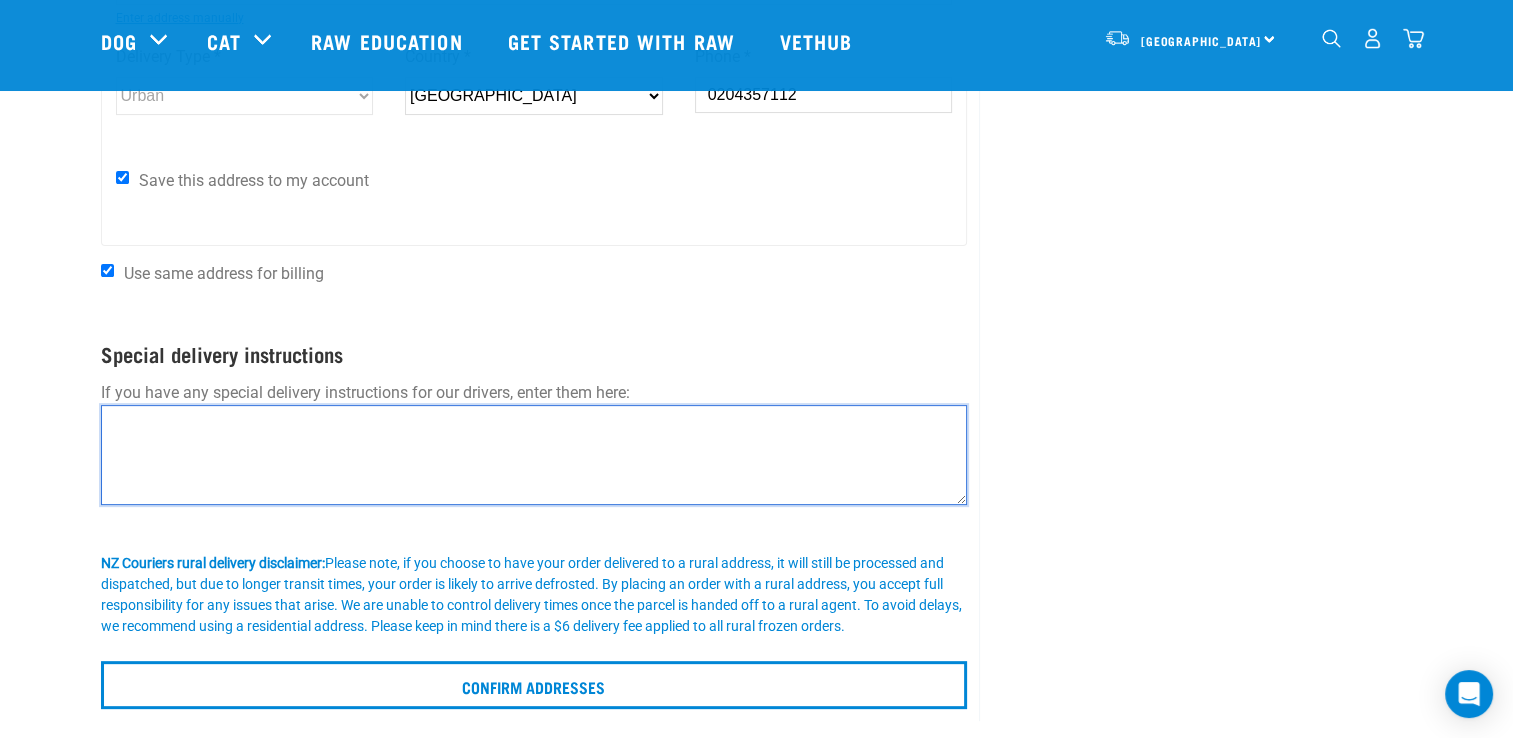 click at bounding box center [534, 455] 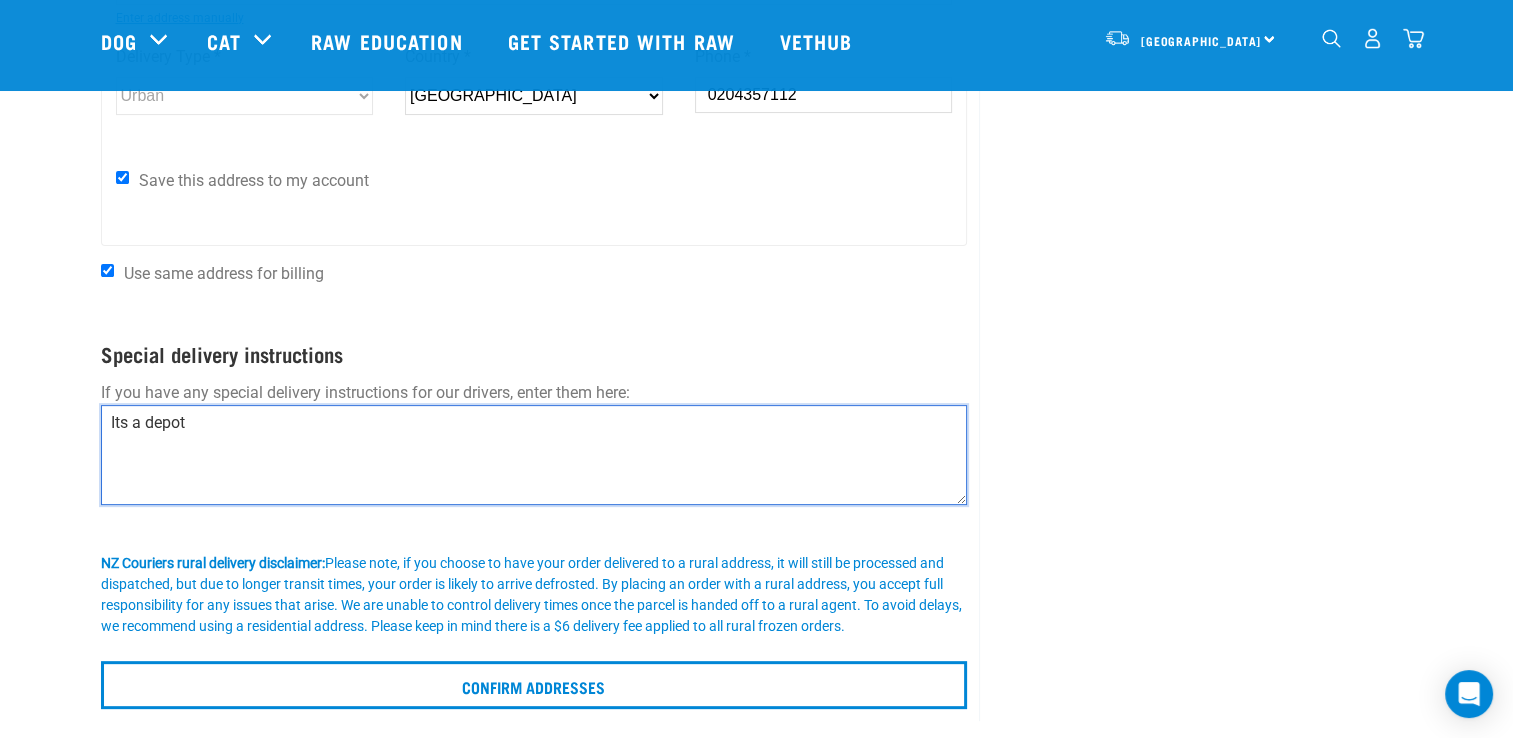 drag, startPoint x: 264, startPoint y: 433, endPoint x: -4, endPoint y: 450, distance: 268.53864 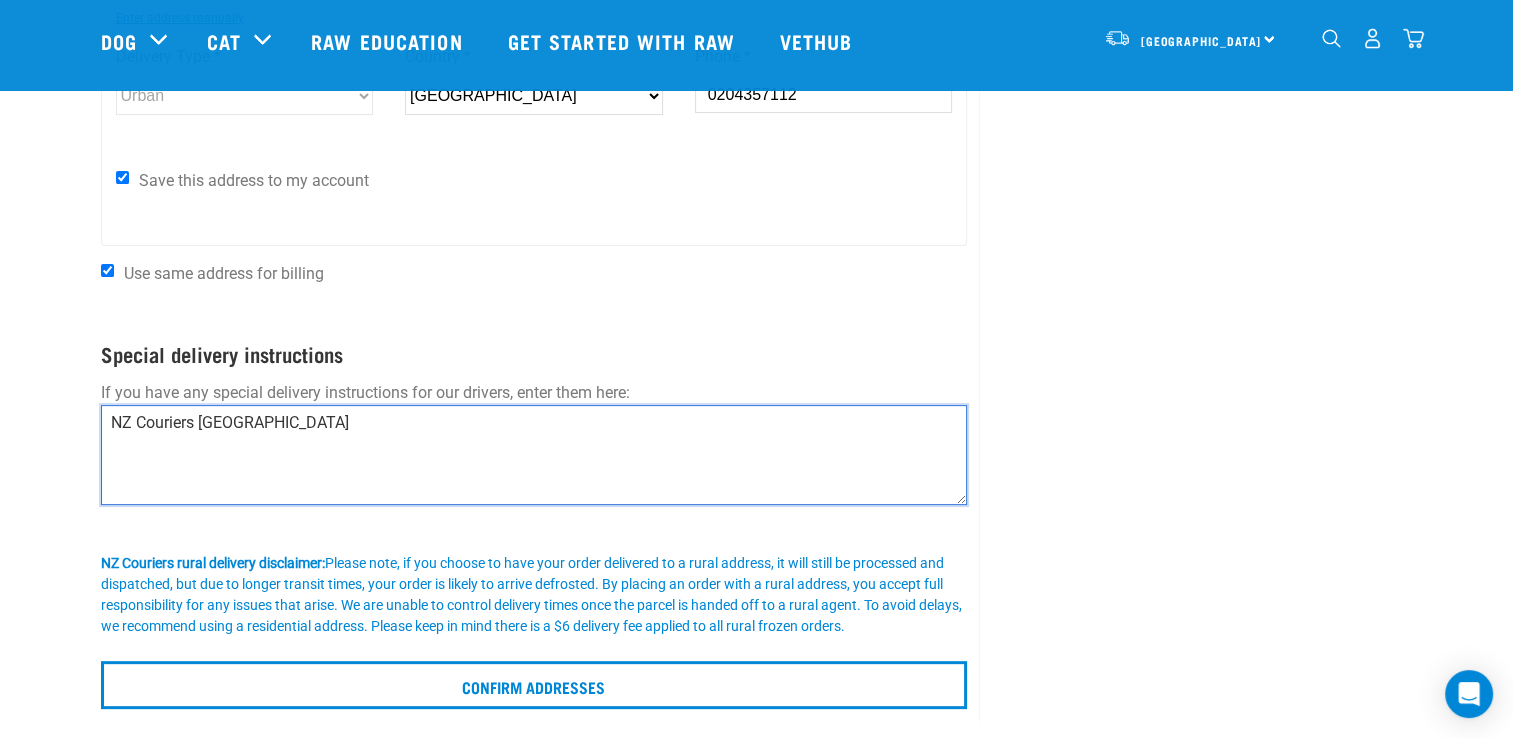 click on "NZ Couriers Clinton Depot" at bounding box center (534, 455) 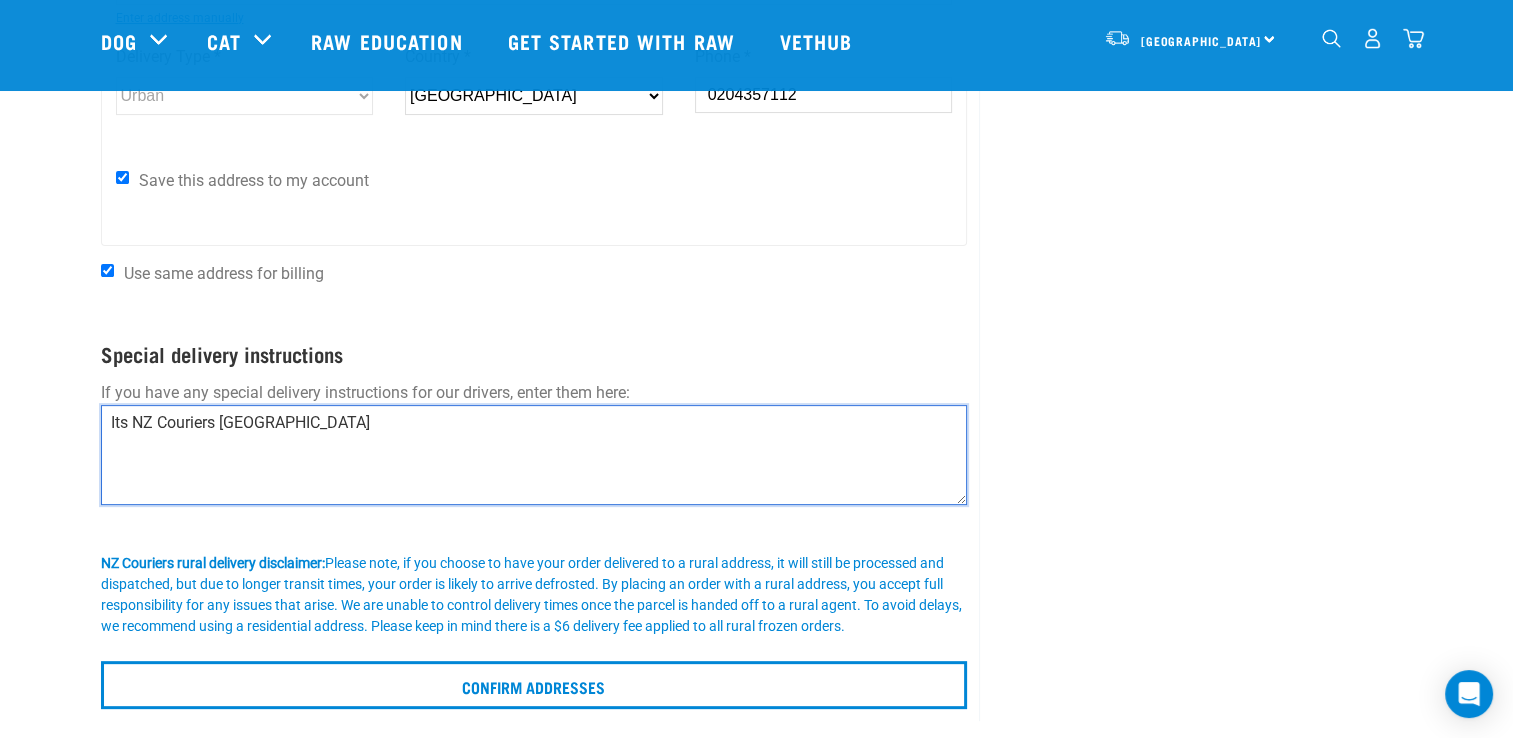 click on "Its NZ Couriers Clinton Depot" at bounding box center [534, 455] 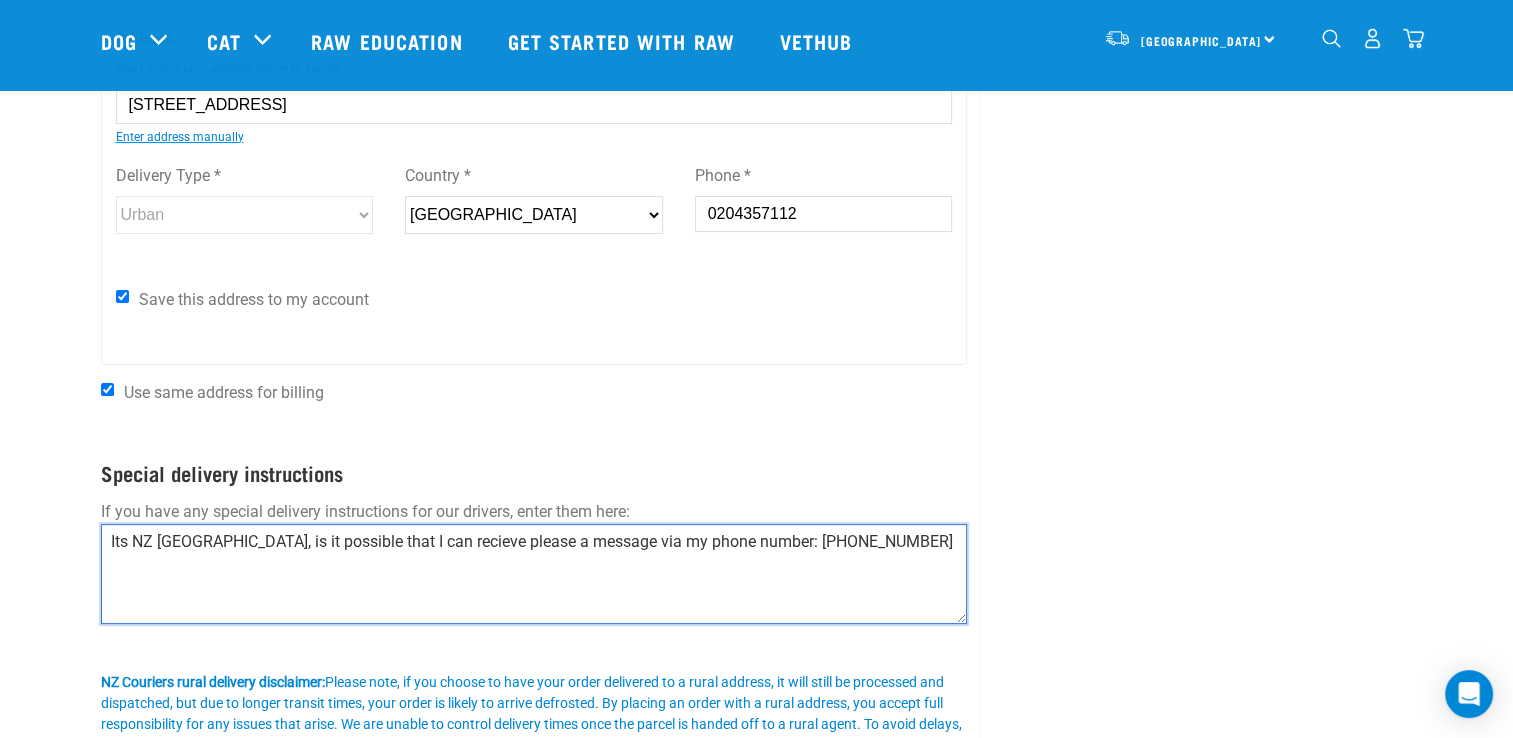 scroll, scrollTop: 500, scrollLeft: 0, axis: vertical 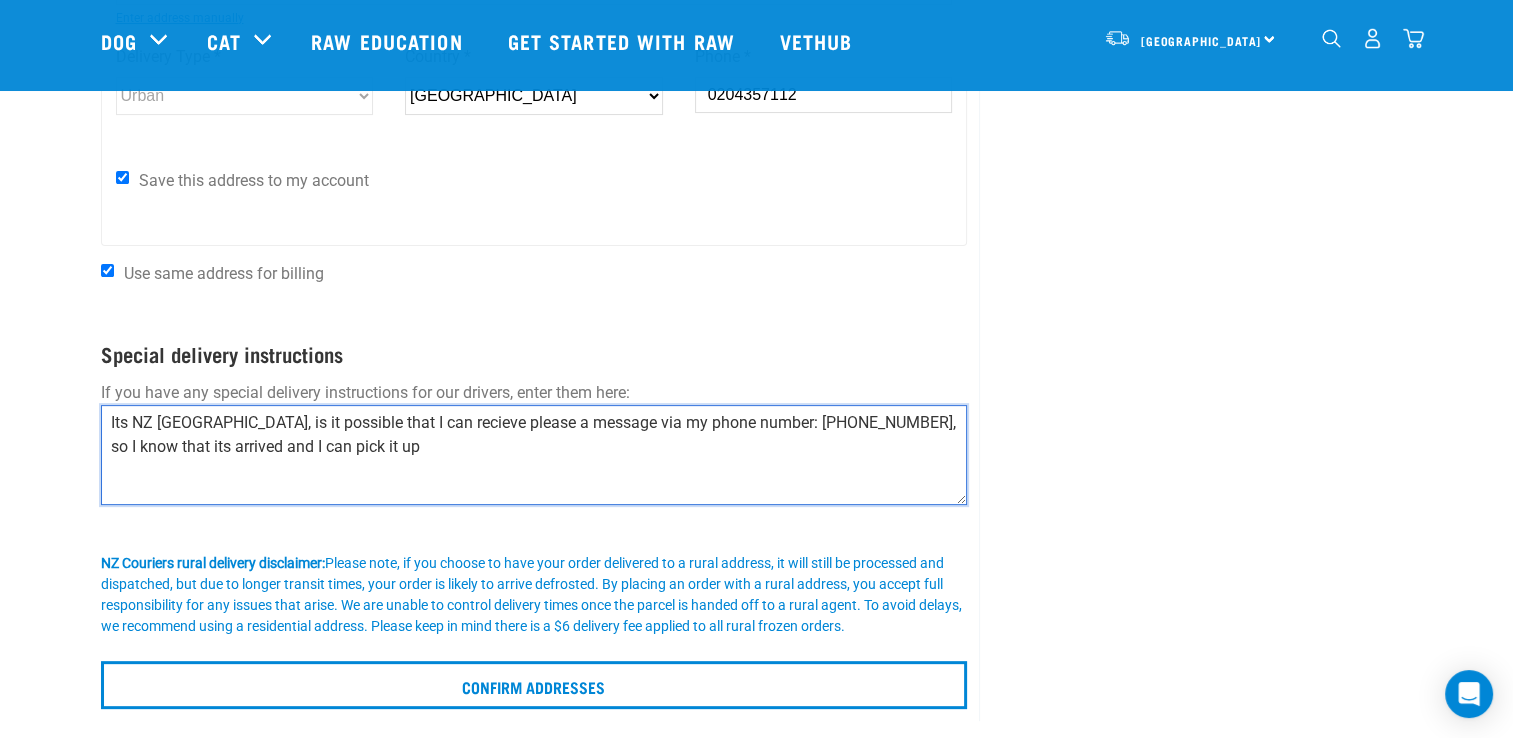 click on "Its NZ Couriers Clinton Depot, is it possible that I can recieve please a message via my phone number: 0204357112, so I know that its arrived and I can pick it up" at bounding box center [534, 455] 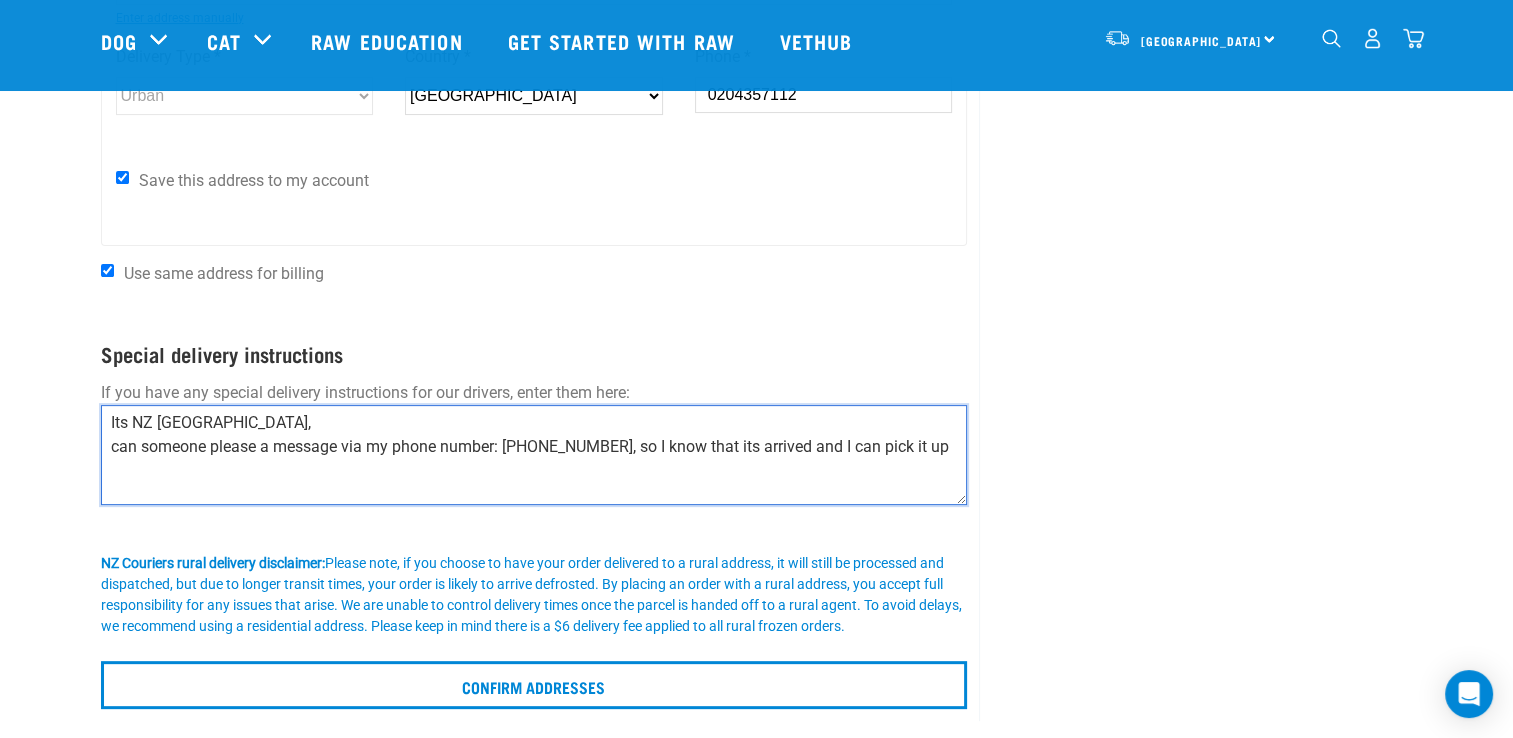 click on "Its NZ Couriers Clinton Depot,
can someone please a message via my phone number: 0204357112, so I know that its arrived and I can pick it up" at bounding box center (534, 455) 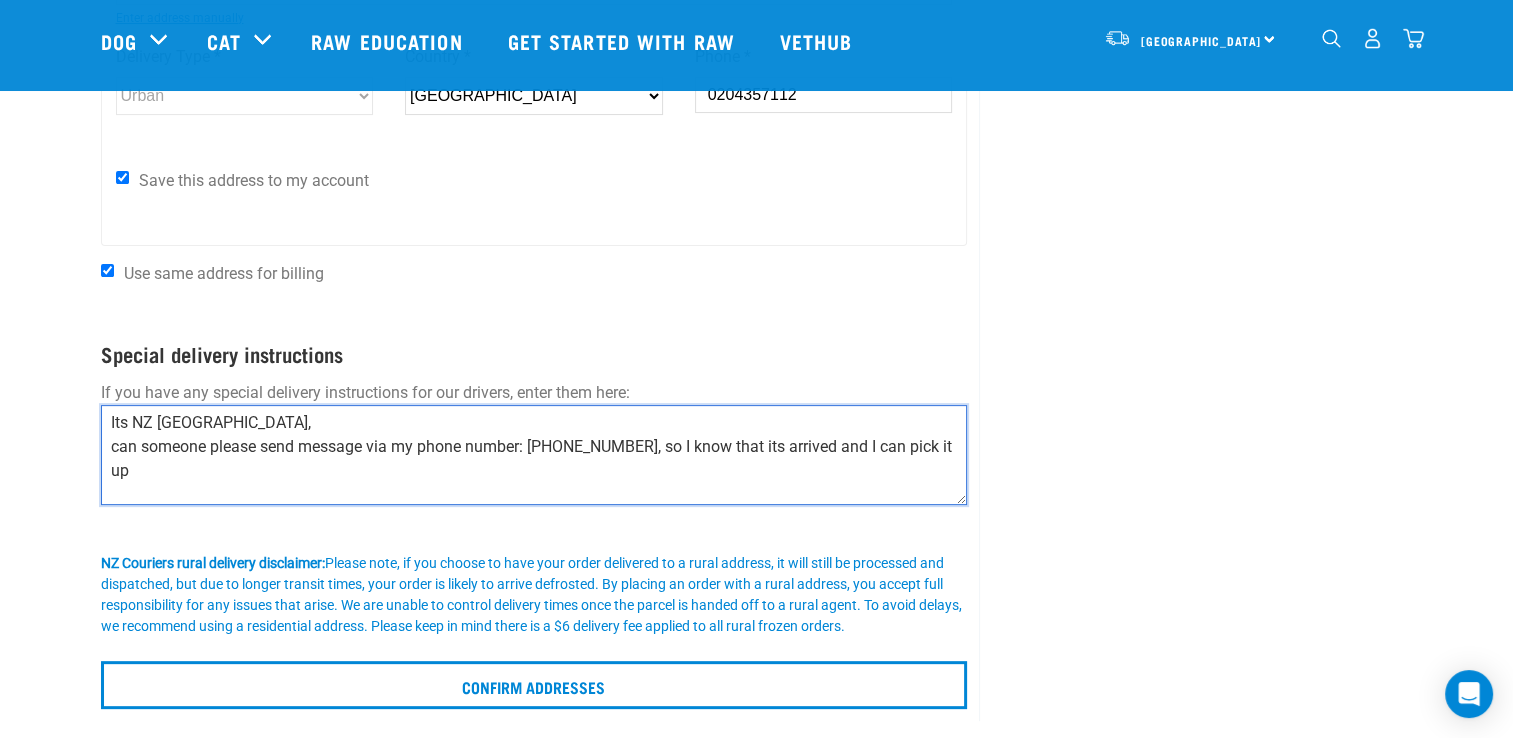 click on "Its NZ Couriers Clinton Depot,
can someone please send message via my phone number: 0204357112, so I know that its arrived and I can pick it up" at bounding box center (534, 455) 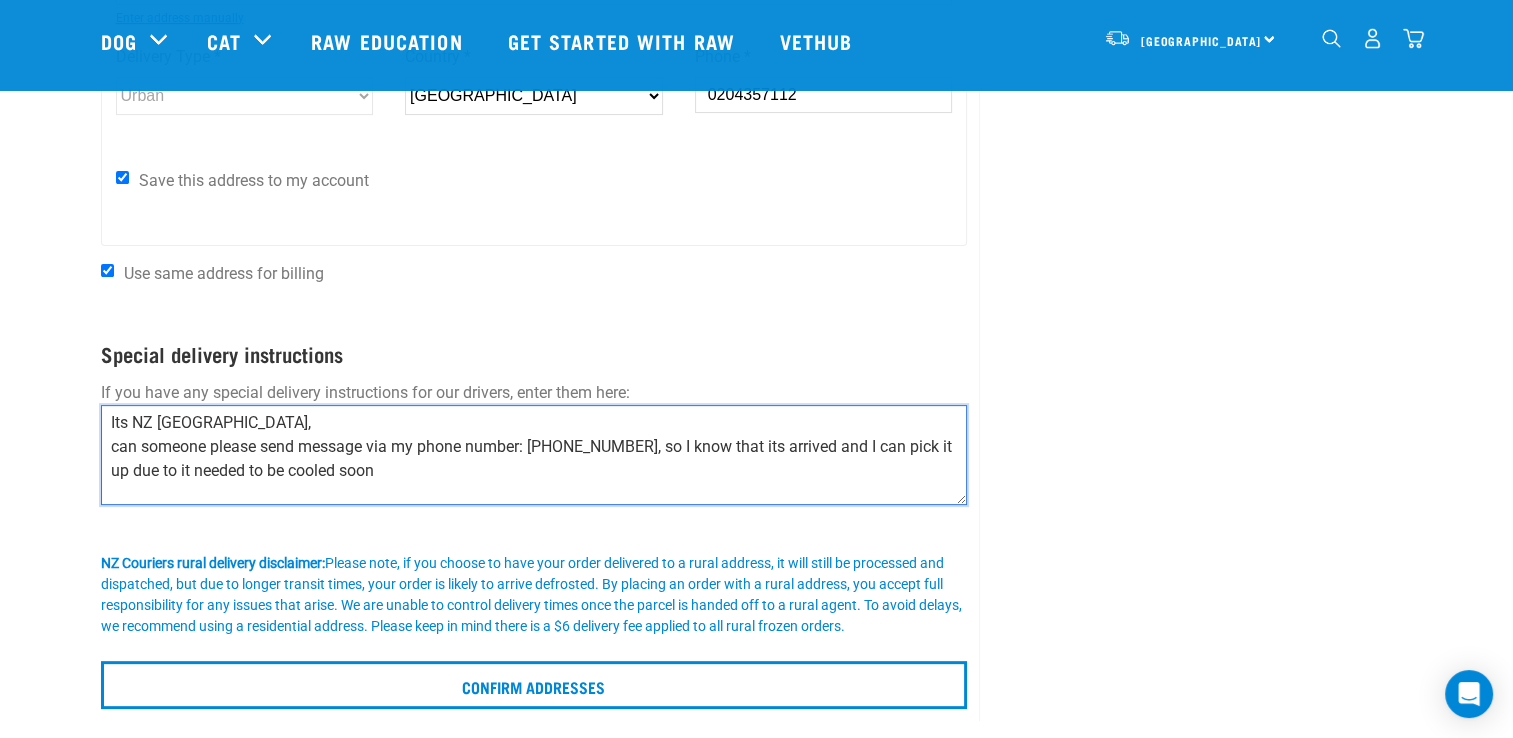 drag, startPoint x: 324, startPoint y: 467, endPoint x: 244, endPoint y: 473, distance: 80.224686 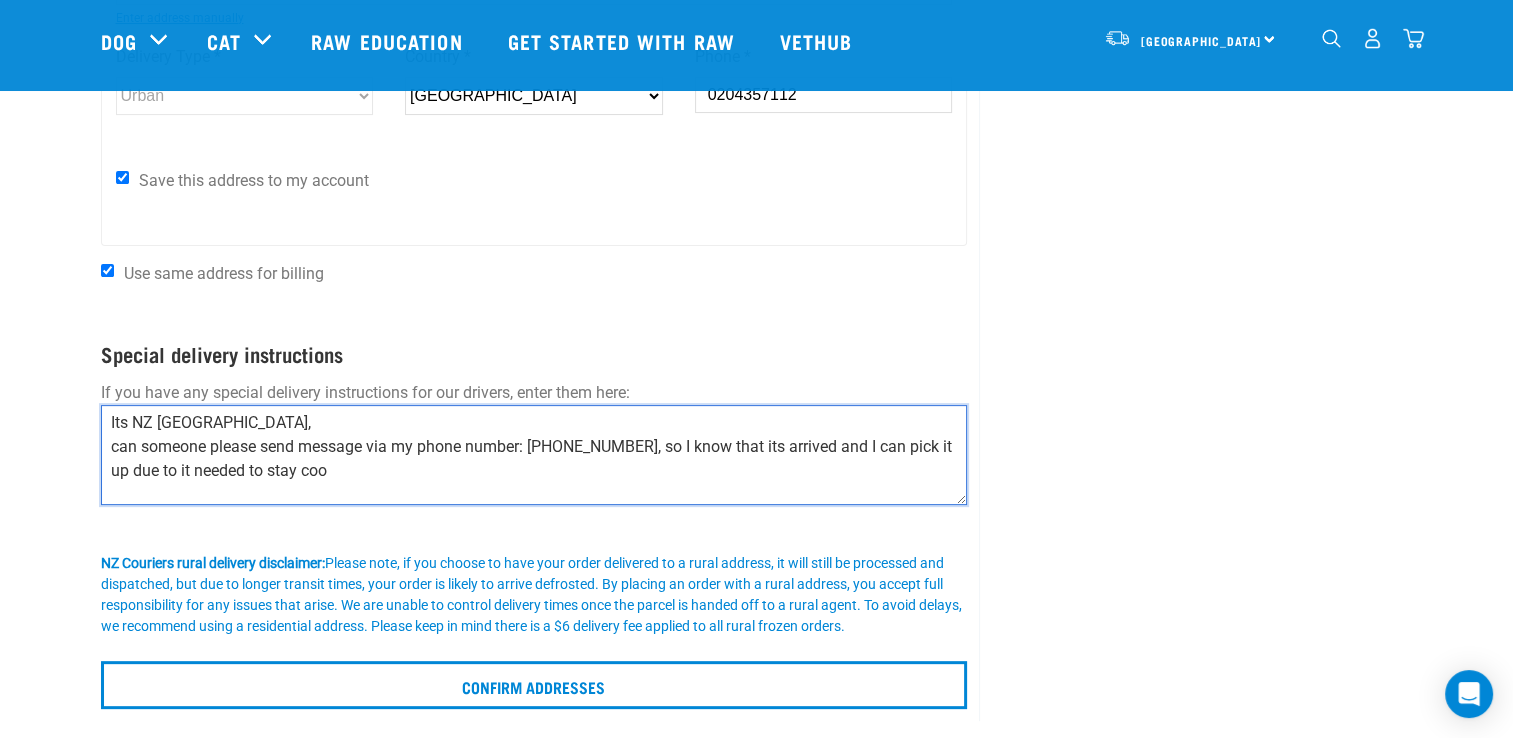 type on "Its NZ Couriers Clinton Depot,
can someone please send message via my phone number: 0204357112, so I know that its arrived and I can pick it up due to it needed to stay cool" 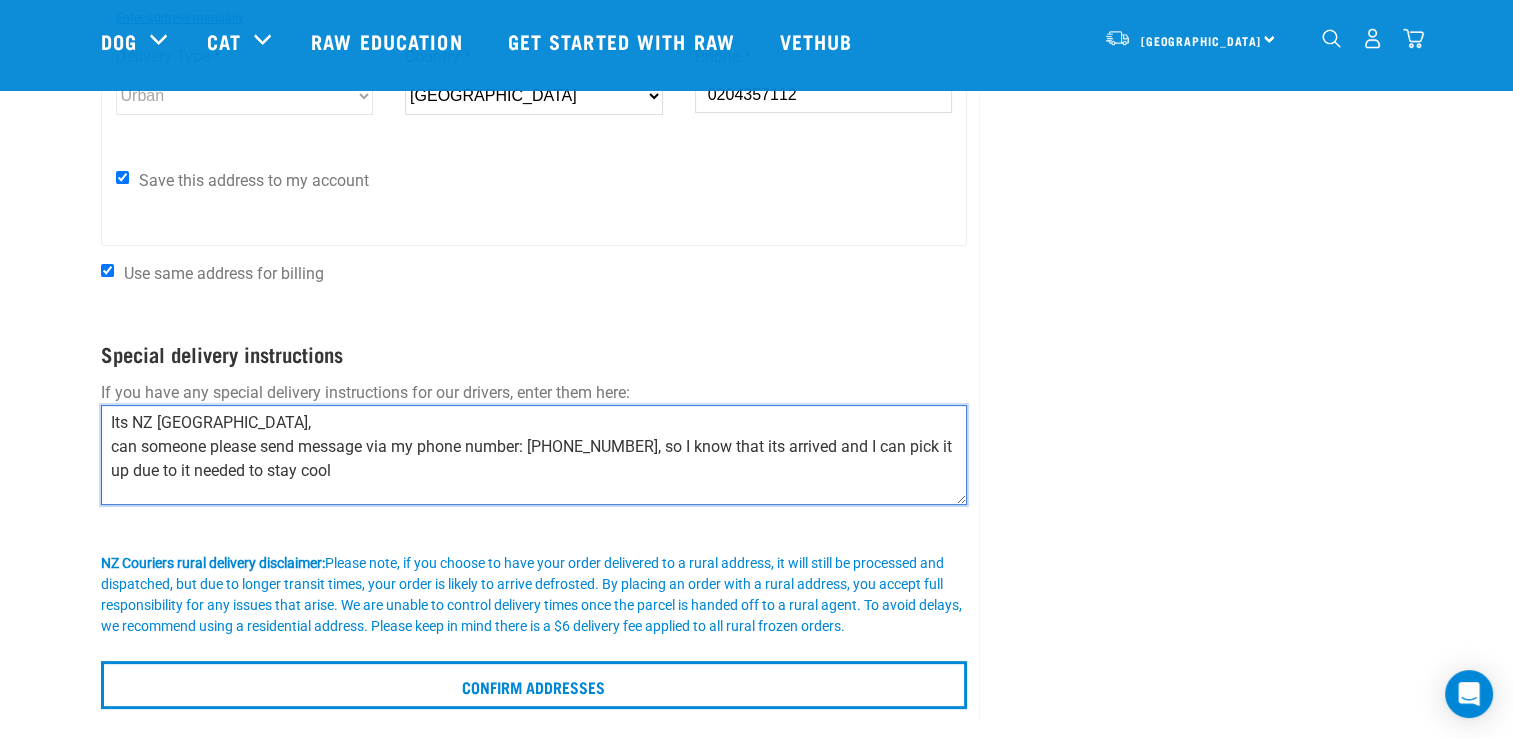 drag, startPoint x: 355, startPoint y: 479, endPoint x: 0, endPoint y: 382, distance: 368.01358 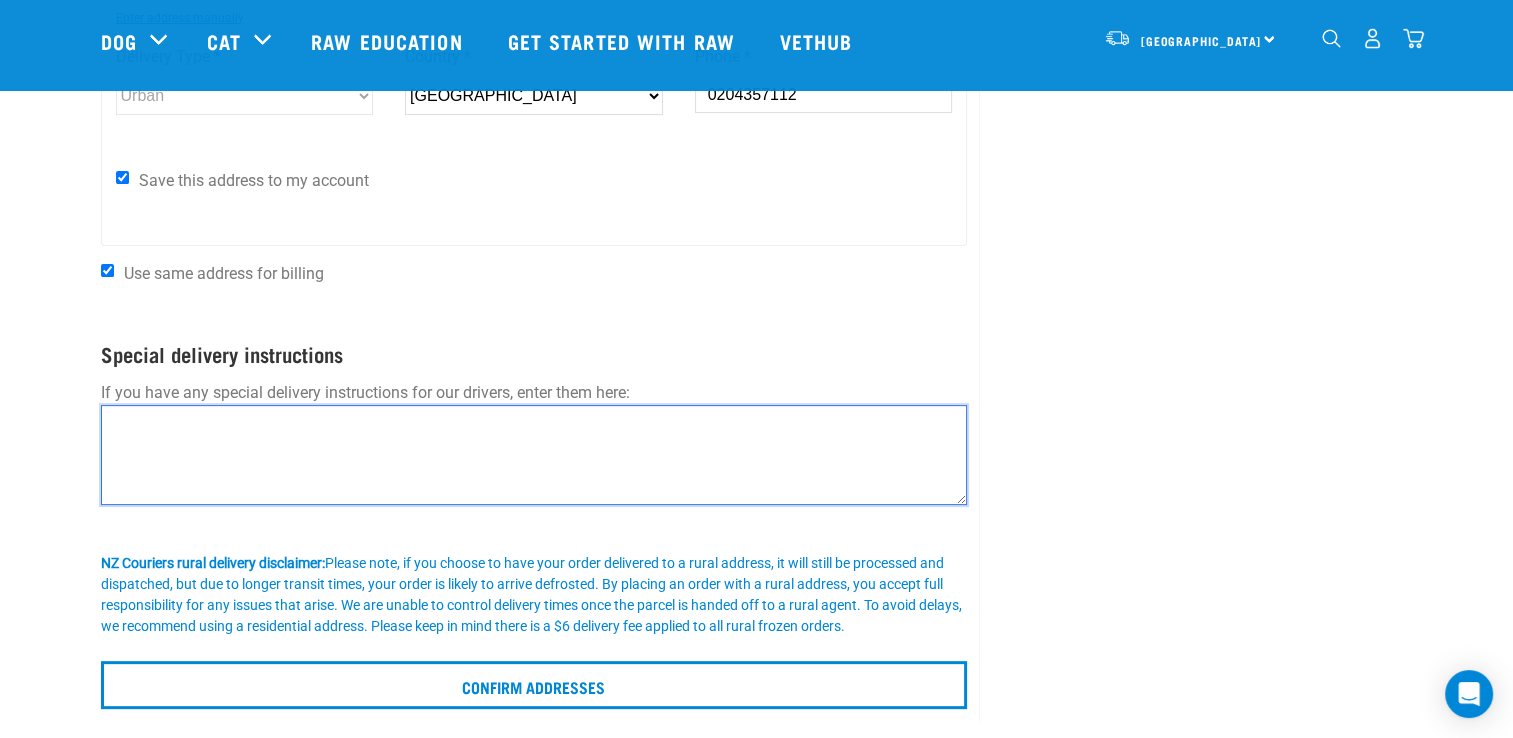 click at bounding box center [534, 455] 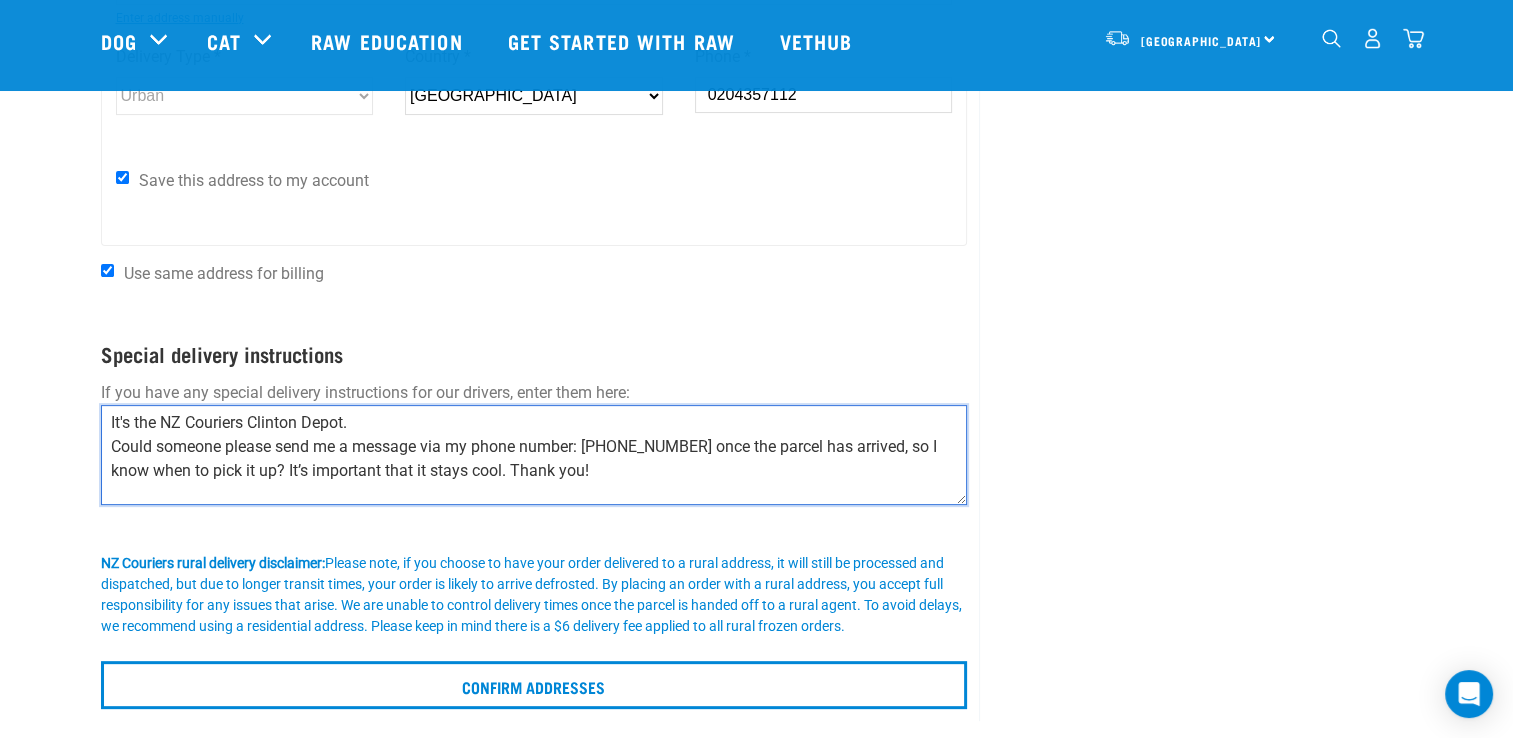 type on "It's the NZ Couriers Clinton Depot.
Could someone please send me a message via my phone number: 020 435 7112 once the parcel has arrived, so I know when to pick it up? It’s important that it stays cool. Thank you!" 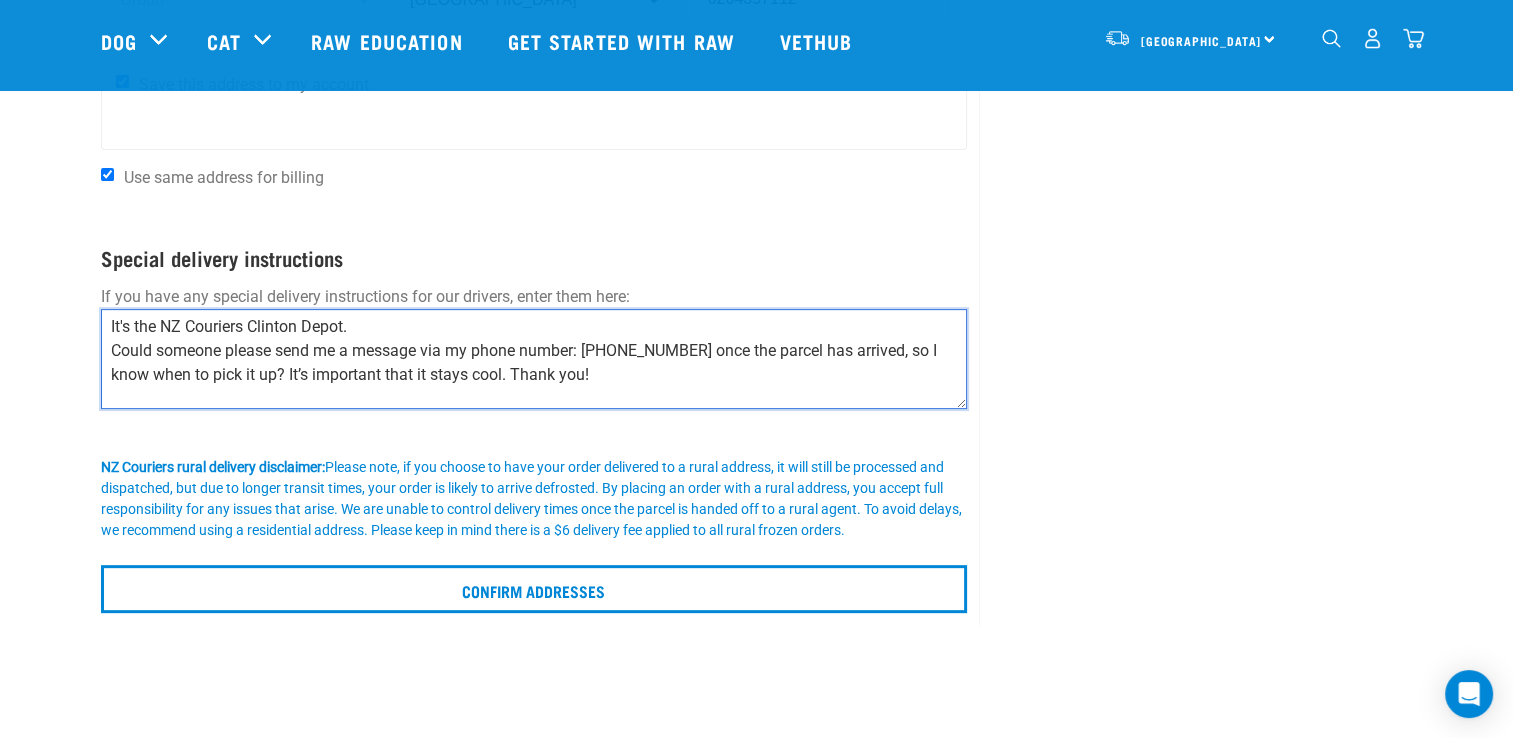 scroll, scrollTop: 600, scrollLeft: 0, axis: vertical 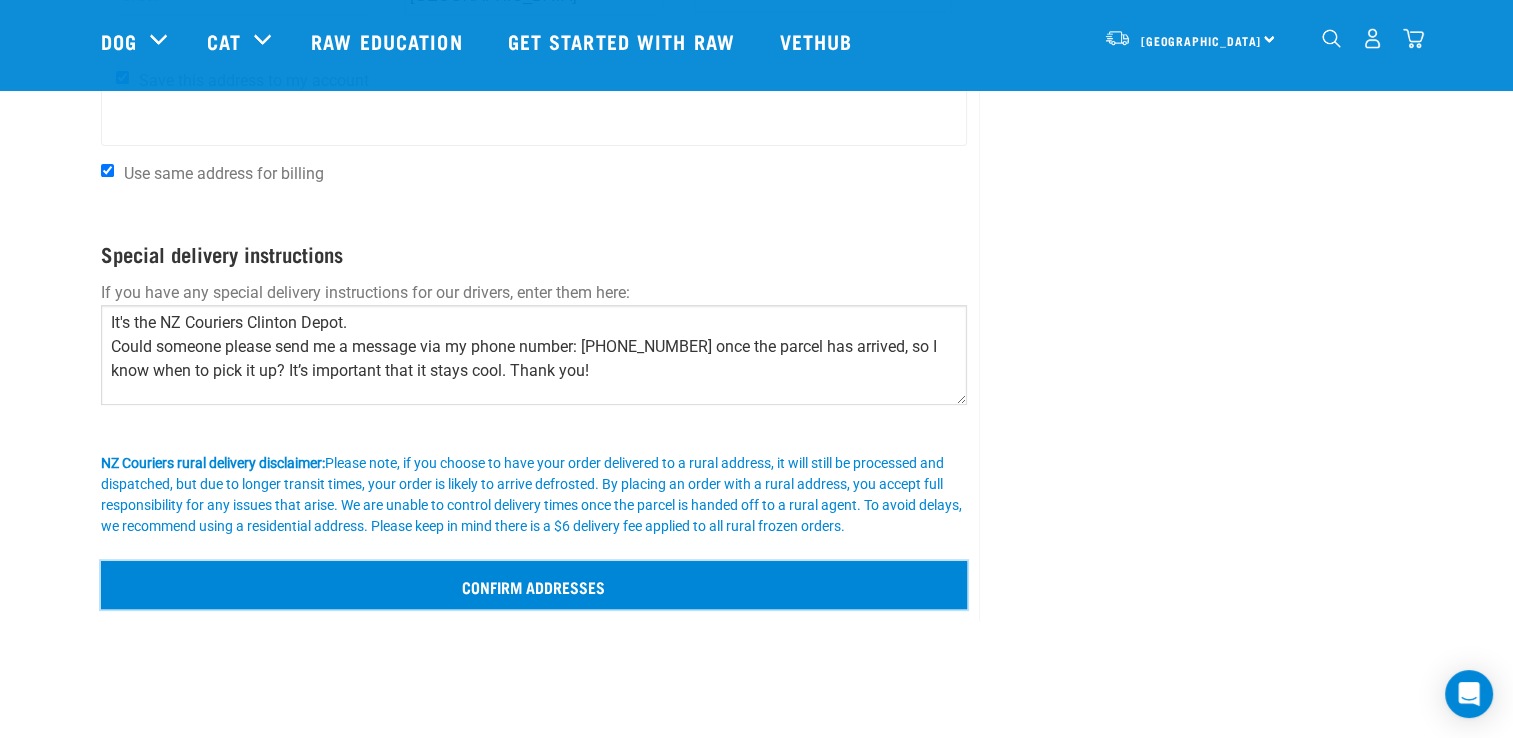 click on "Confirm addresses" at bounding box center [534, 585] 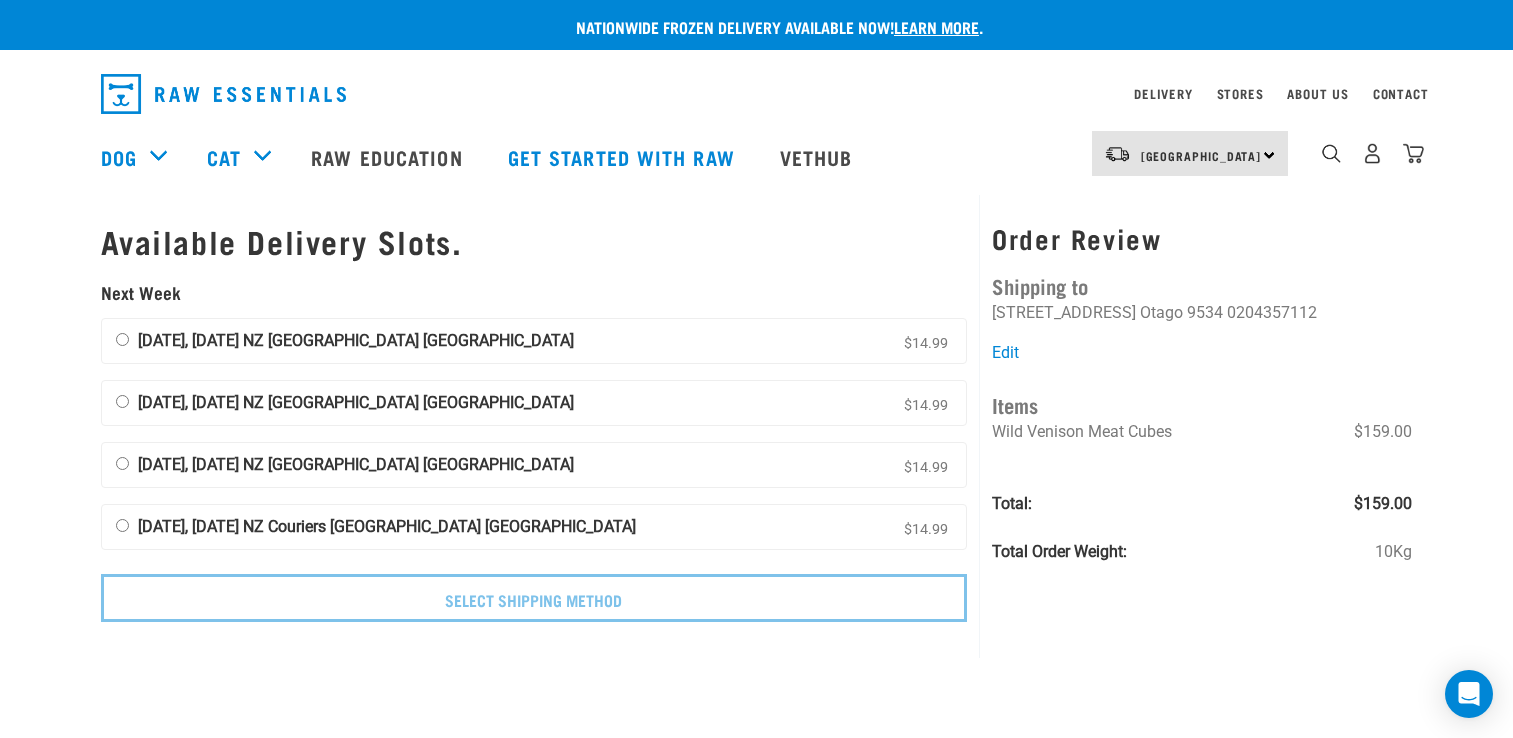 scroll, scrollTop: 0, scrollLeft: 0, axis: both 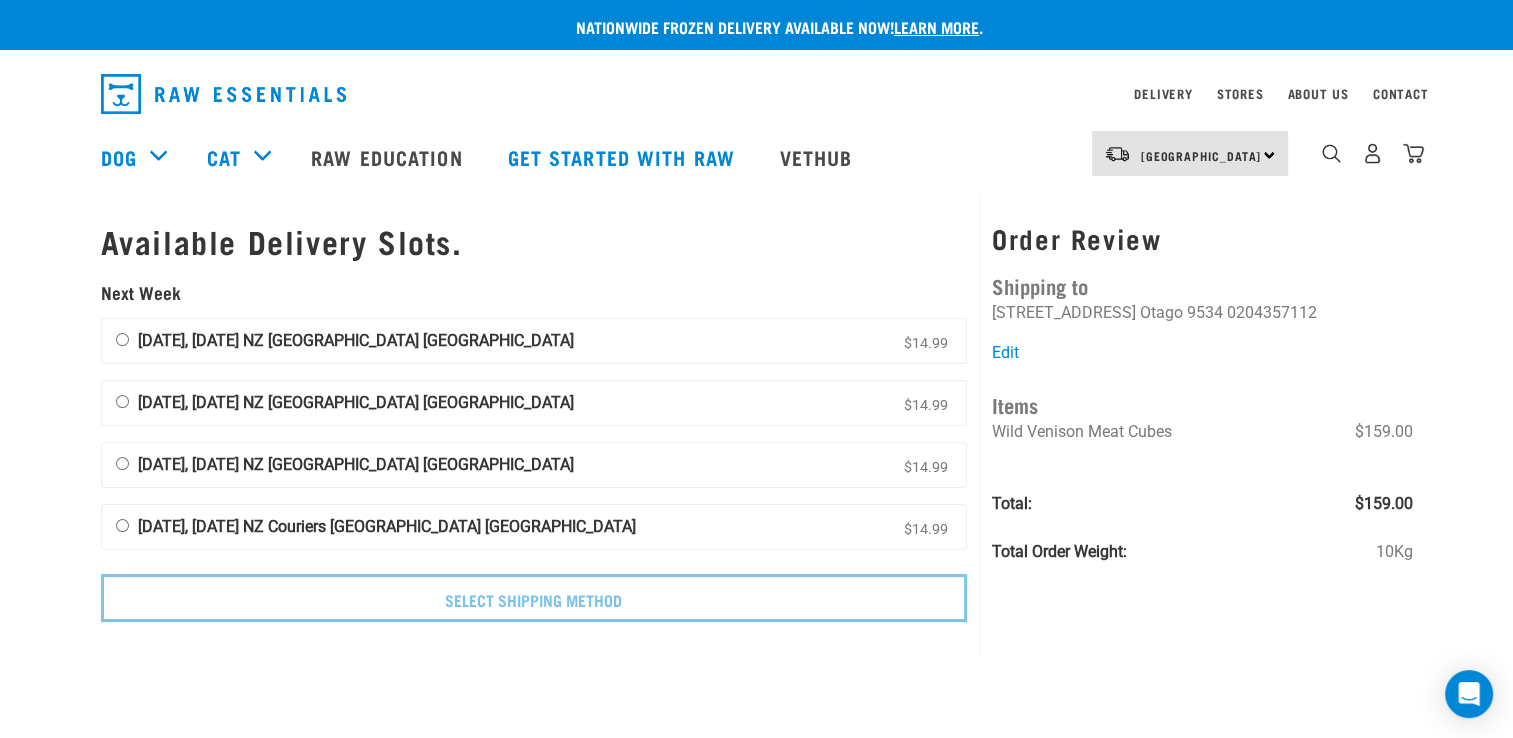 click on "15 July, Tuesday NZ Couriers South Island Long Haul
$14.99" at bounding box center (122, 339) 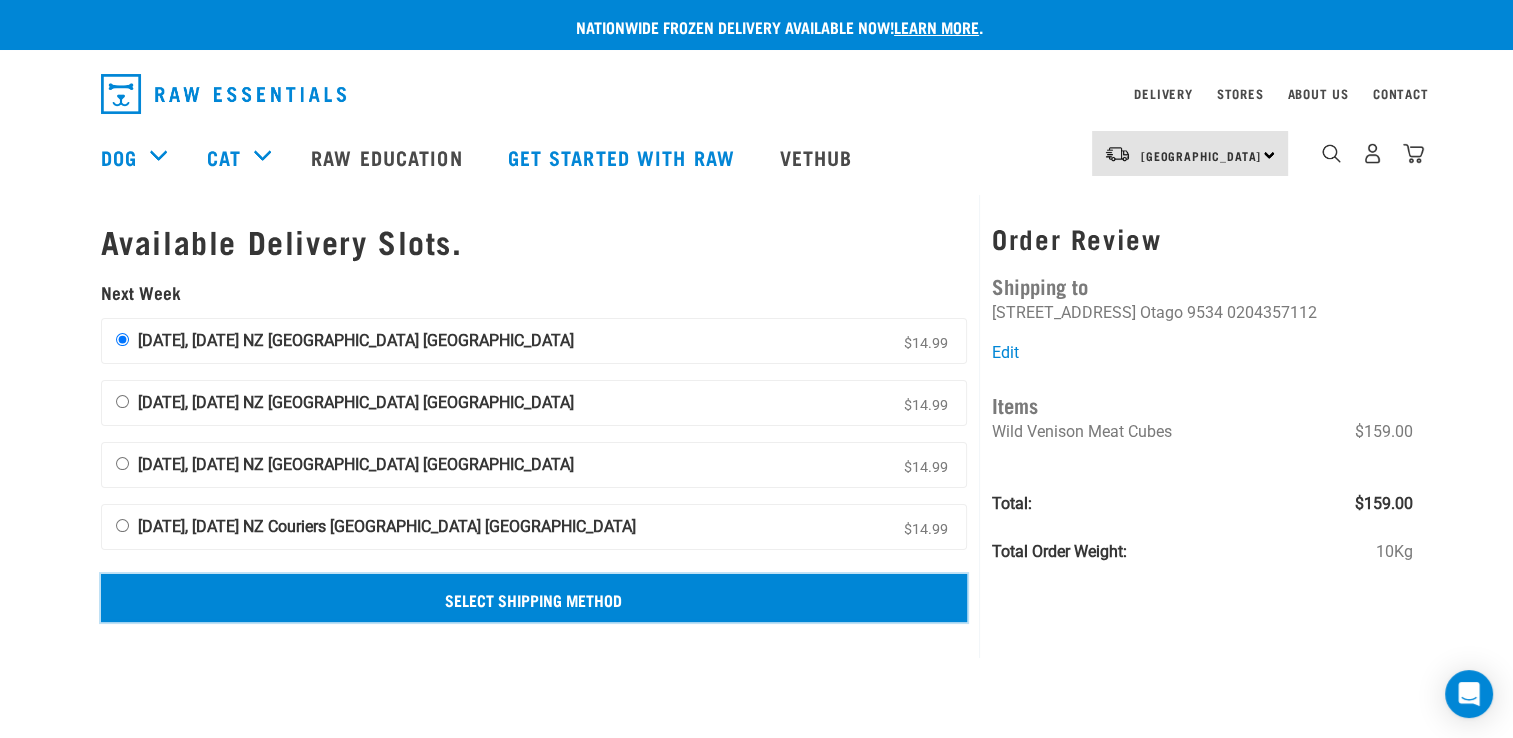 click on "Select Shipping Method" at bounding box center (534, 598) 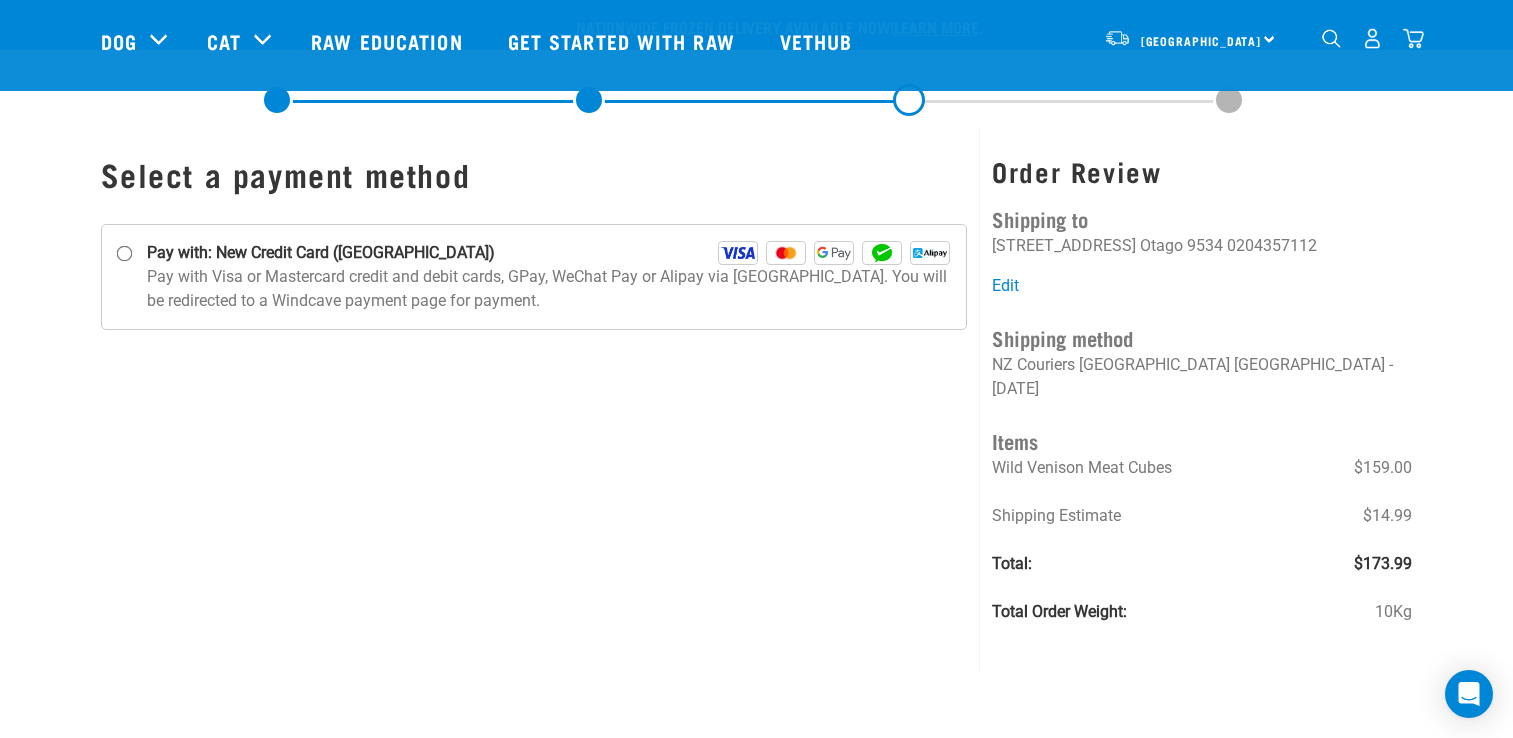 scroll, scrollTop: 200, scrollLeft: 0, axis: vertical 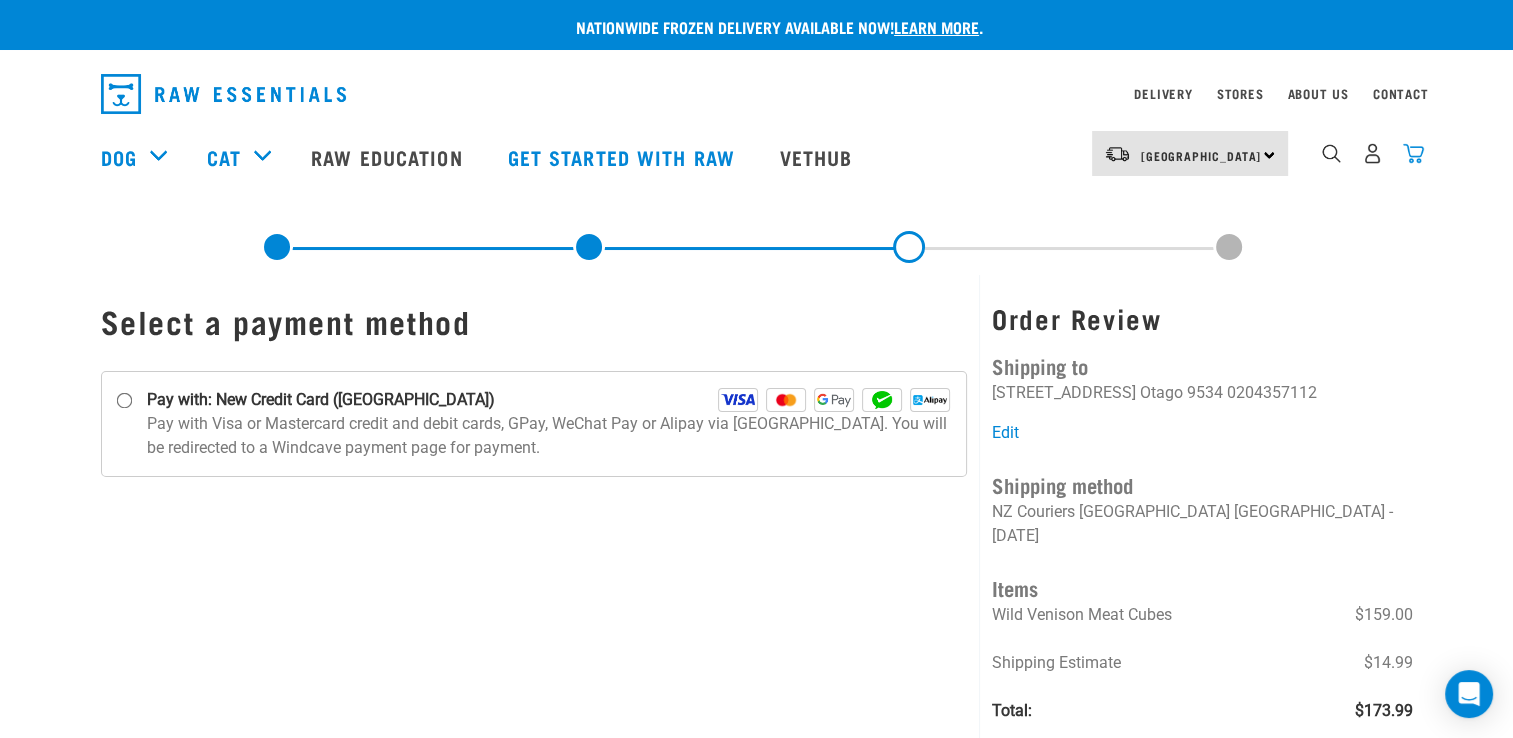 click at bounding box center (1413, 153) 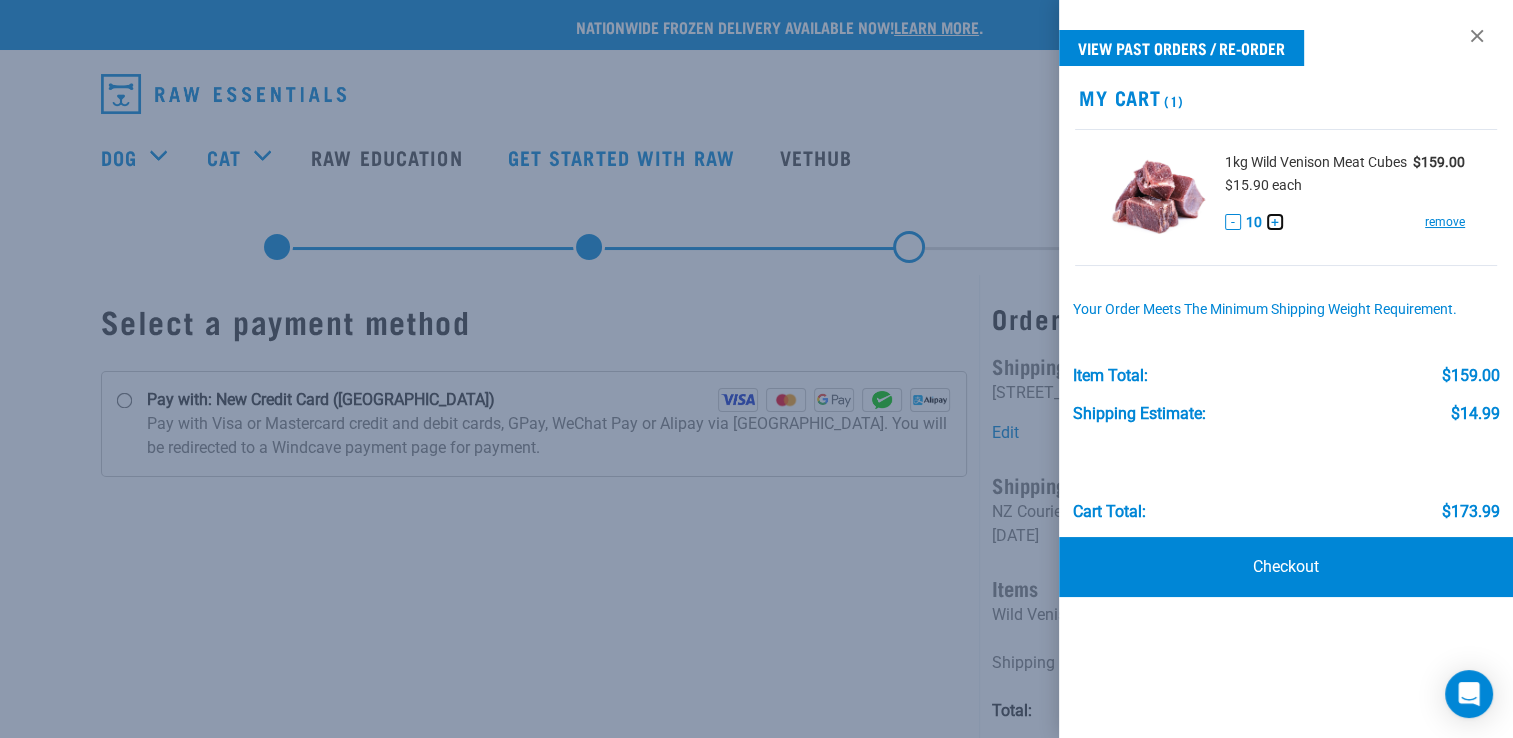 click on "+" at bounding box center (1275, 222) 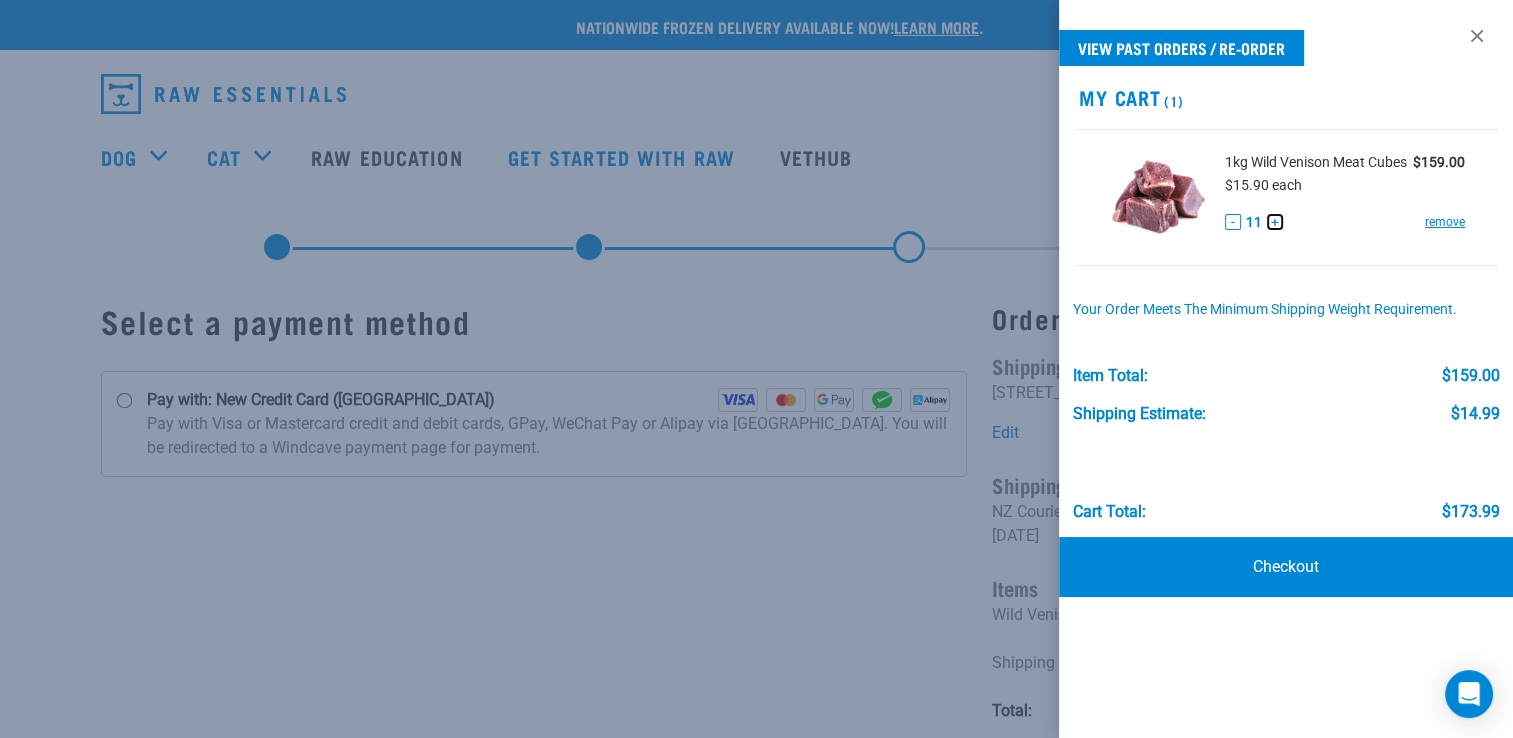 click on "+" at bounding box center [1275, 222] 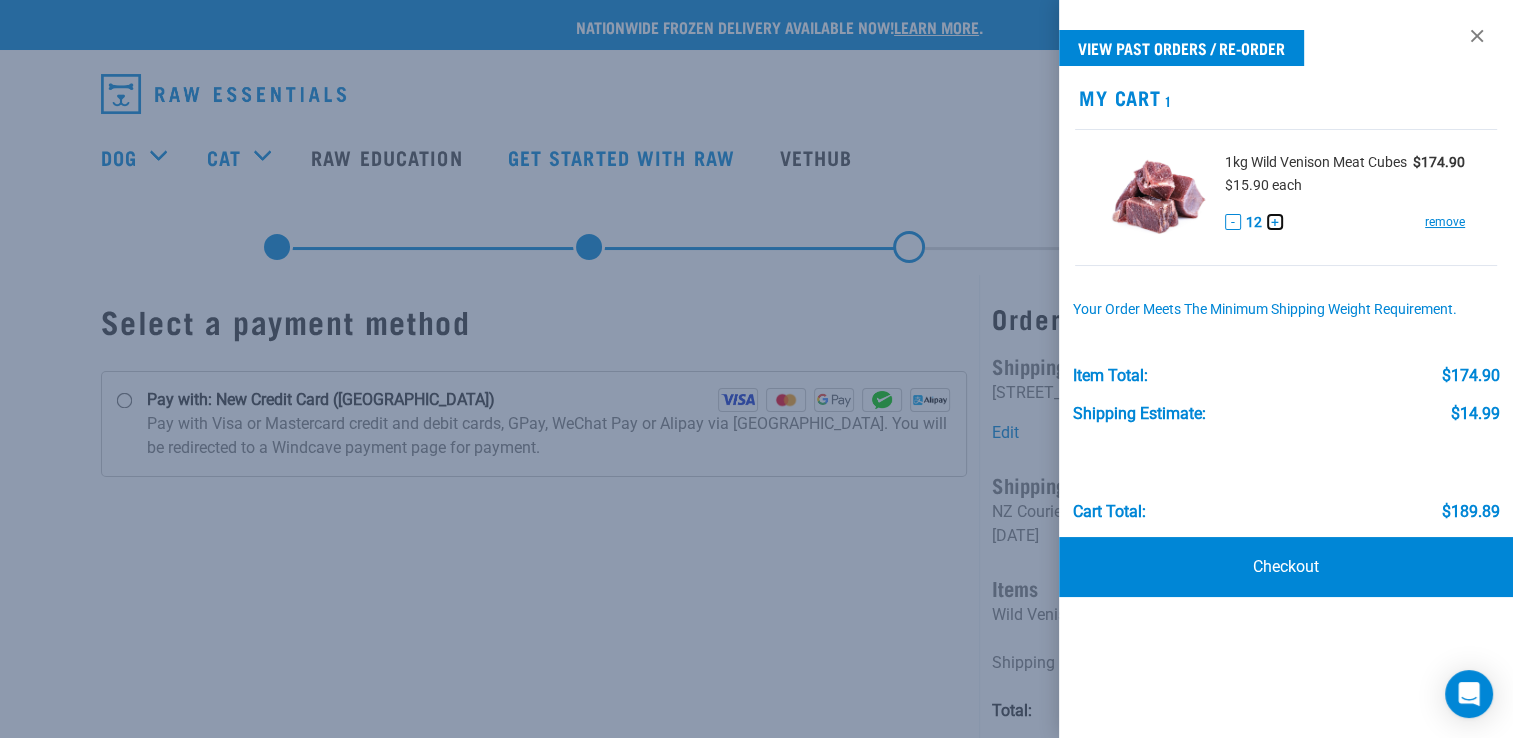 click on "+" at bounding box center (1275, 222) 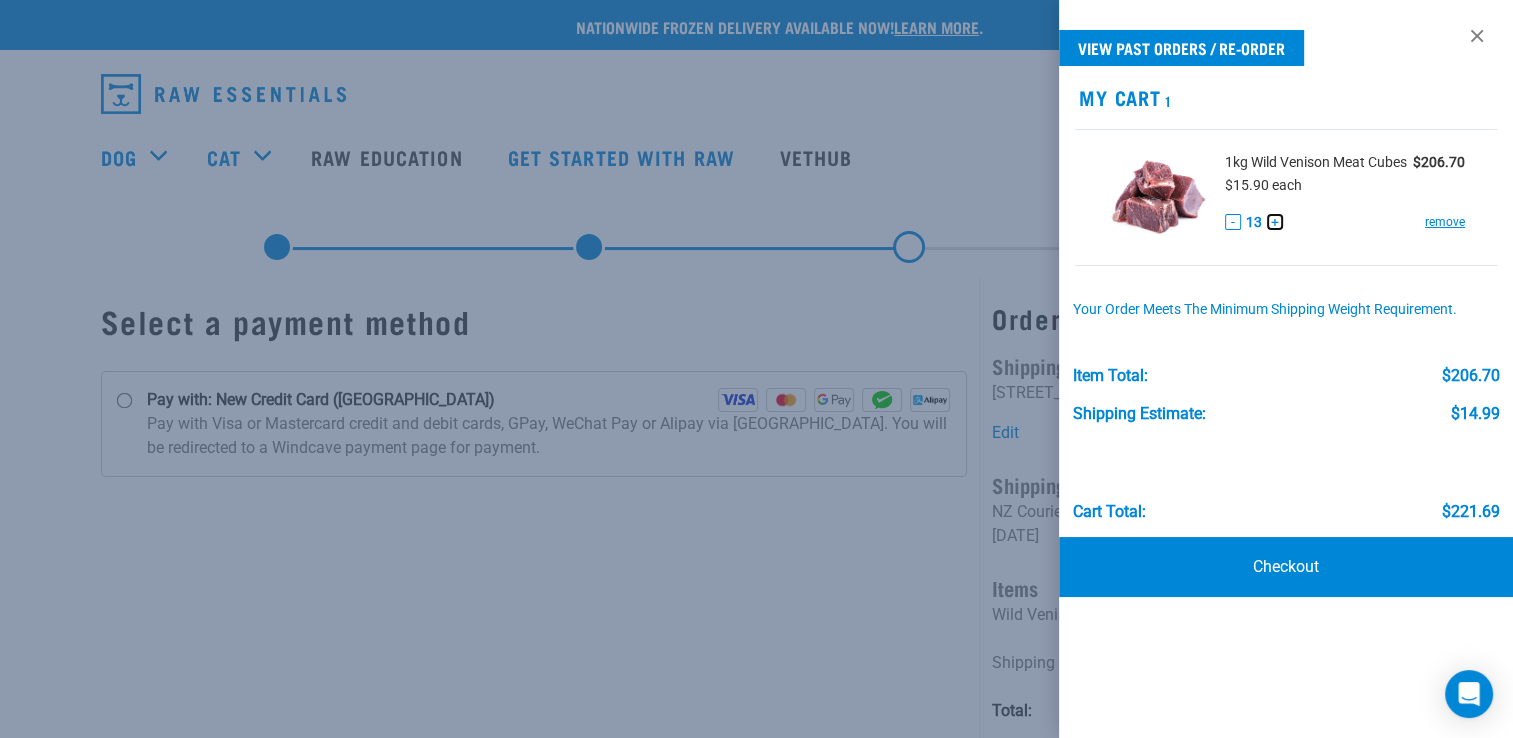 click on "+" at bounding box center (1275, 222) 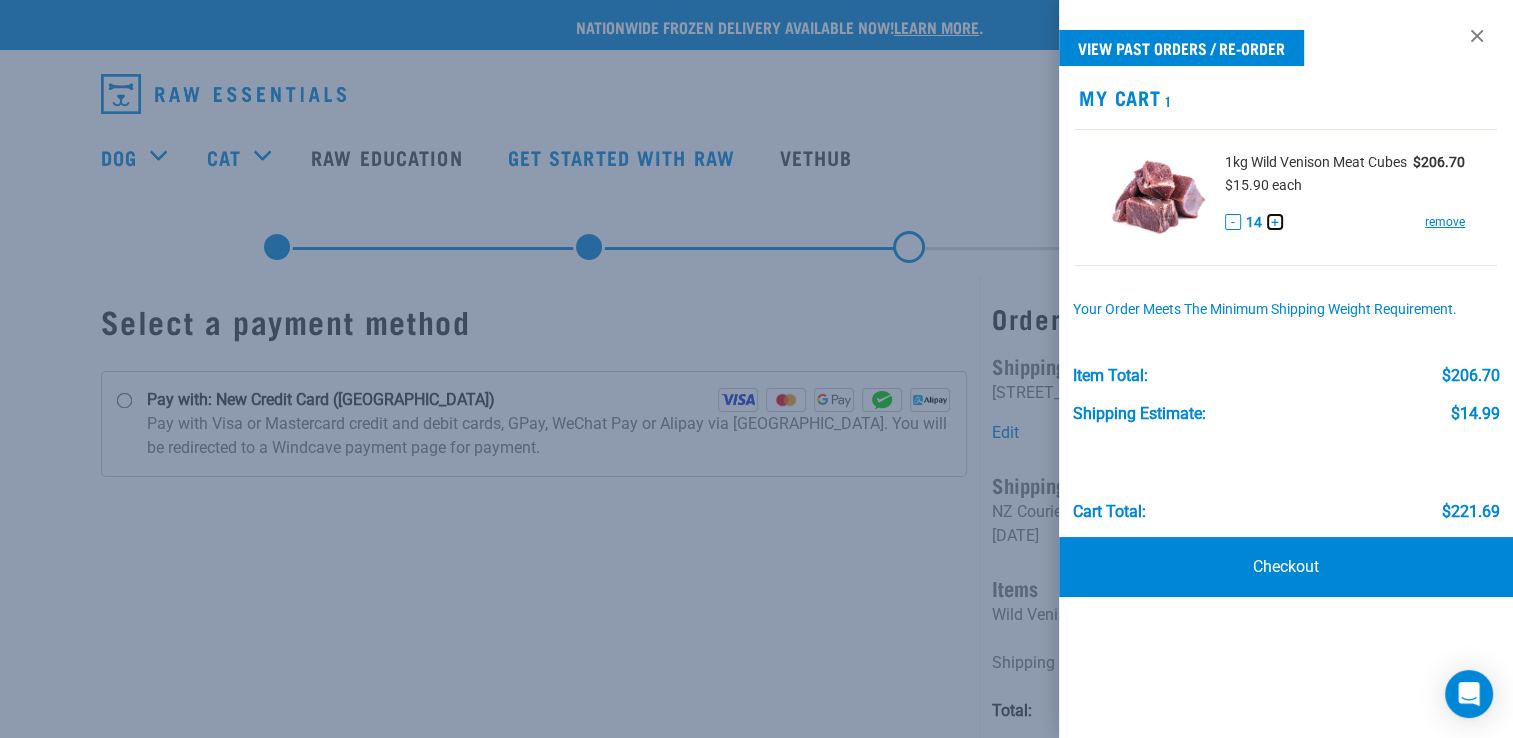 click on "+" at bounding box center (1275, 222) 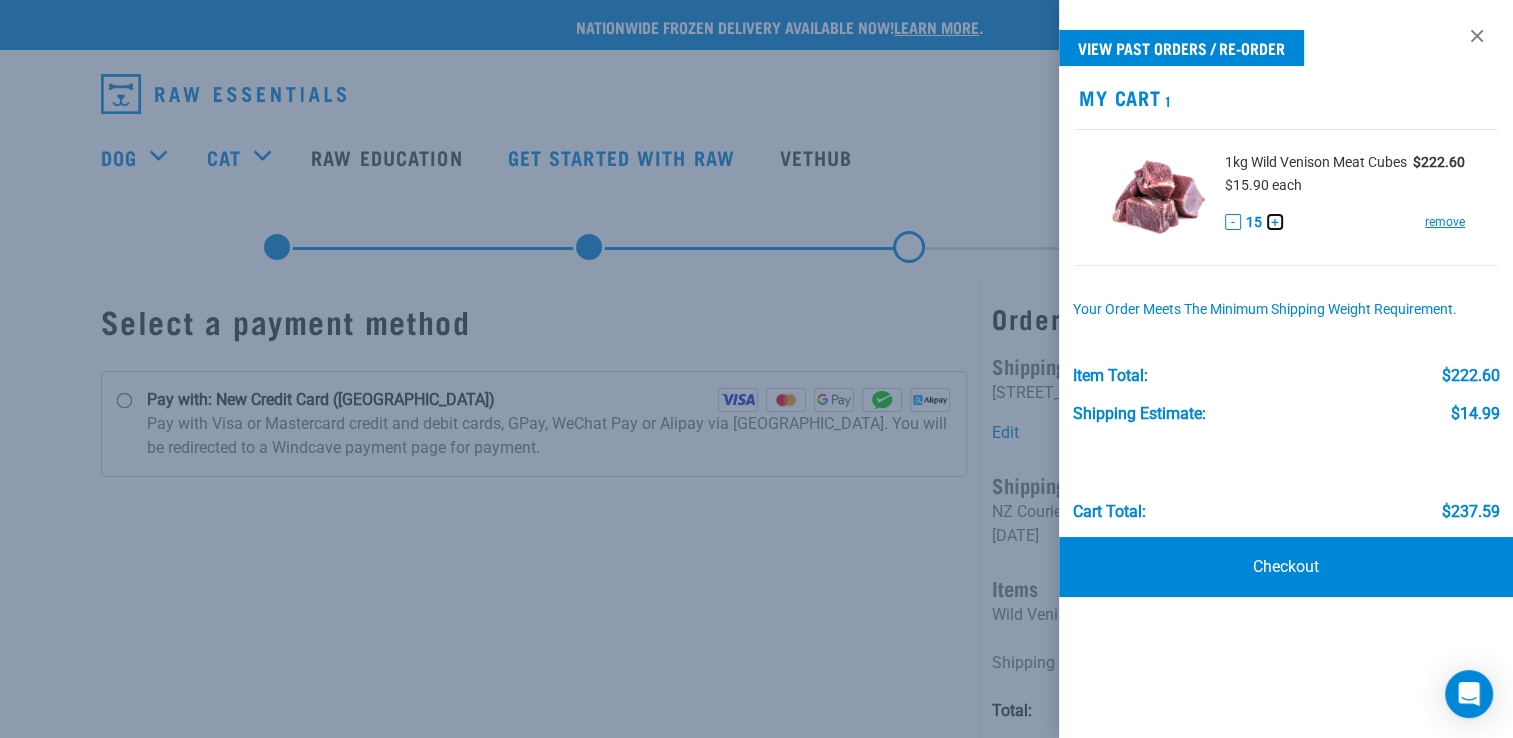 click on "+" at bounding box center (1275, 222) 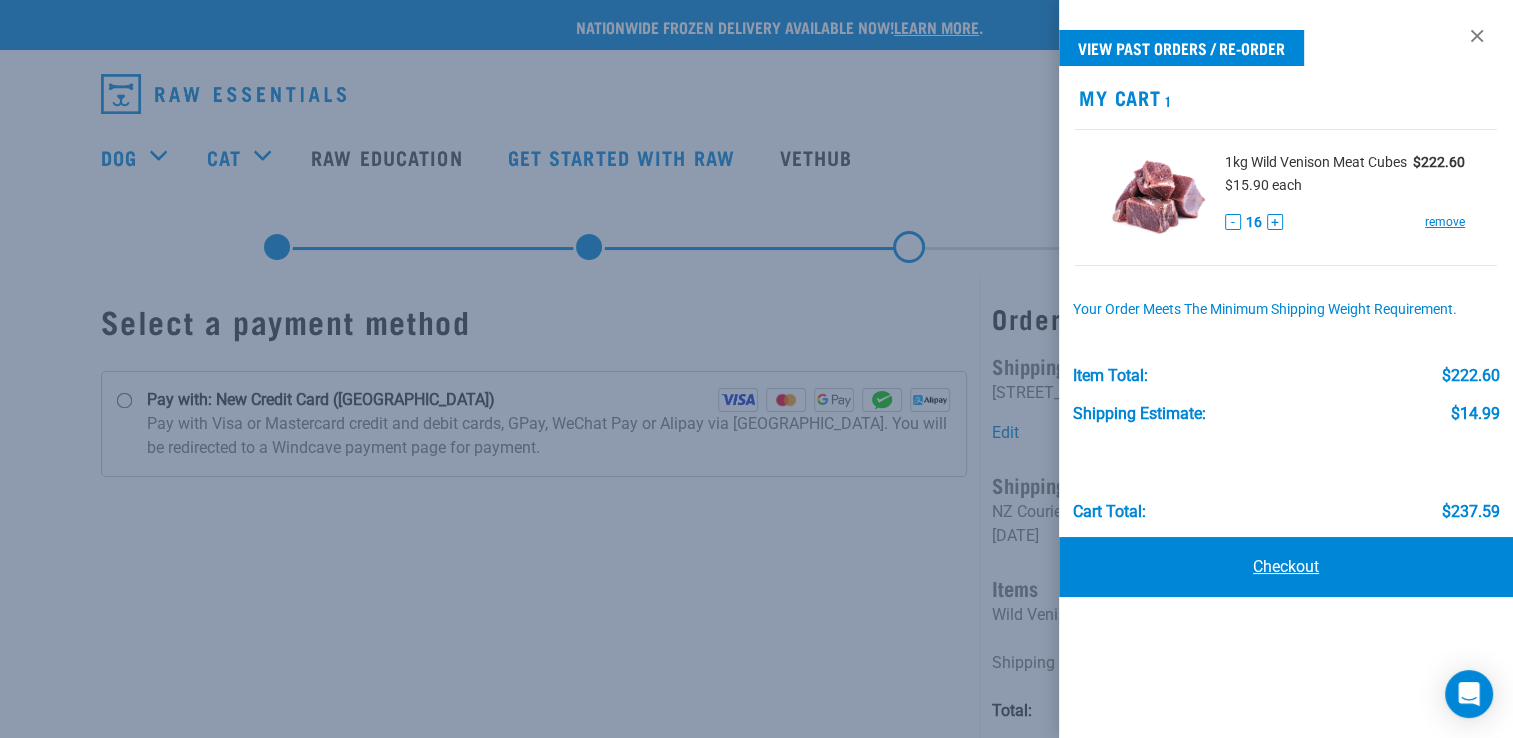 click on "Checkout" at bounding box center [1286, 567] 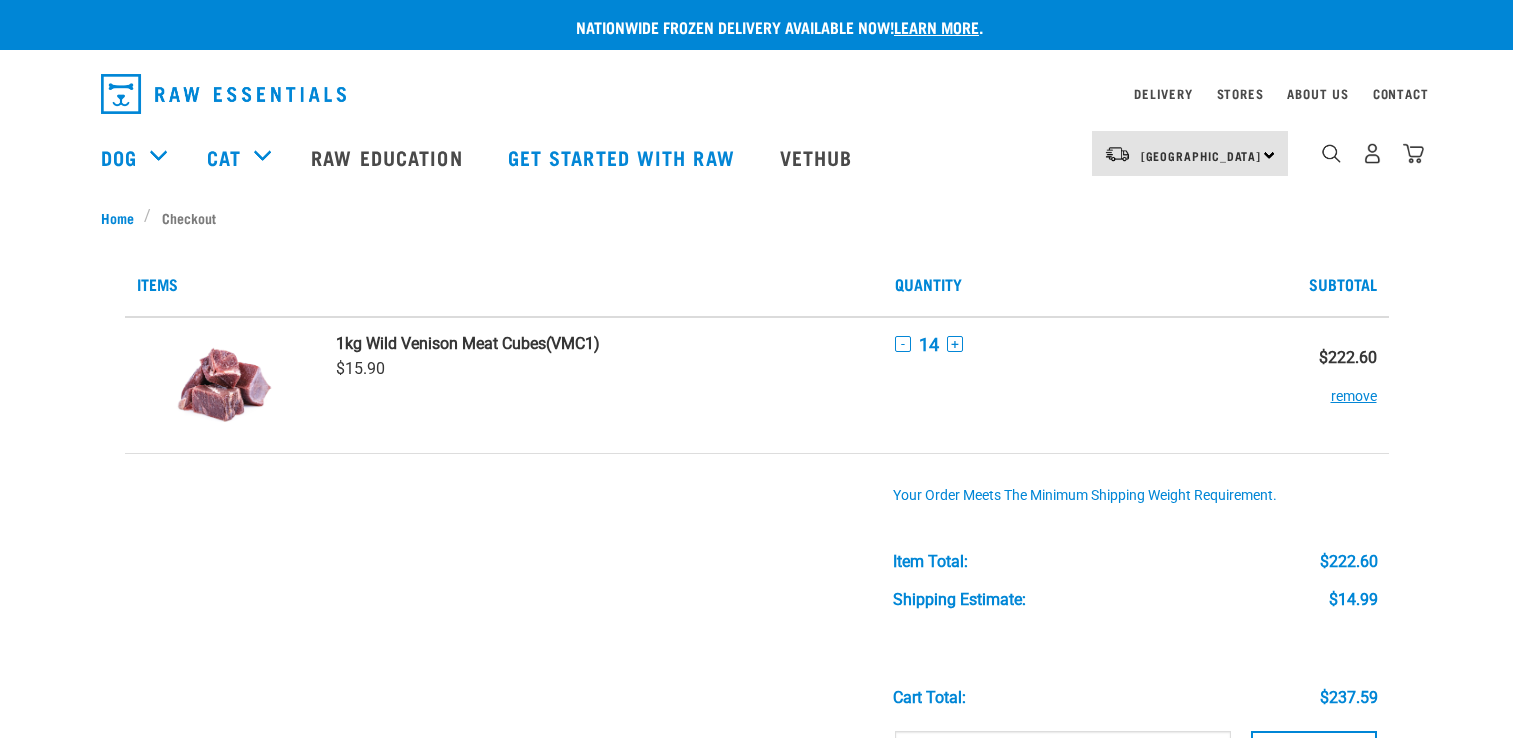 scroll, scrollTop: 0, scrollLeft: 0, axis: both 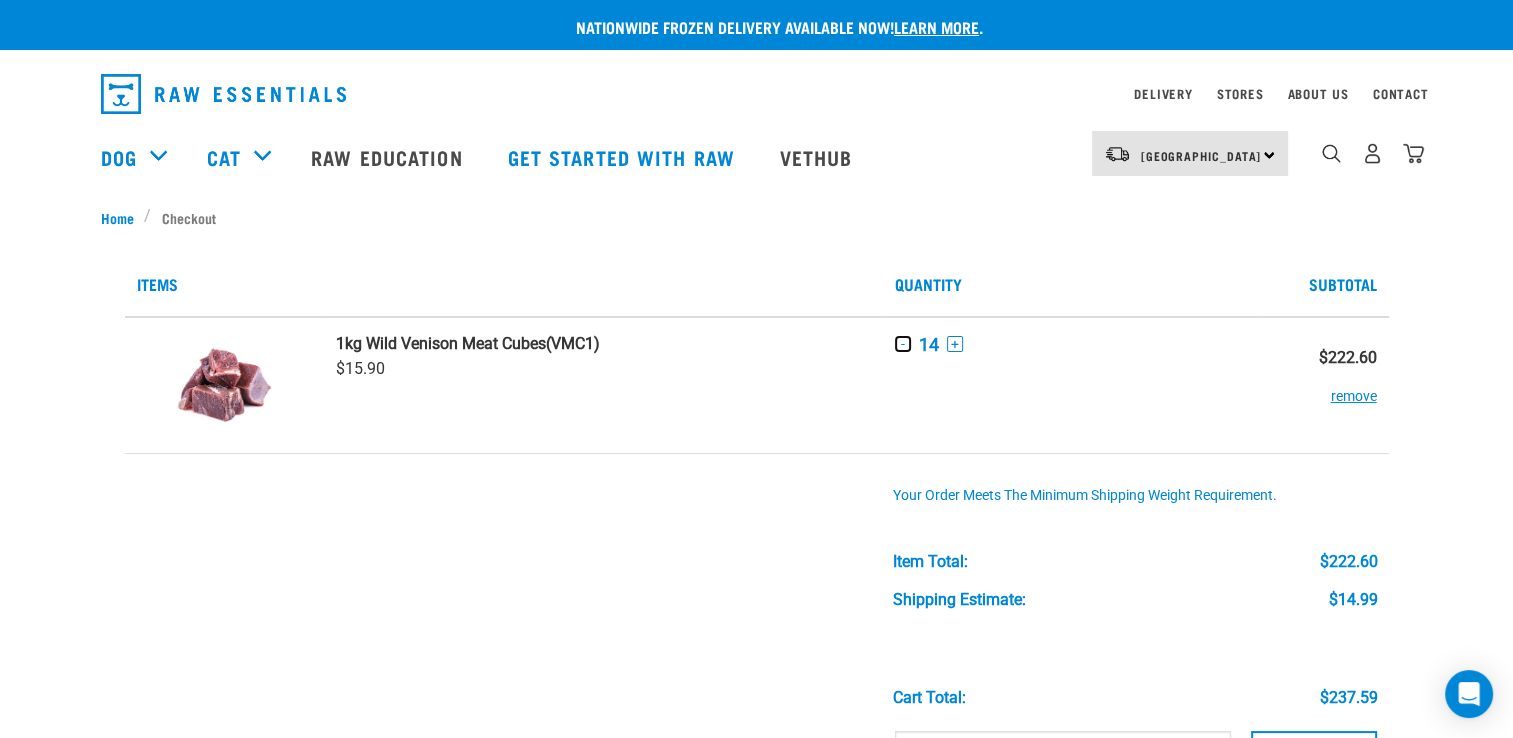 click on "-" at bounding box center (903, 344) 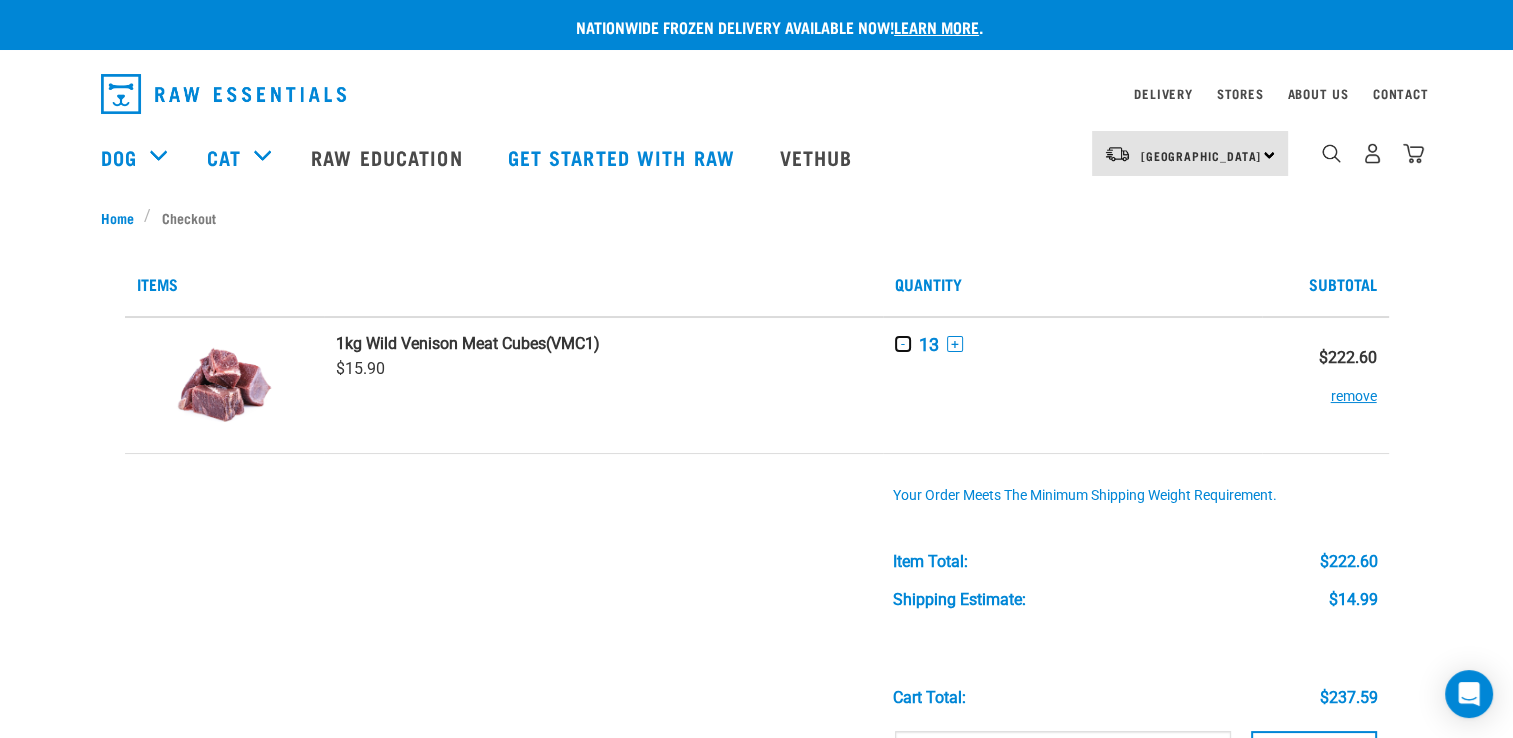 click on "-" at bounding box center (903, 344) 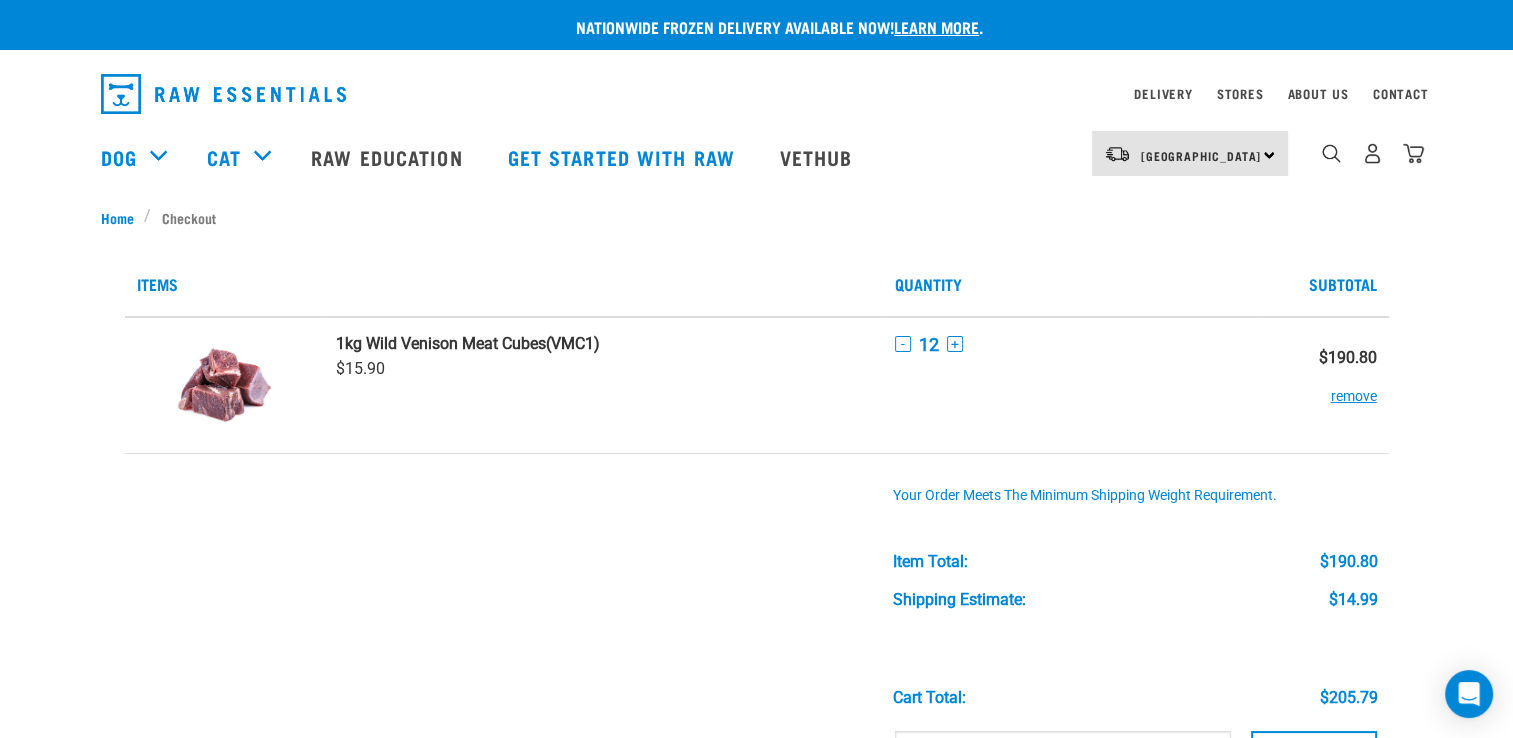 click on "-
12
+" at bounding box center (1072, 385) 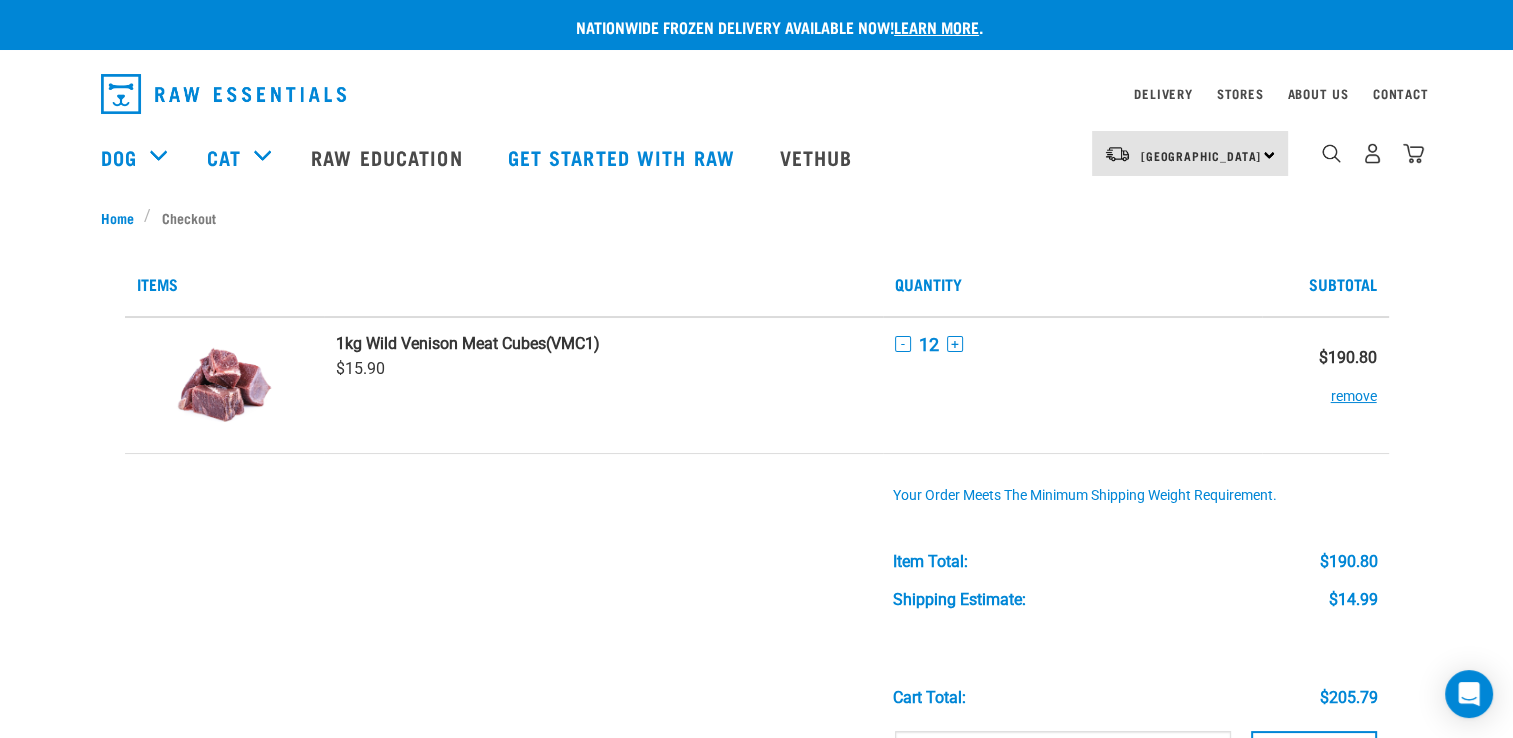 scroll, scrollTop: 0, scrollLeft: 0, axis: both 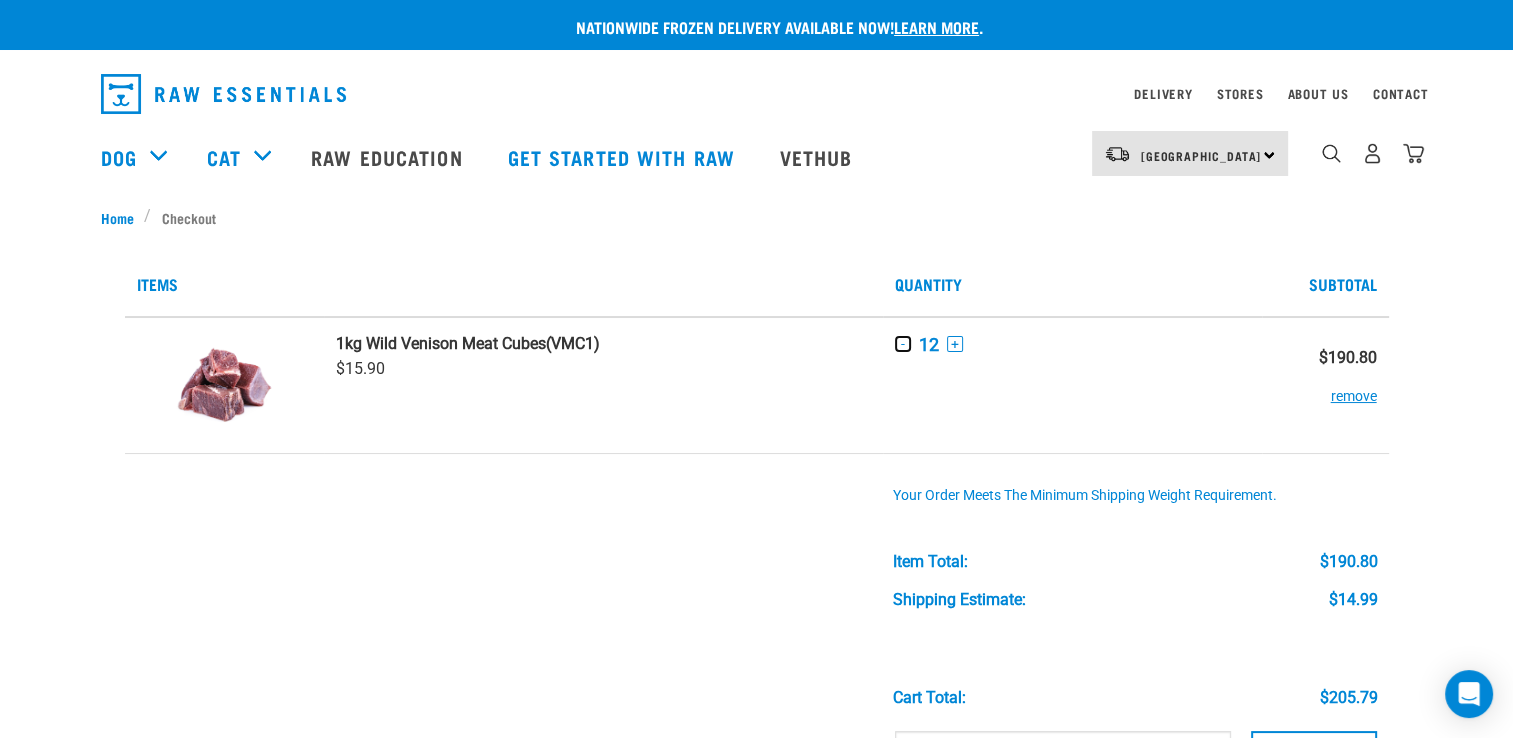 click on "-" at bounding box center (903, 344) 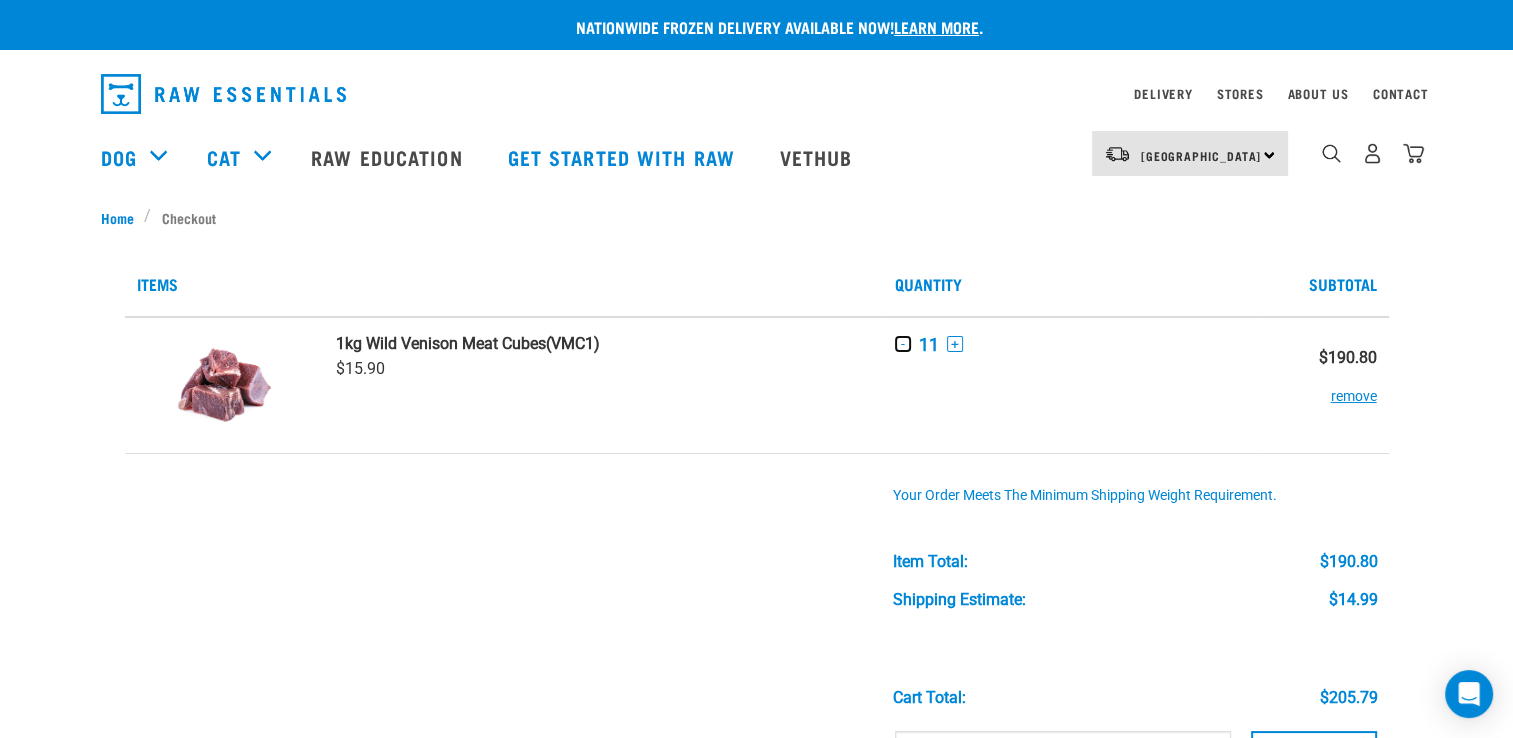 click on "-" at bounding box center (903, 344) 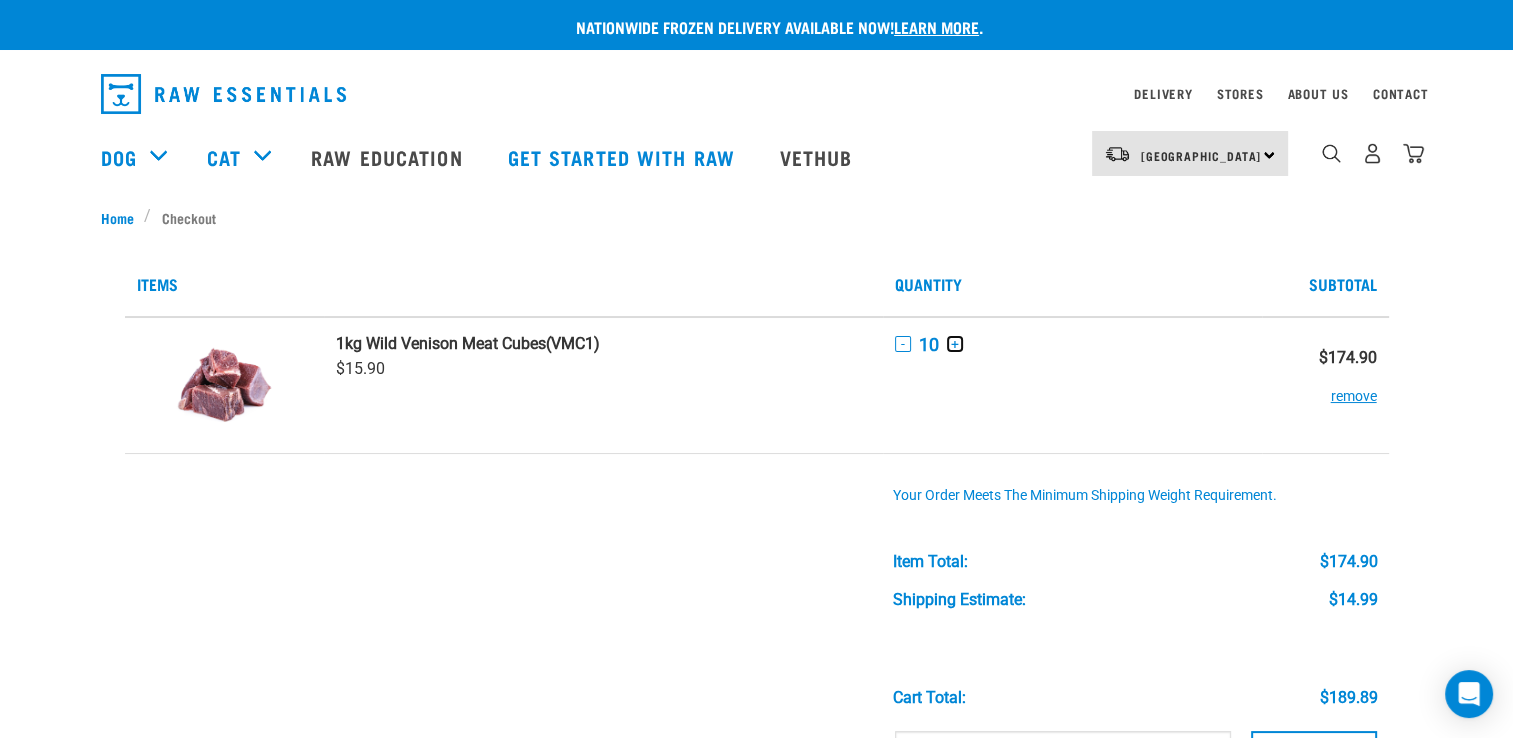 click on "+" at bounding box center [955, 344] 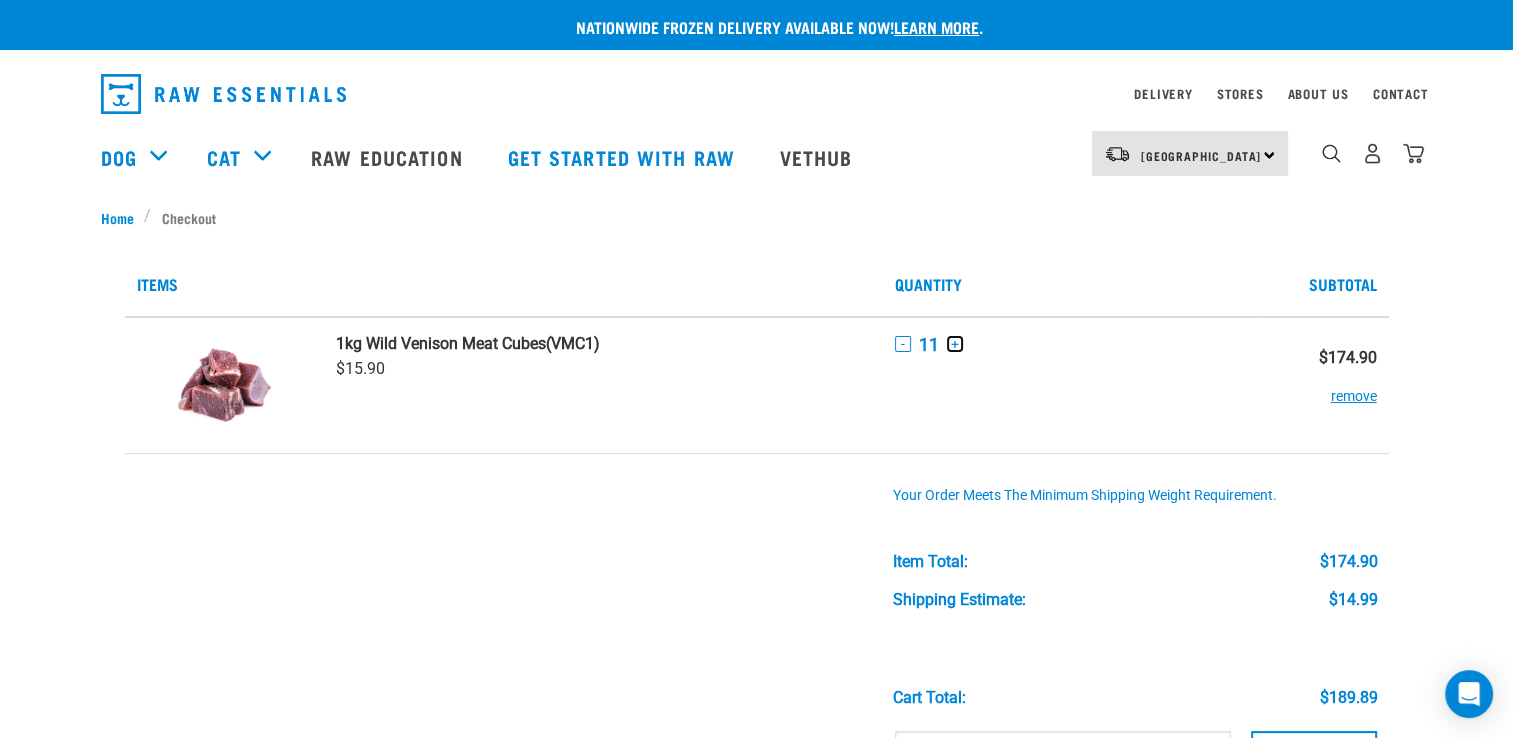 click on "+" at bounding box center (955, 344) 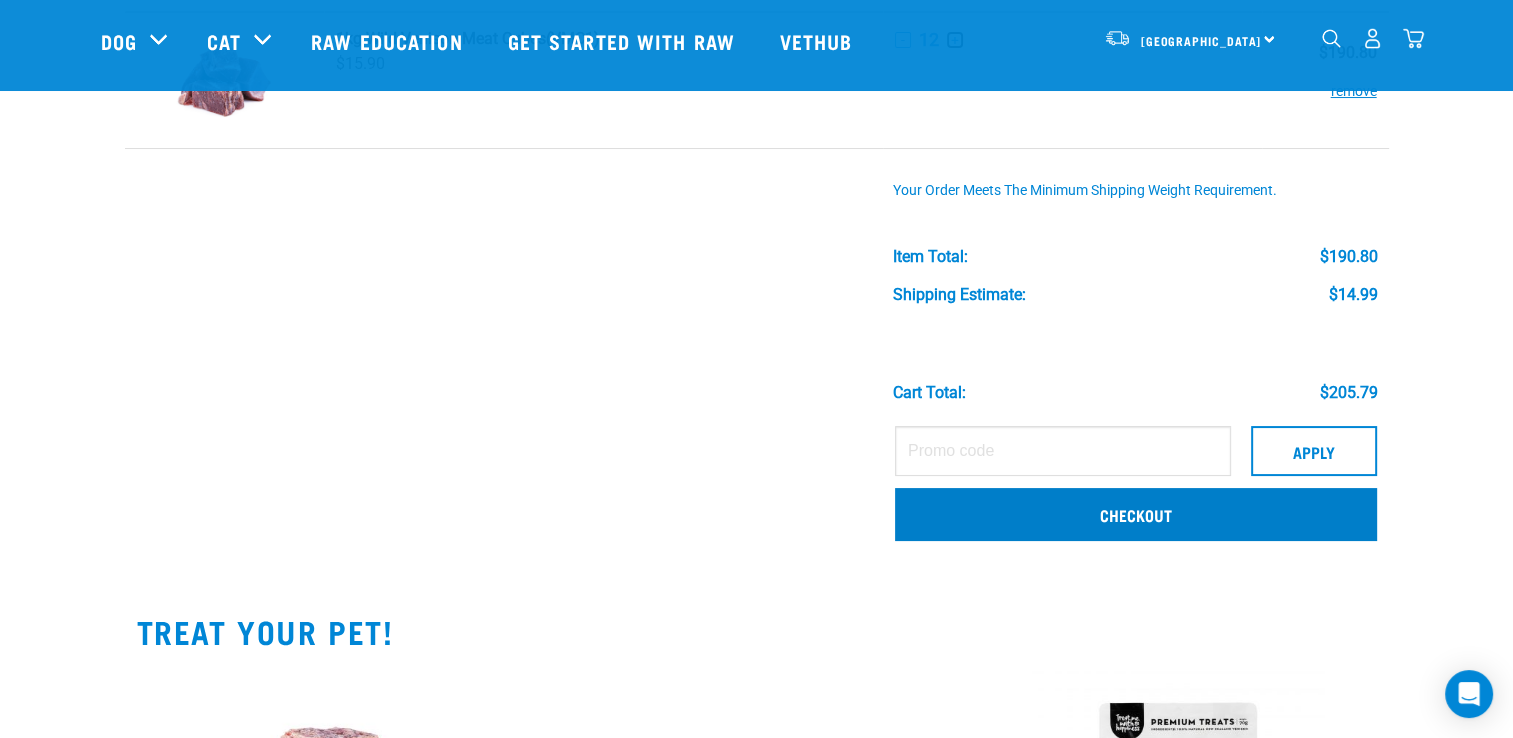scroll, scrollTop: 200, scrollLeft: 0, axis: vertical 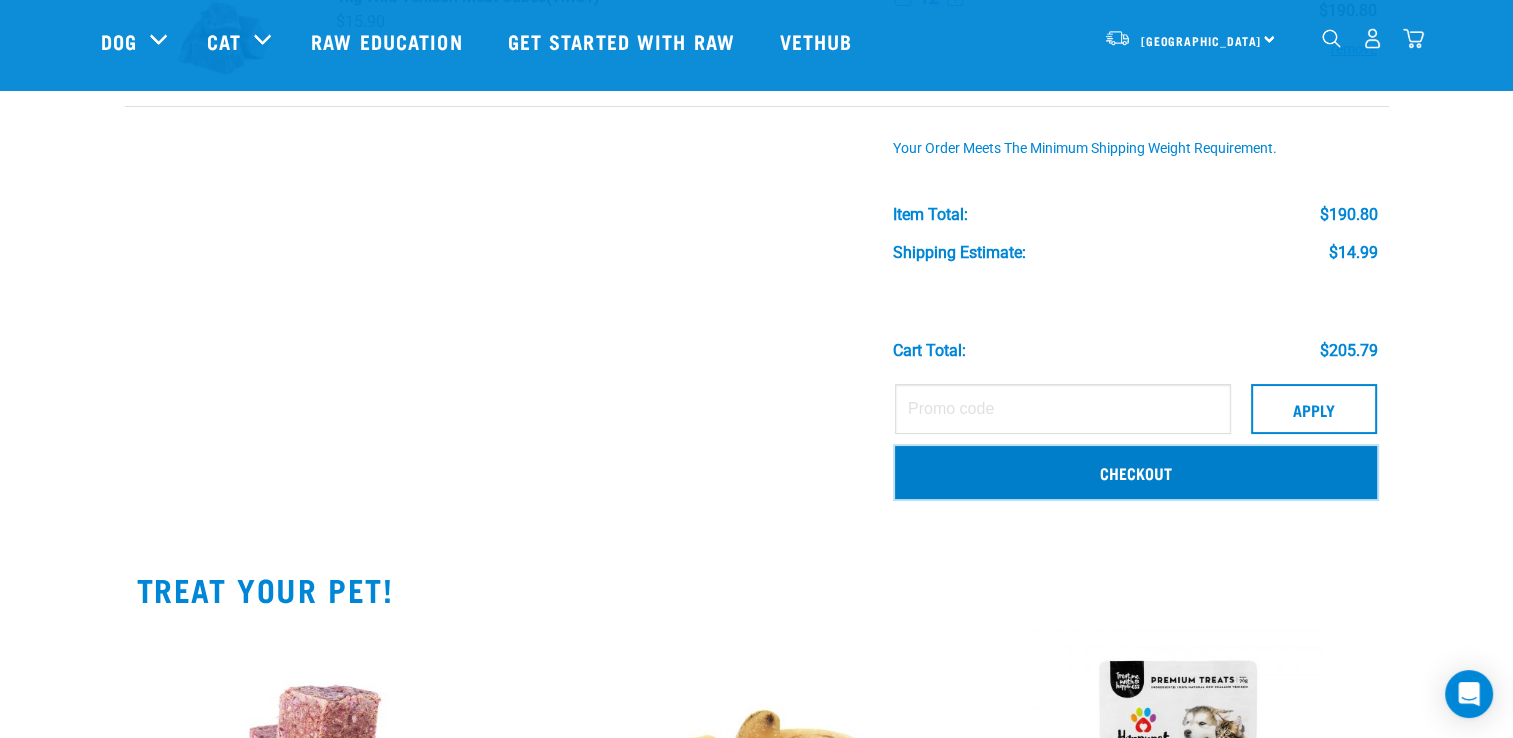 click on "Checkout" at bounding box center [1136, 472] 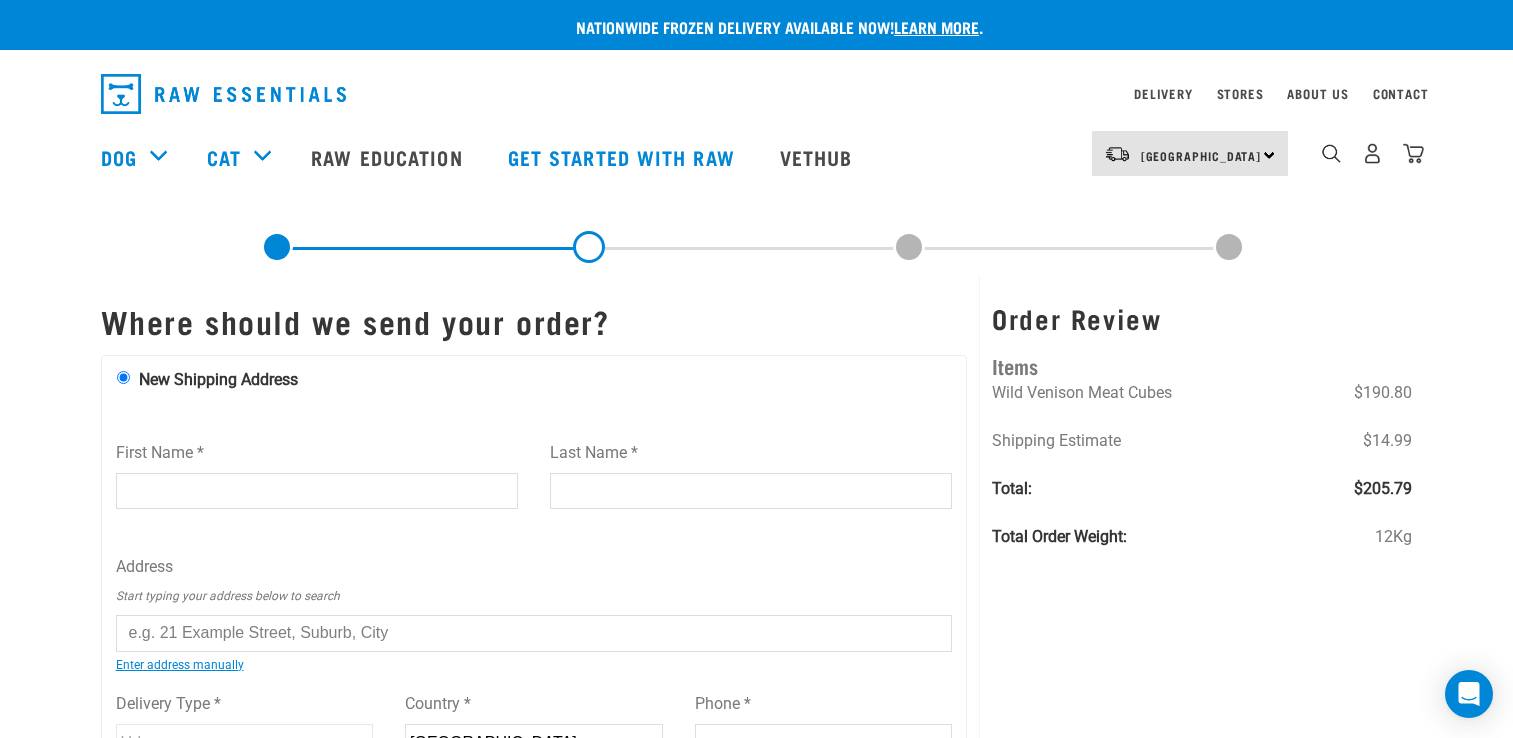 scroll, scrollTop: 0, scrollLeft: 0, axis: both 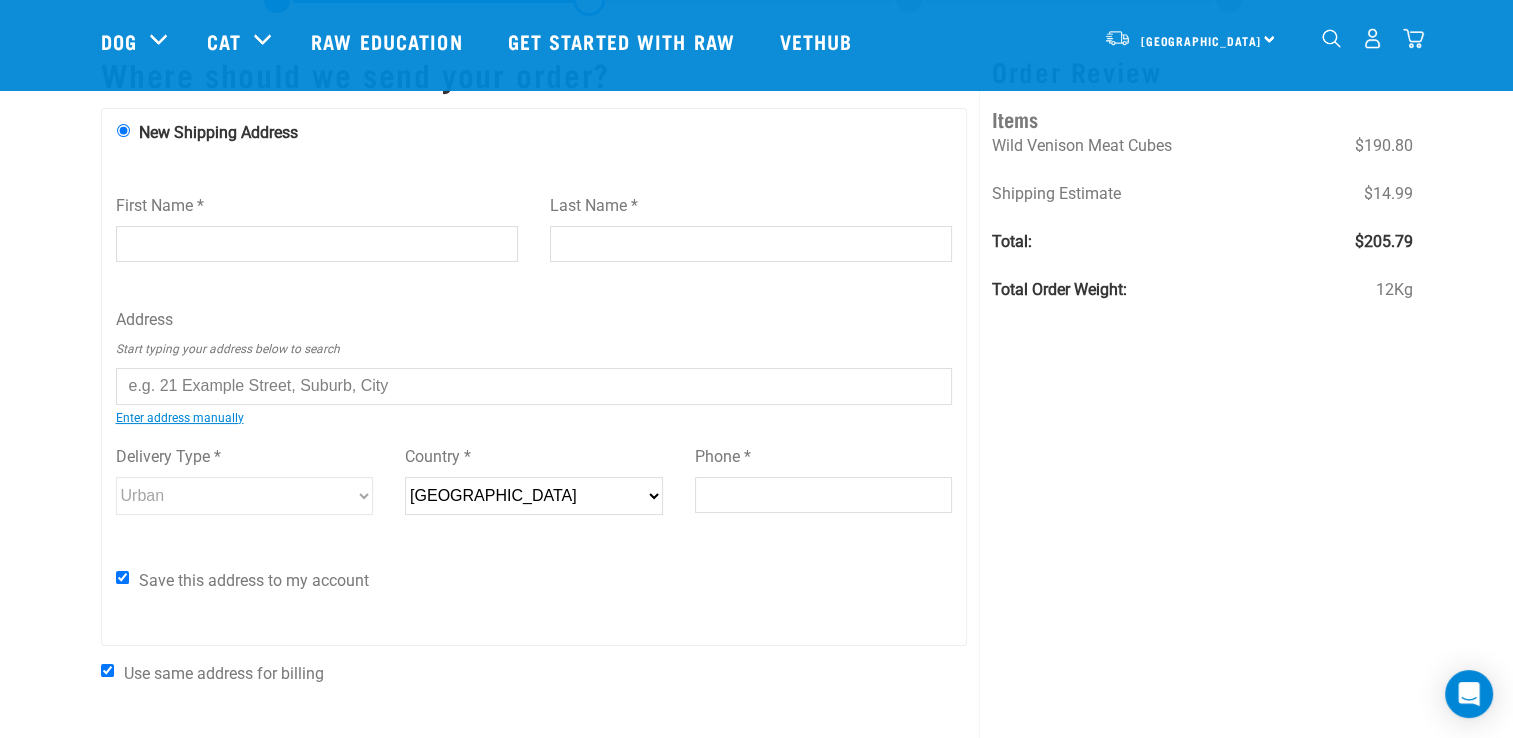 click on "First Name *" at bounding box center (317, 220) 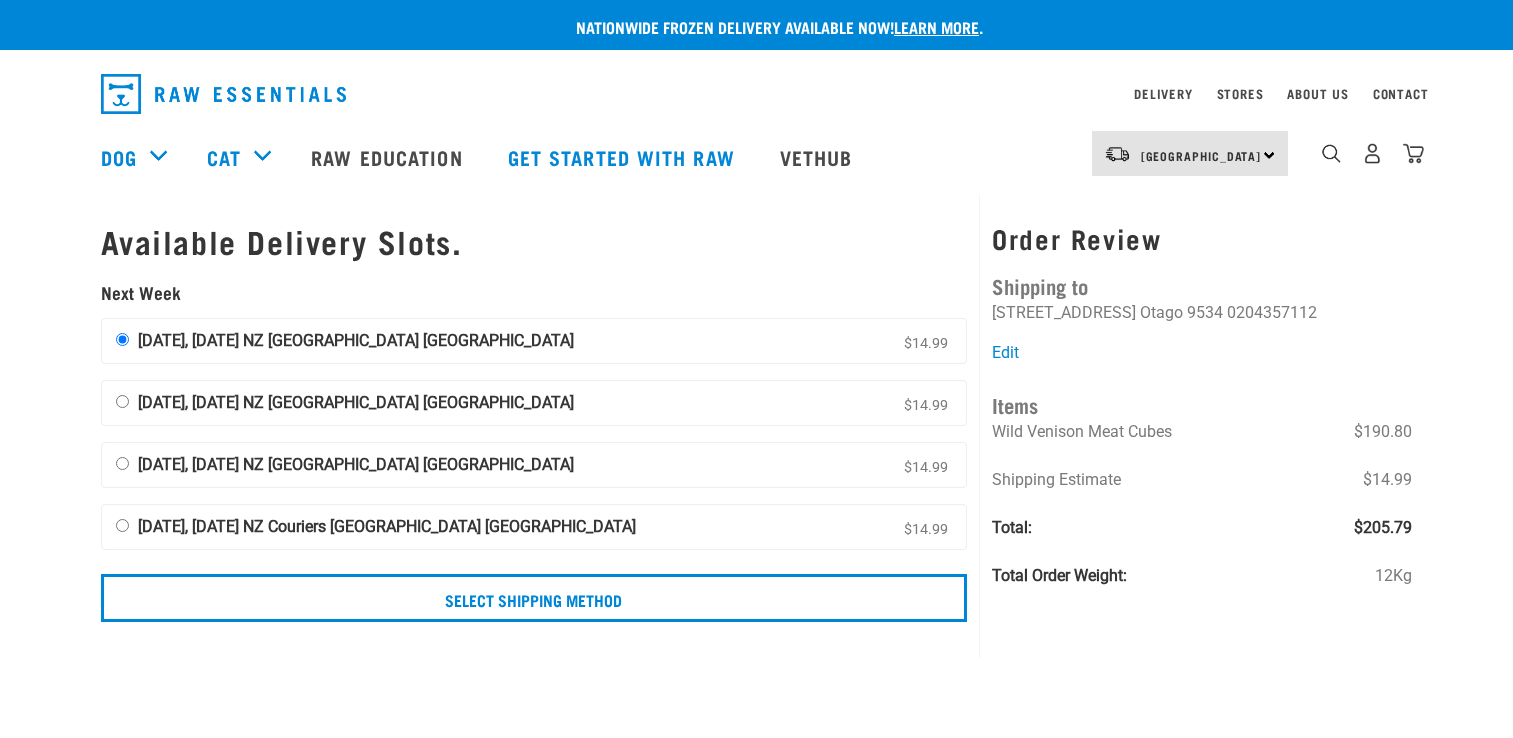 scroll, scrollTop: 0, scrollLeft: 0, axis: both 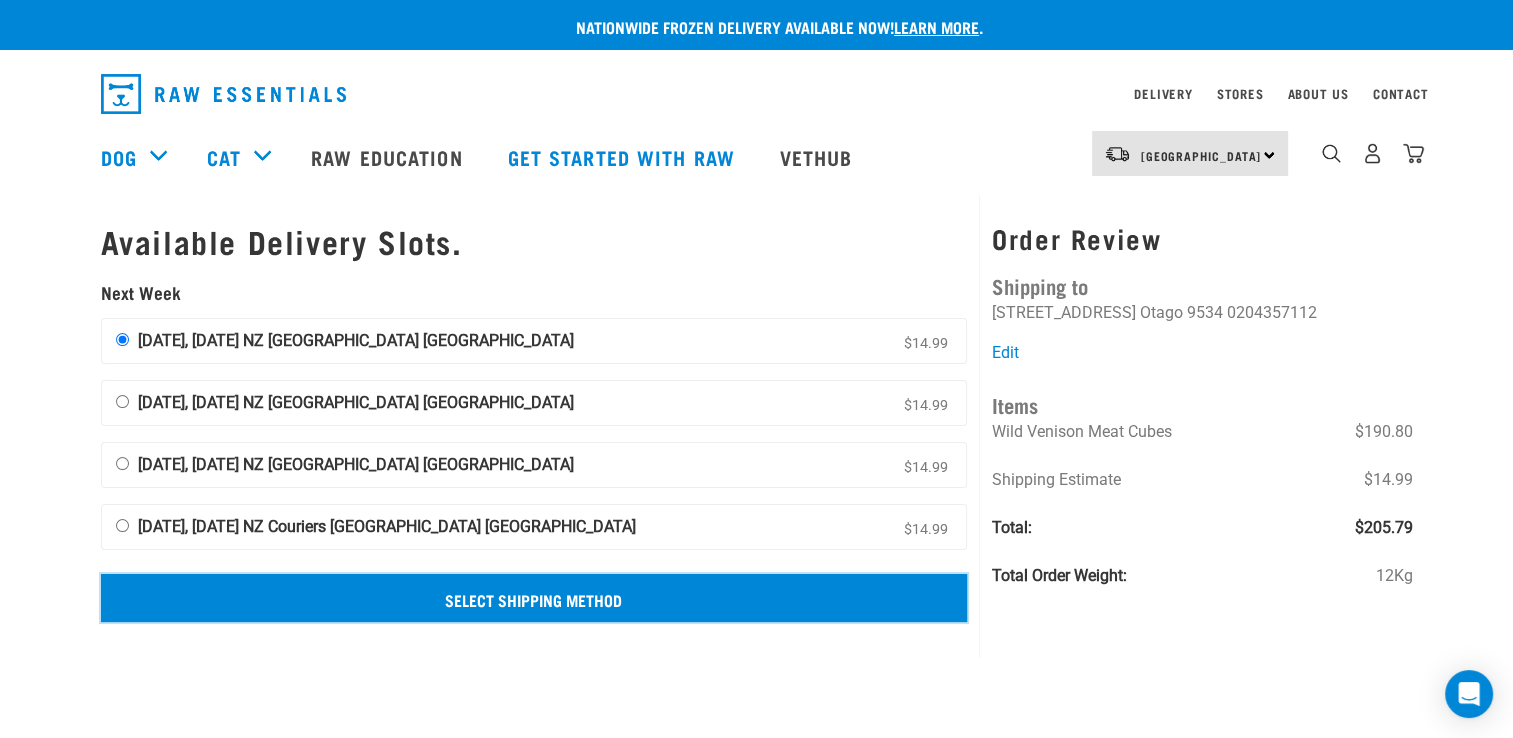 click on "Select Shipping Method" at bounding box center (534, 598) 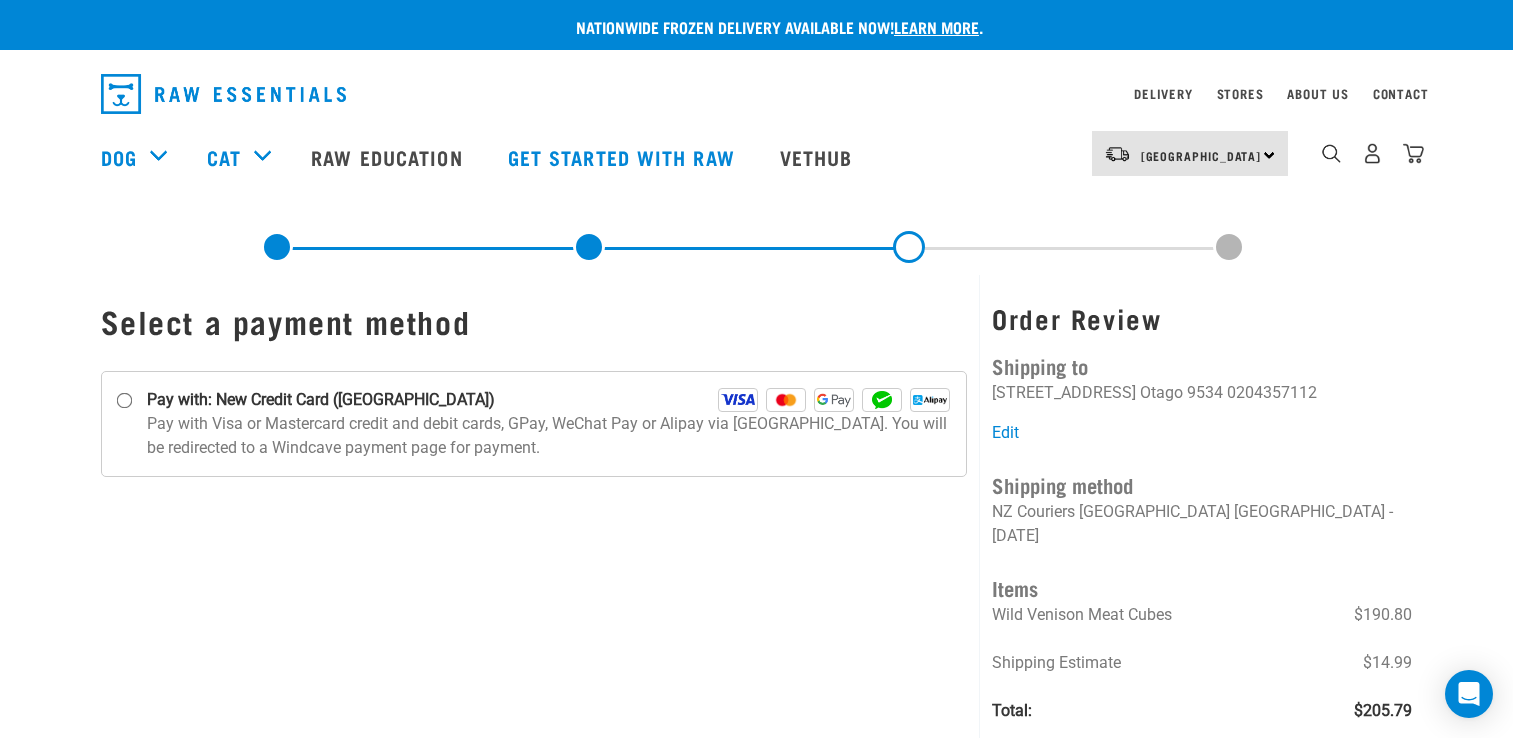 scroll, scrollTop: 0, scrollLeft: 0, axis: both 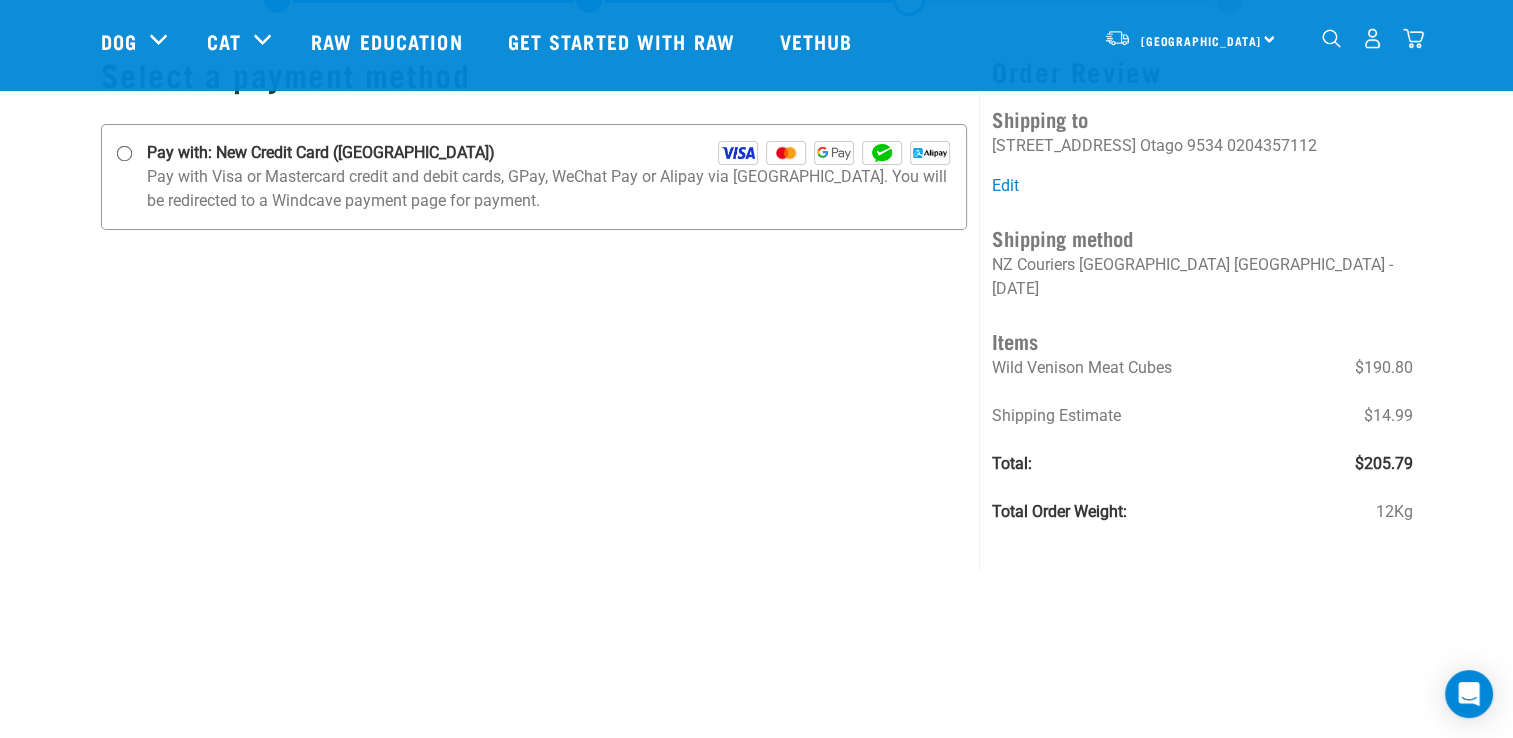 click on "Pay with: New Credit Card (Windcave)" at bounding box center [124, 154] 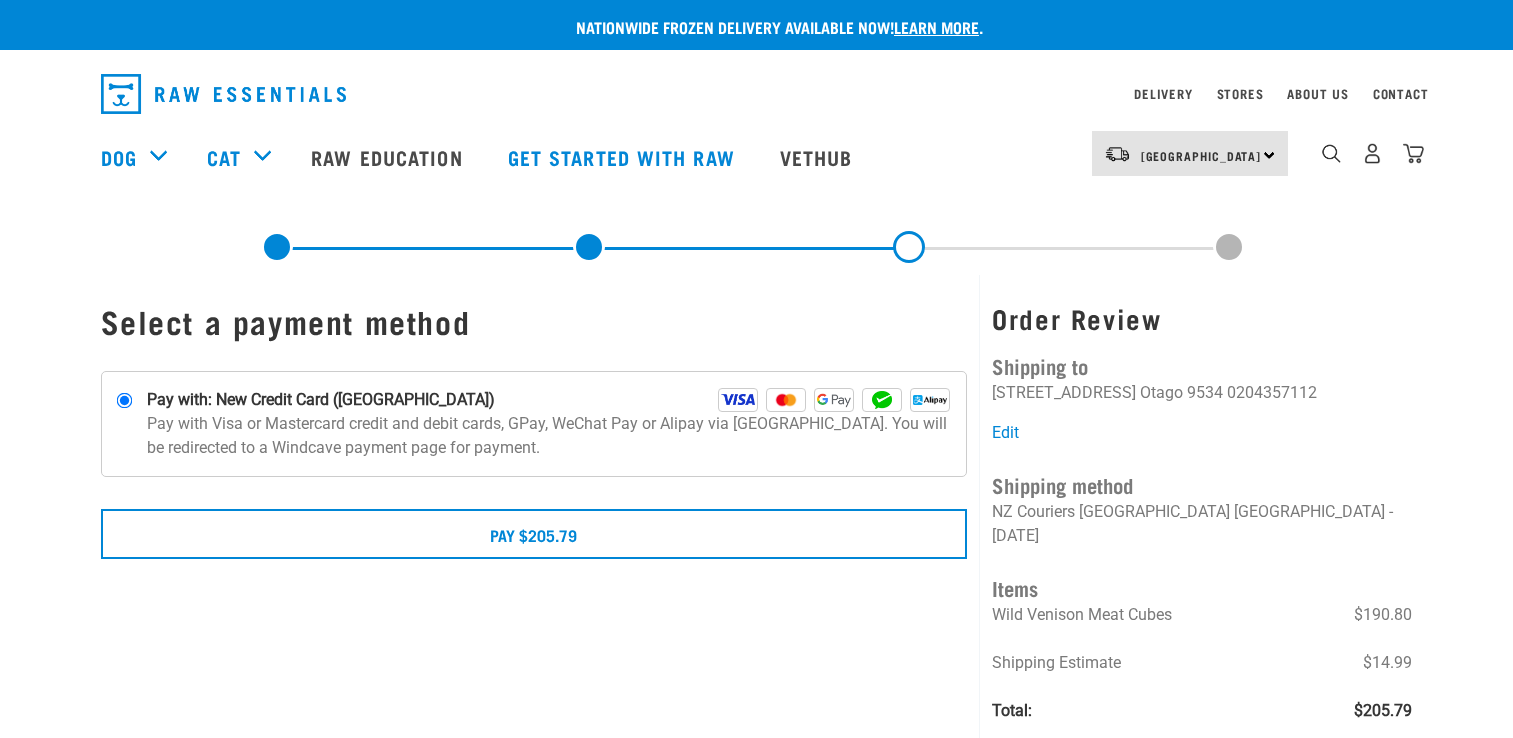scroll, scrollTop: 0, scrollLeft: 0, axis: both 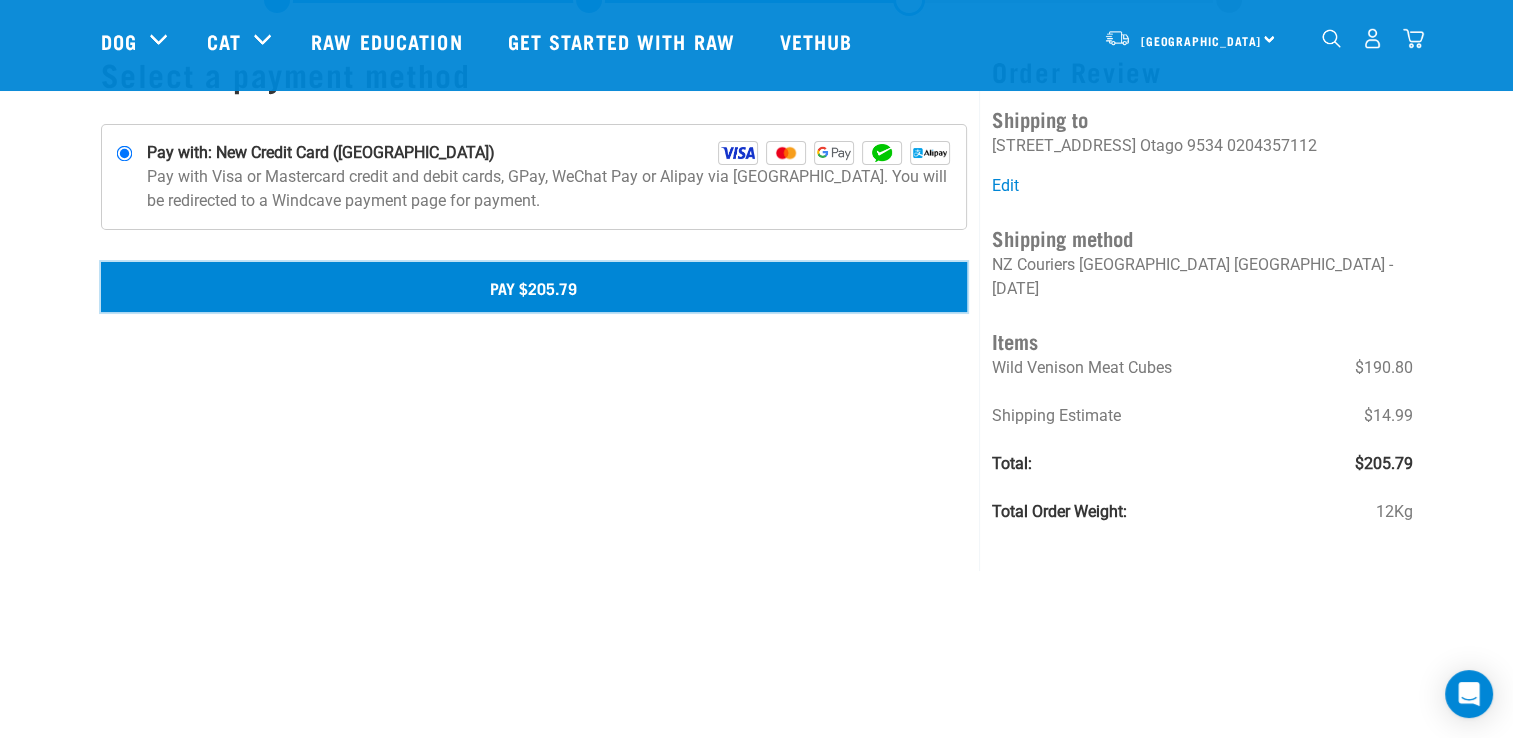 click on "Pay $205.79" at bounding box center [534, 287] 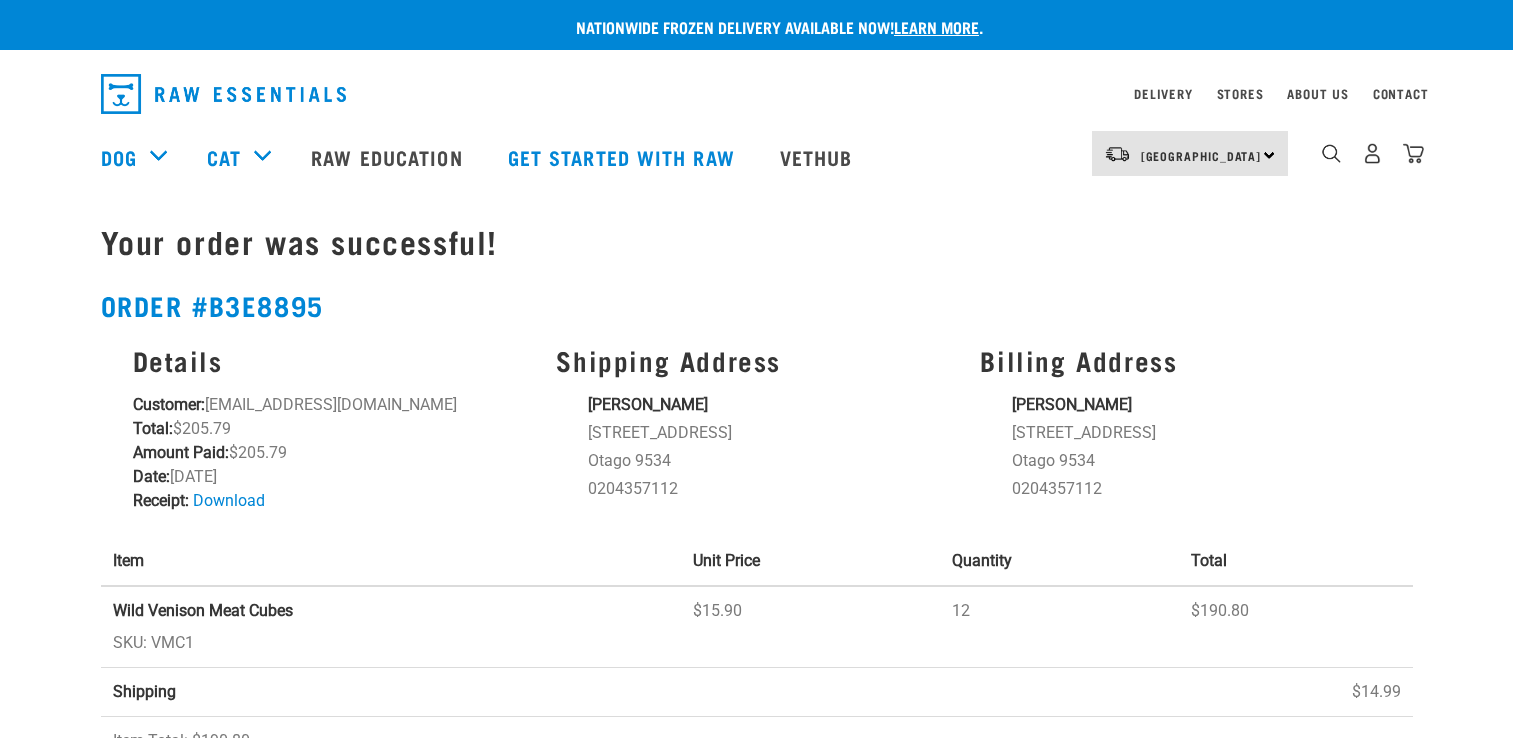 scroll, scrollTop: 0, scrollLeft: 0, axis: both 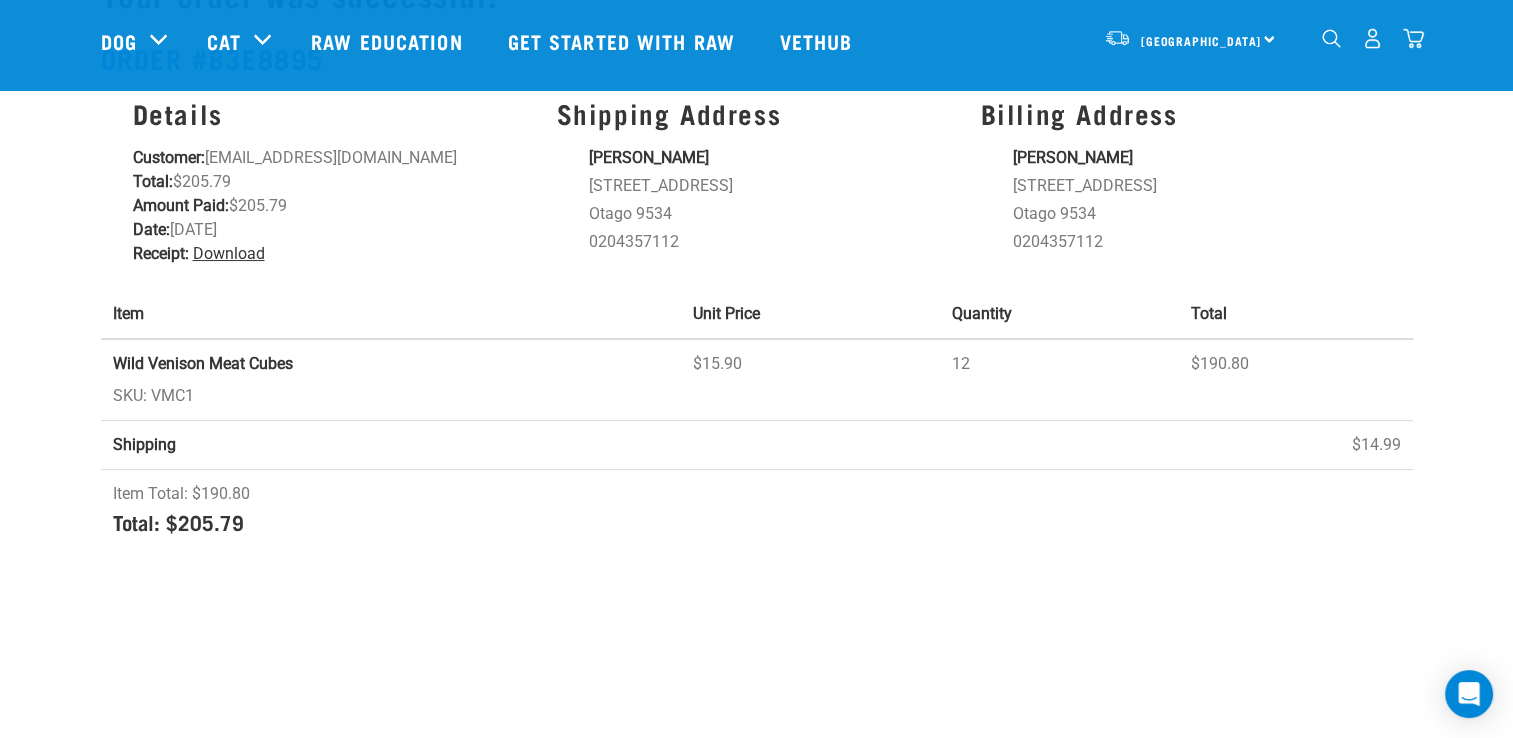 click on "Download" at bounding box center [229, 253] 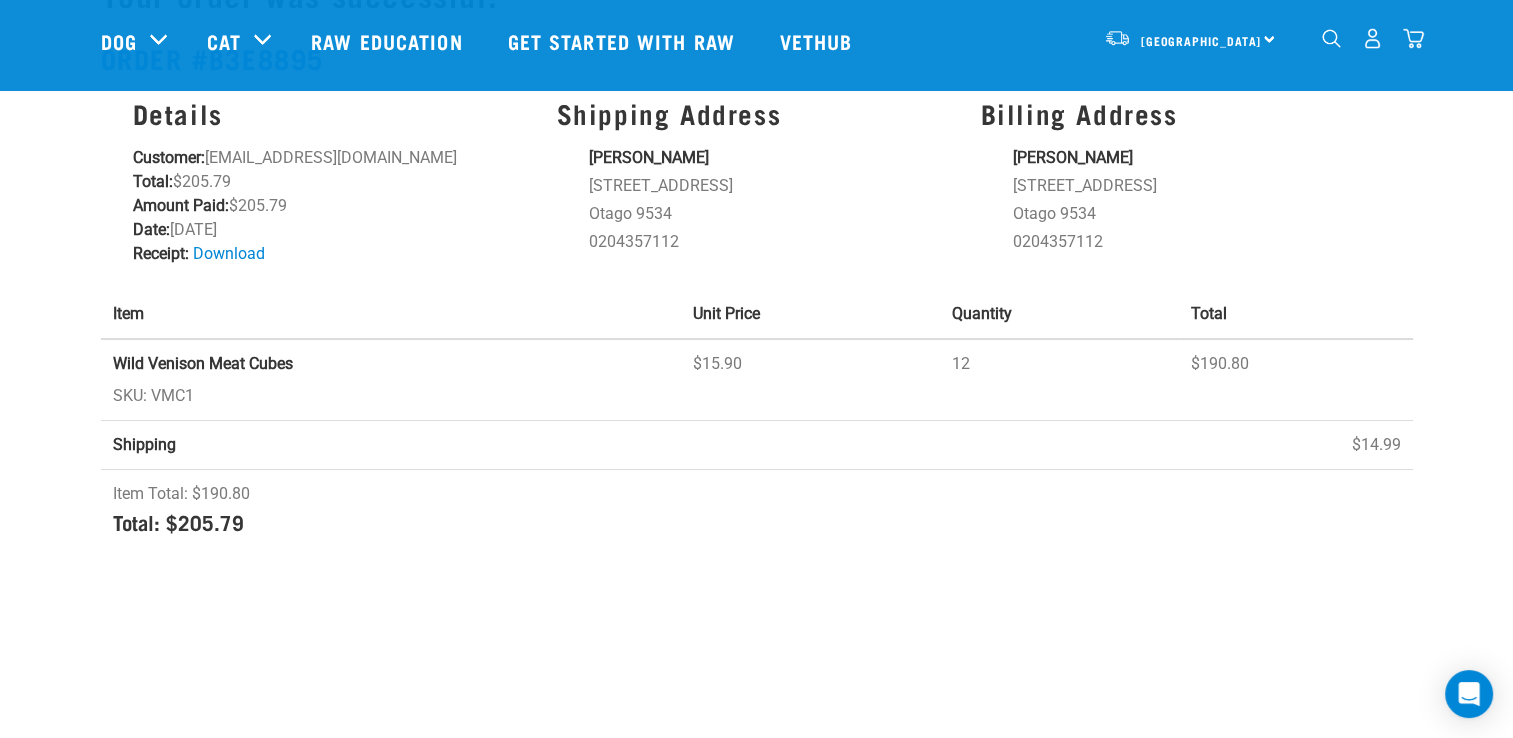 drag, startPoint x: 1094, startPoint y: 215, endPoint x: 1008, endPoint y: 215, distance: 86 